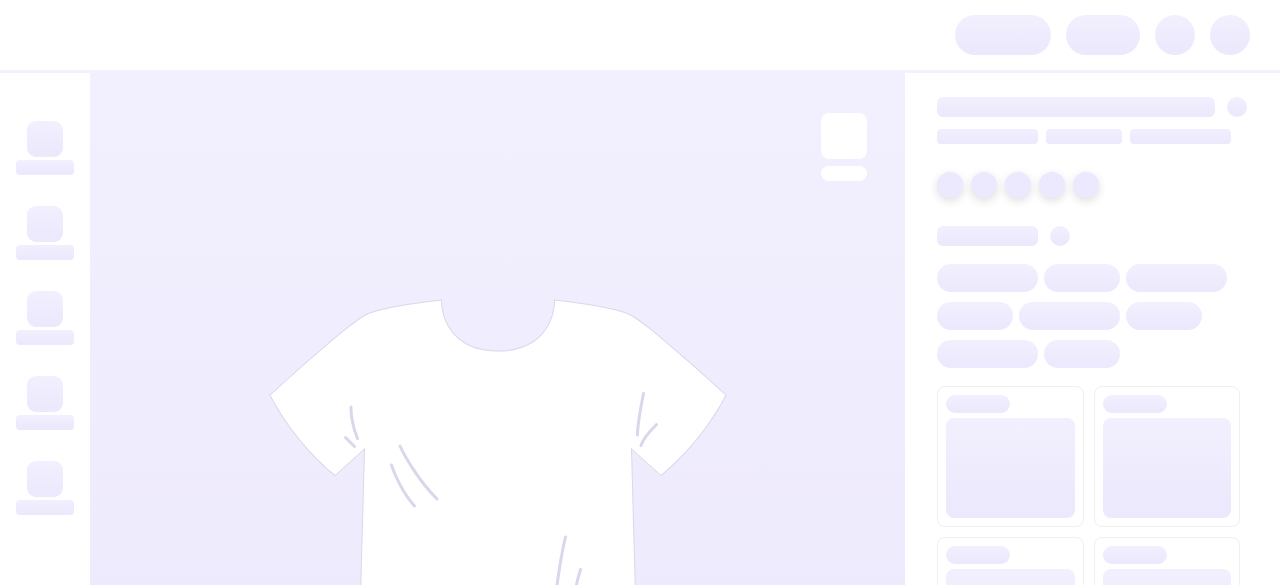 scroll, scrollTop: 0, scrollLeft: 0, axis: both 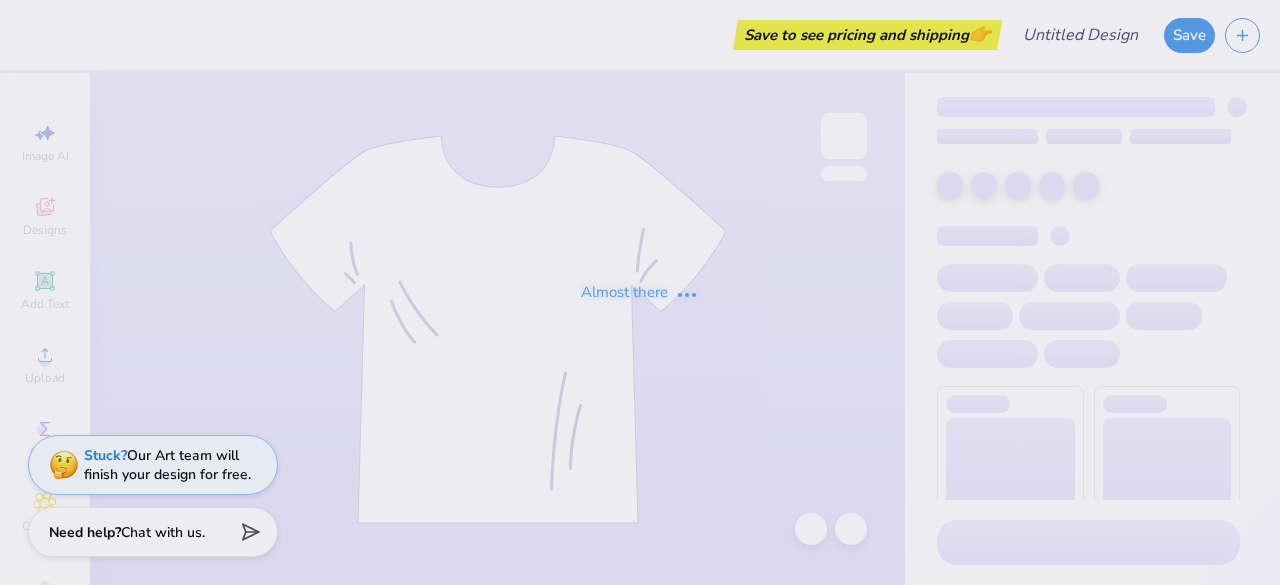 click on "Almost there" at bounding box center (640, 292) 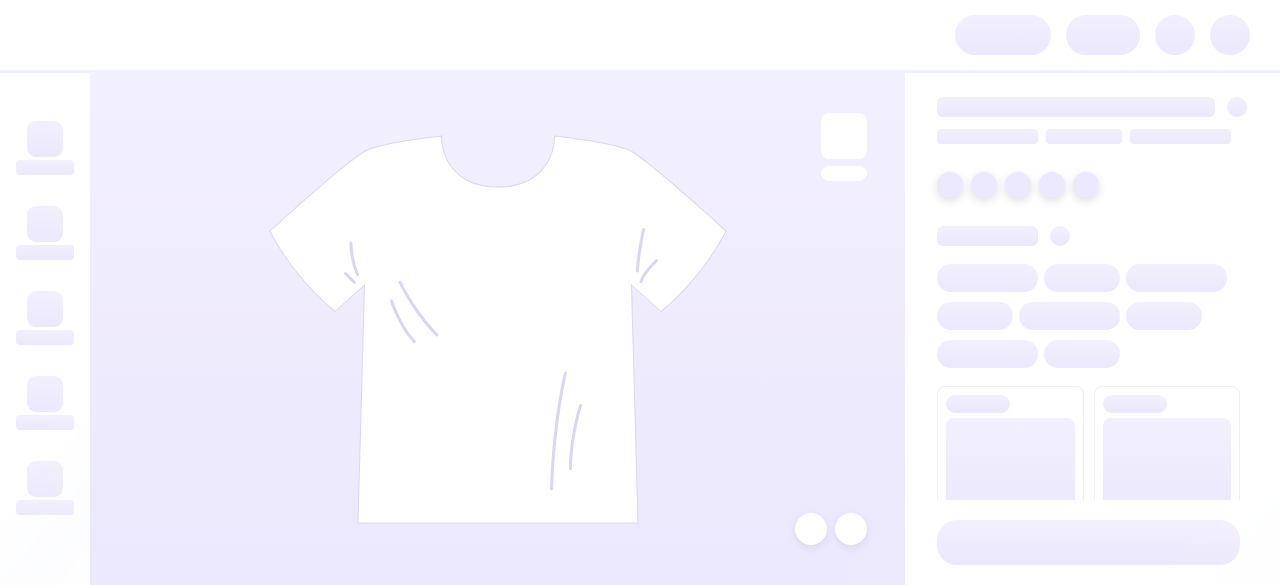 scroll, scrollTop: 0, scrollLeft: 0, axis: both 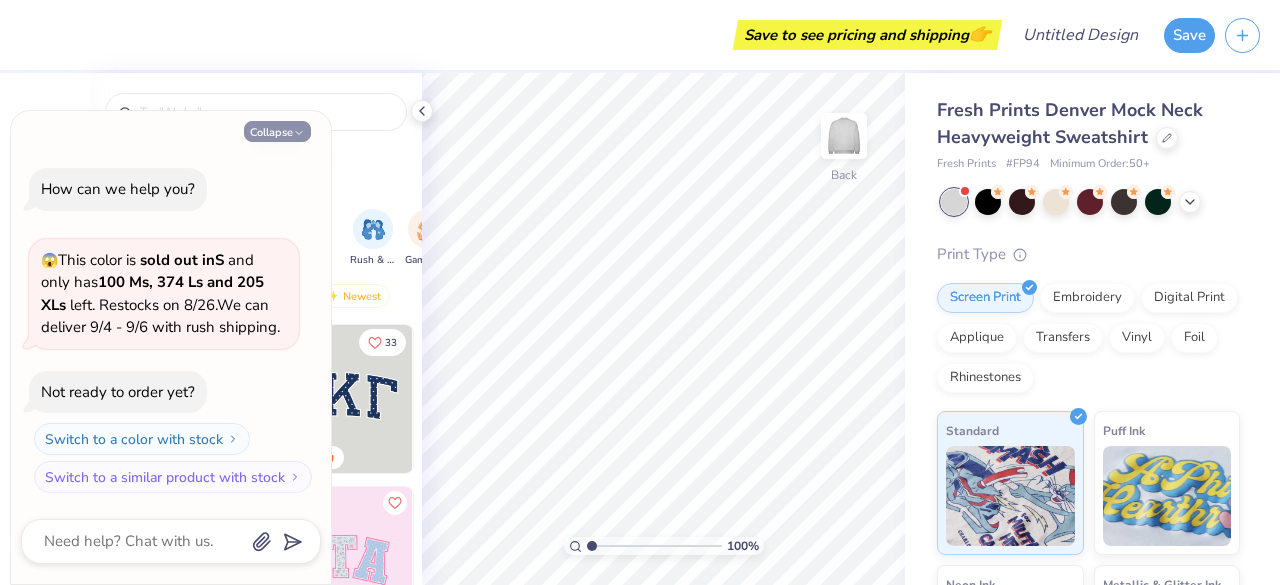 click 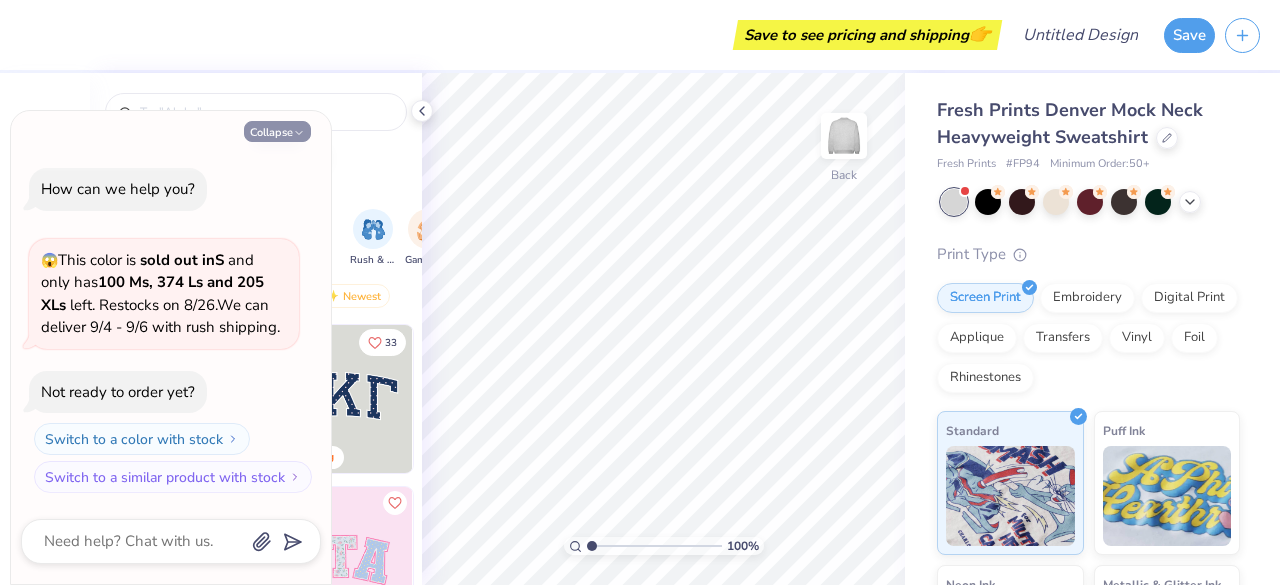 type on "x" 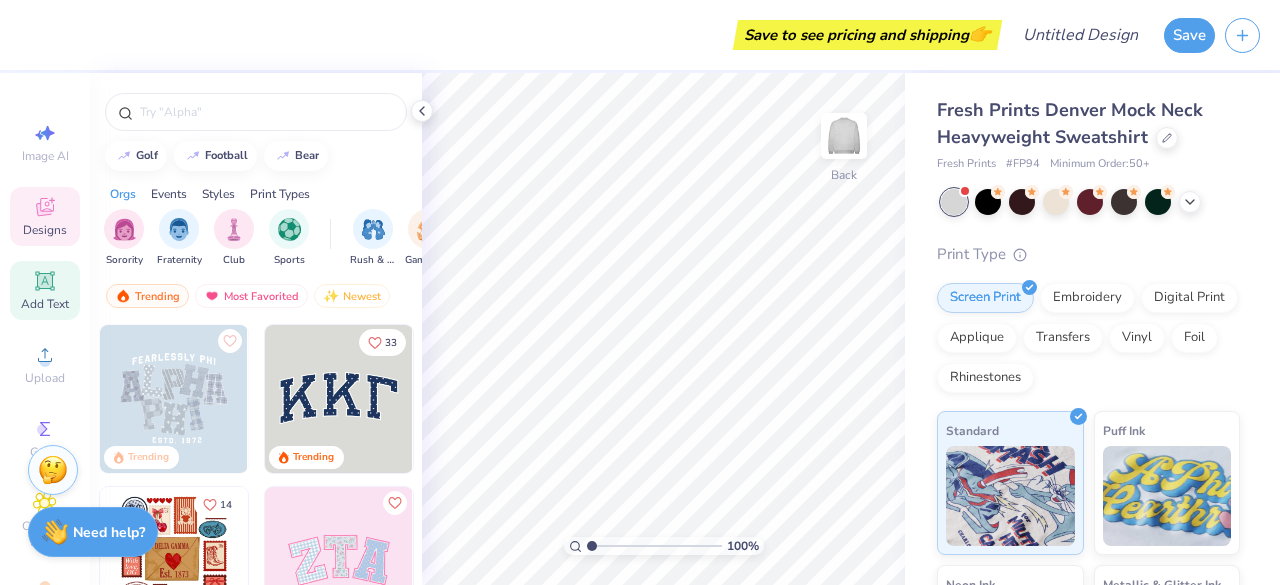 click 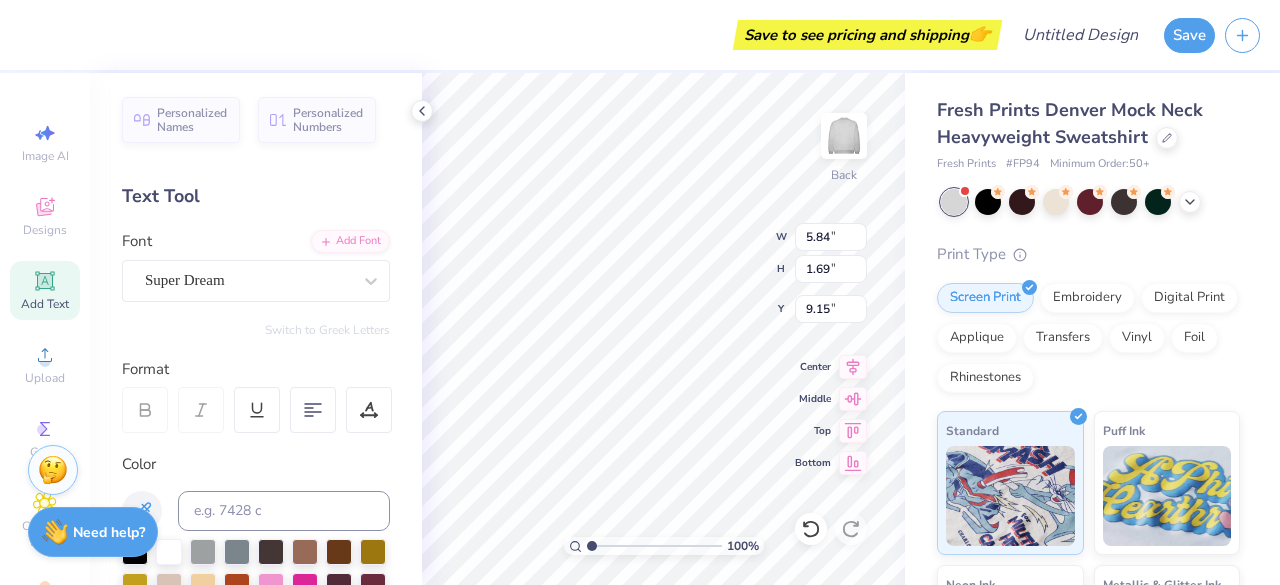 click on "Text Tool" at bounding box center [256, 196] 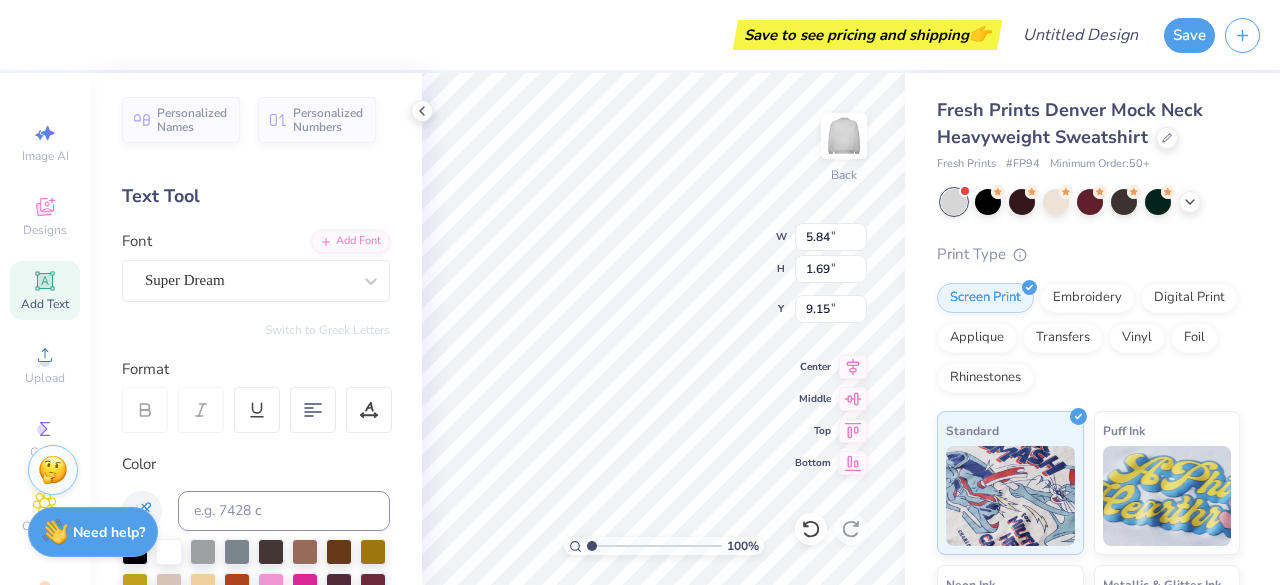 scroll, scrollTop: 0, scrollLeft: 1, axis: horizontal 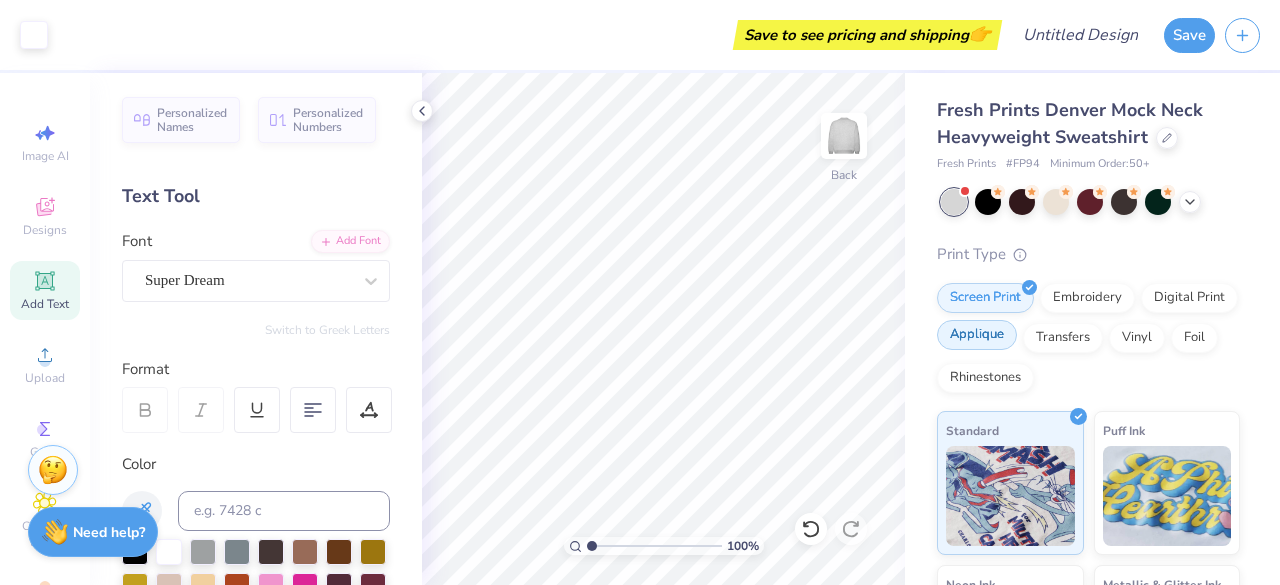 click on "Applique" at bounding box center (977, 335) 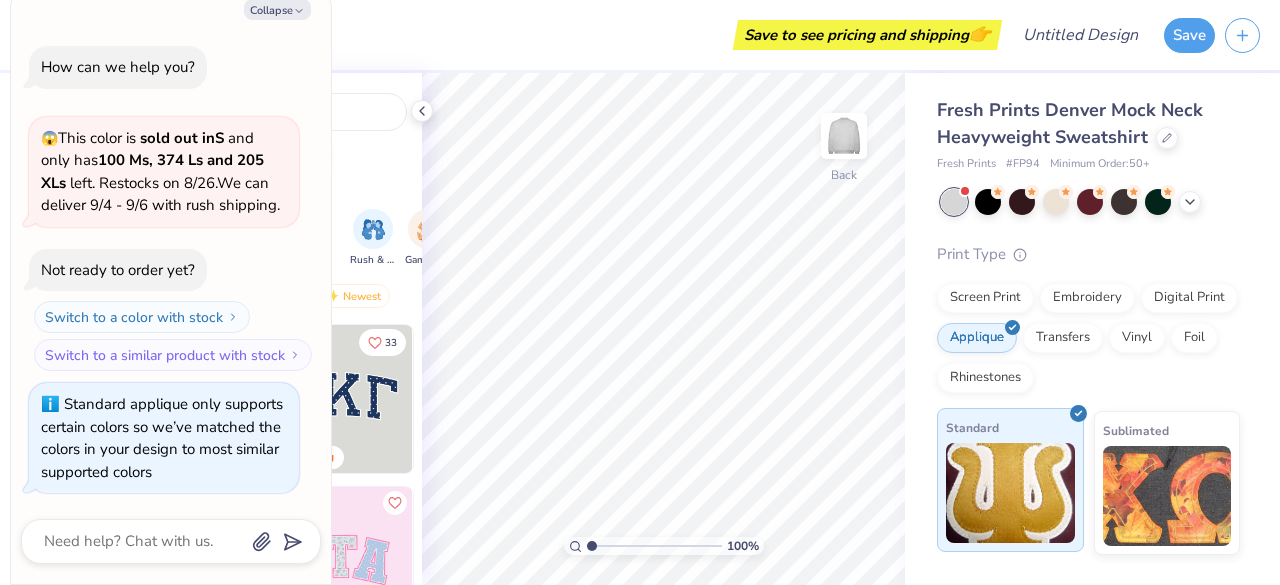 click at bounding box center [1010, 493] 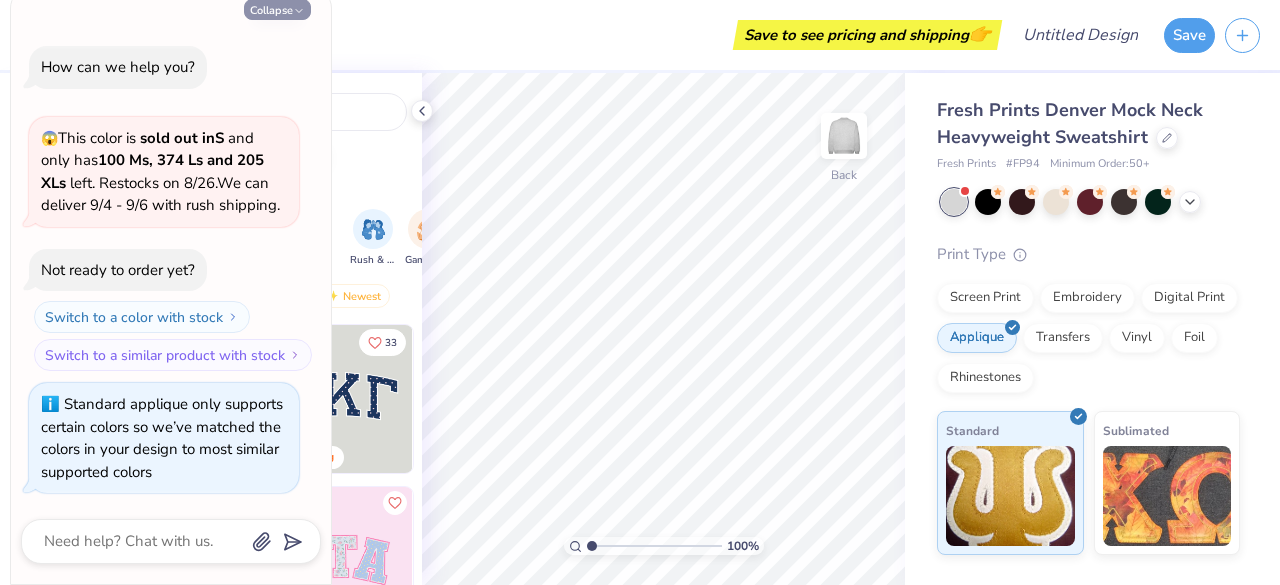 click on "Collapse" at bounding box center (277, 9) 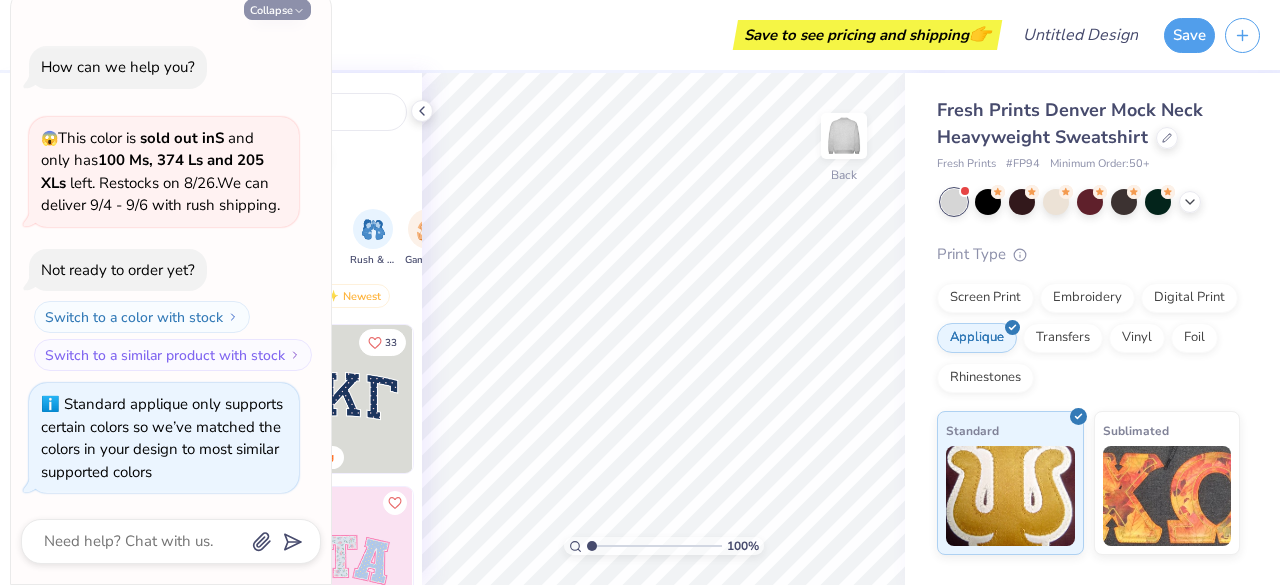 type on "x" 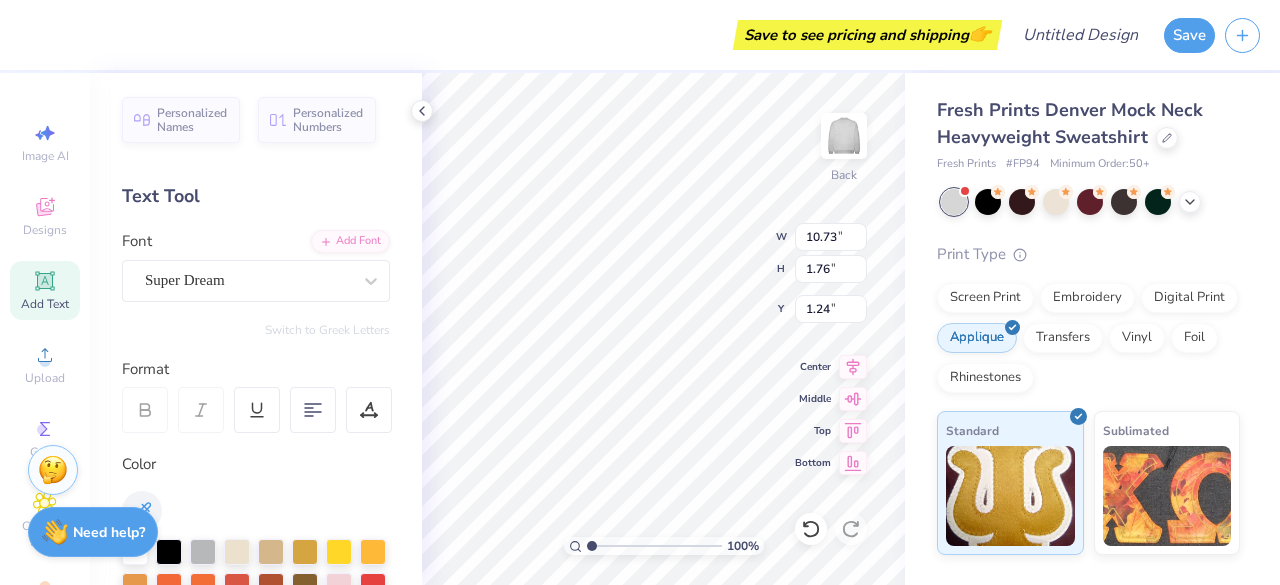type on "1.24" 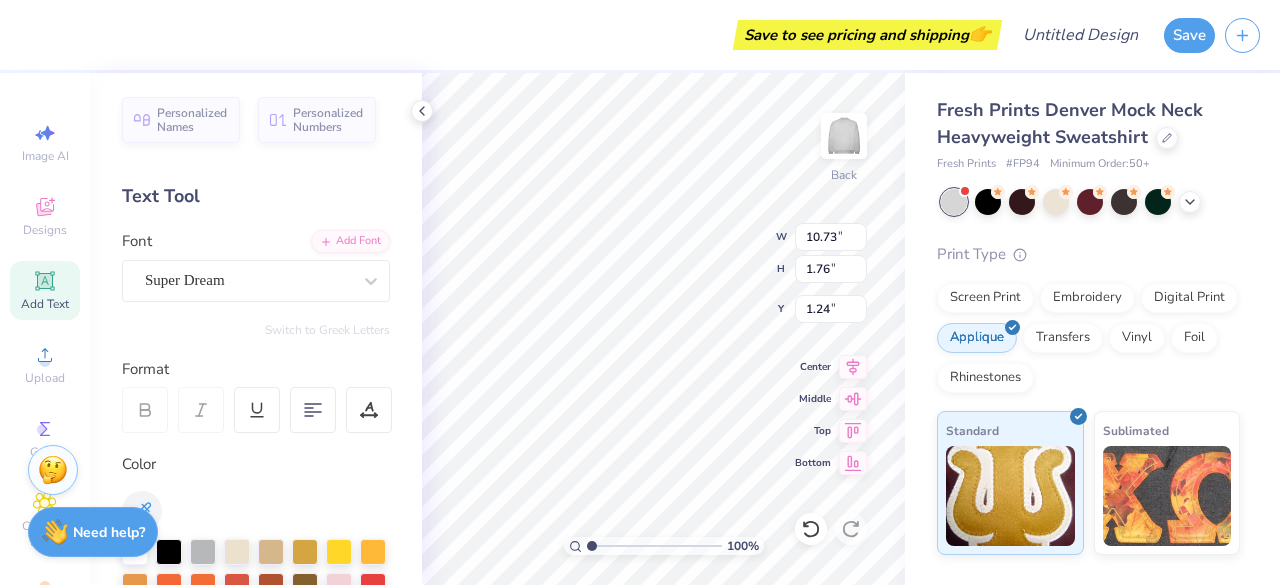 scroll, scrollTop: 0, scrollLeft: 2, axis: horizontal 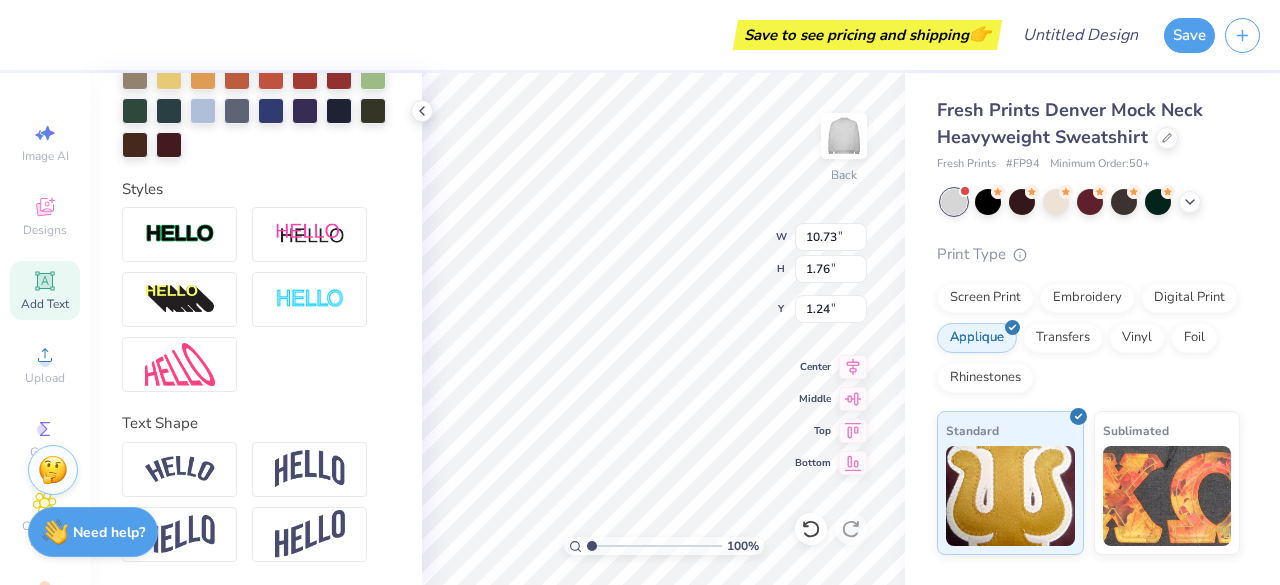 click at bounding box center [256, 299] 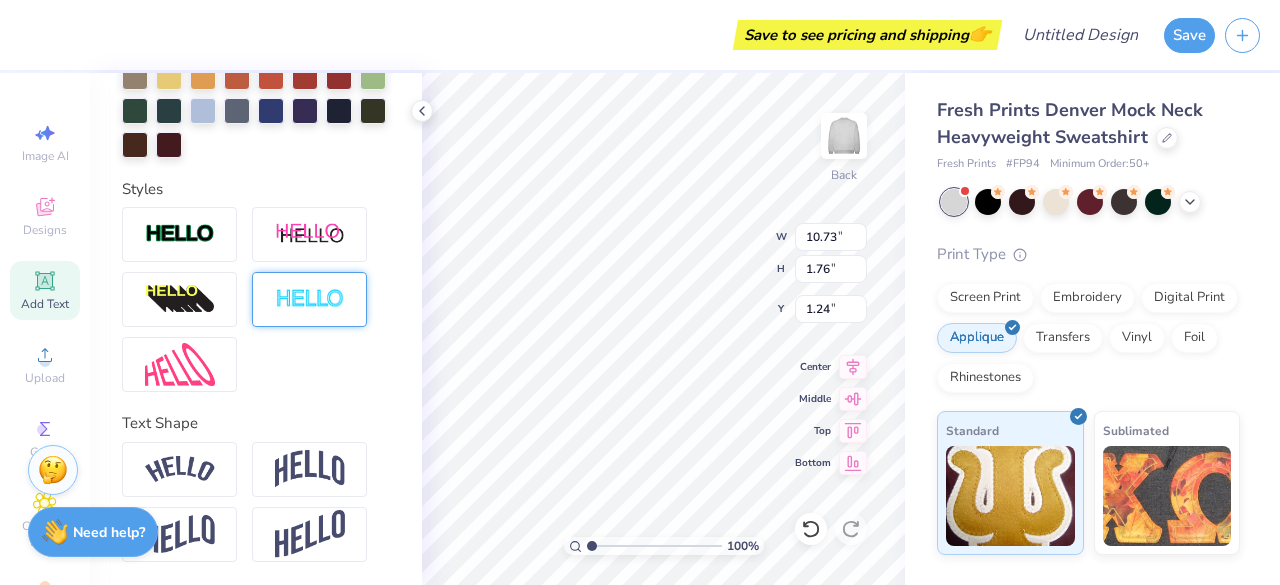 click at bounding box center [310, 299] 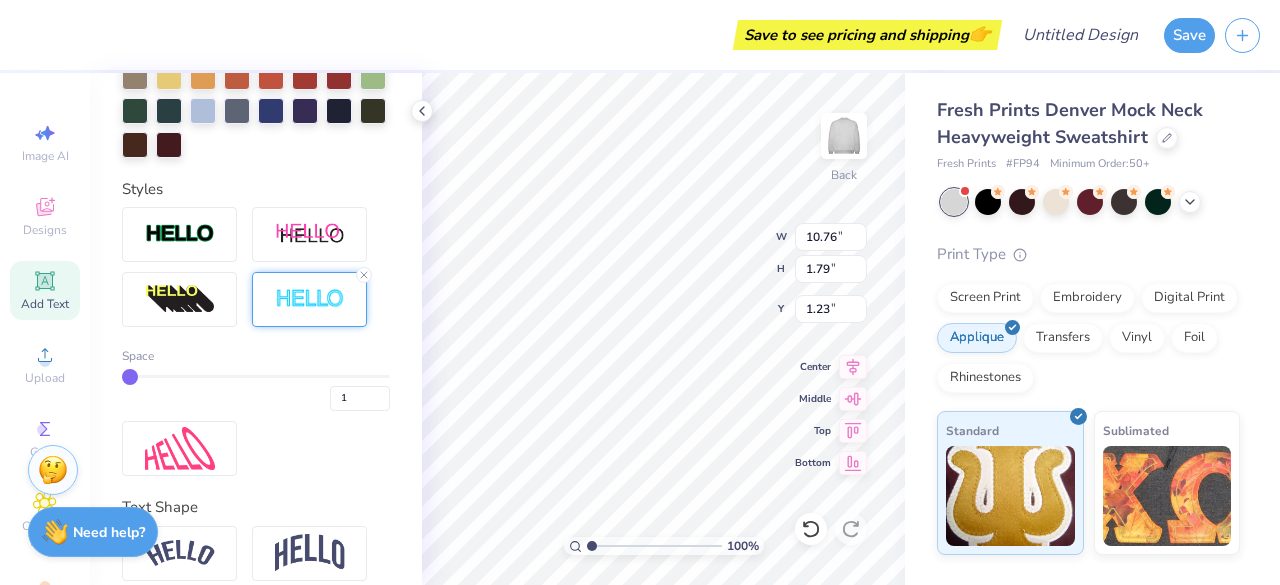 type on "10.76" 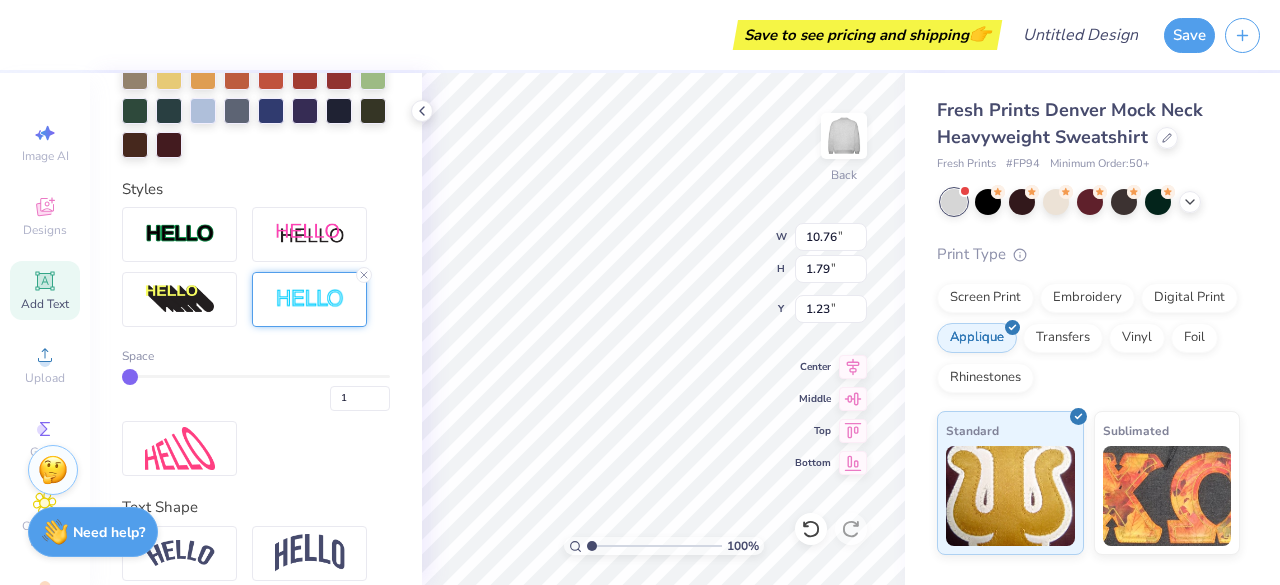 scroll, scrollTop: 729, scrollLeft: 0, axis: vertical 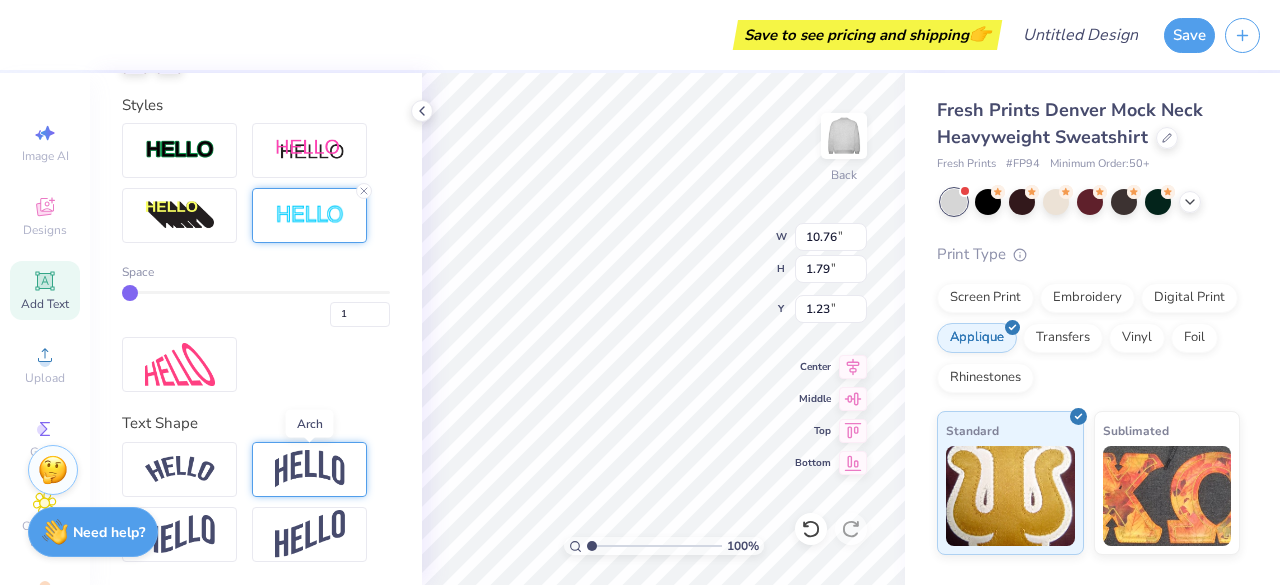 click at bounding box center [310, 469] 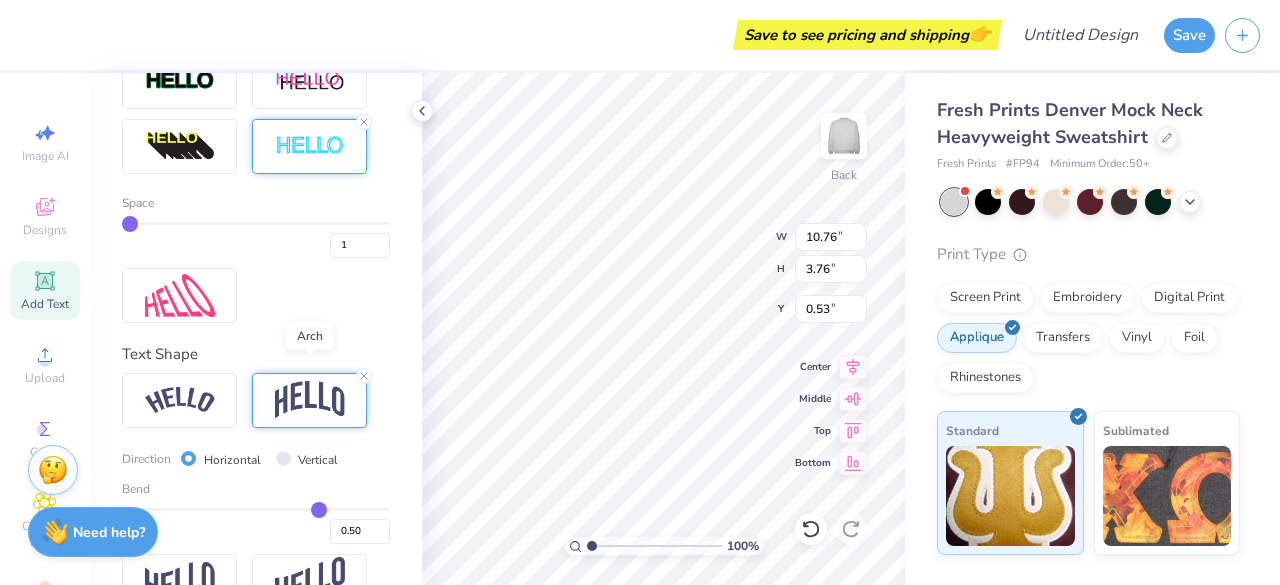 scroll, scrollTop: 846, scrollLeft: 0, axis: vertical 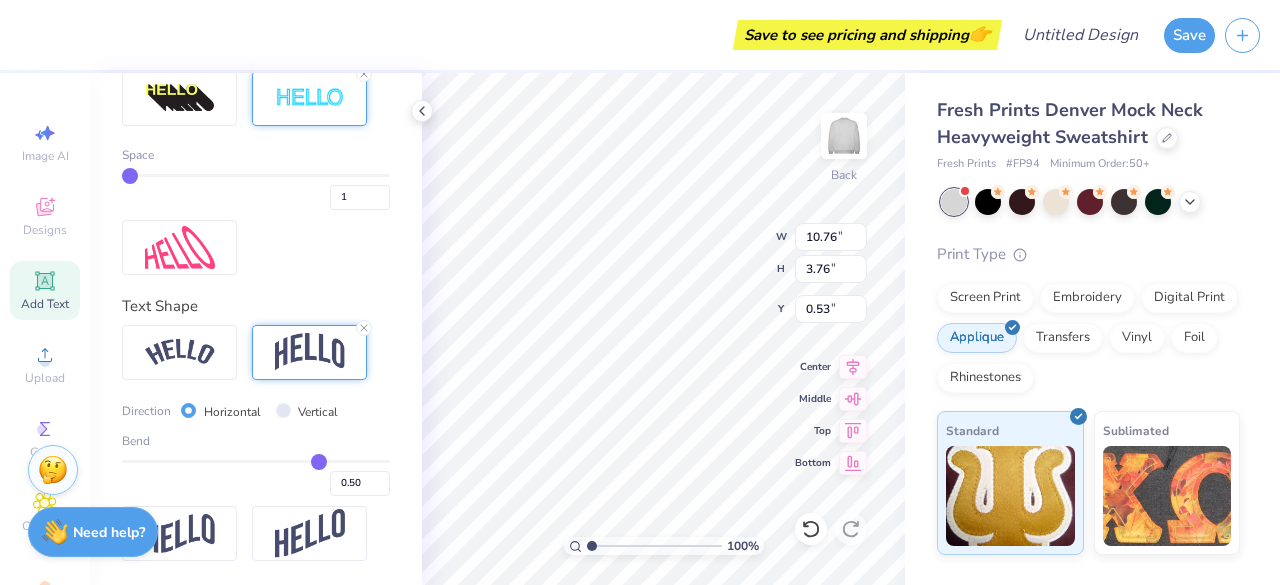 type on "0.51" 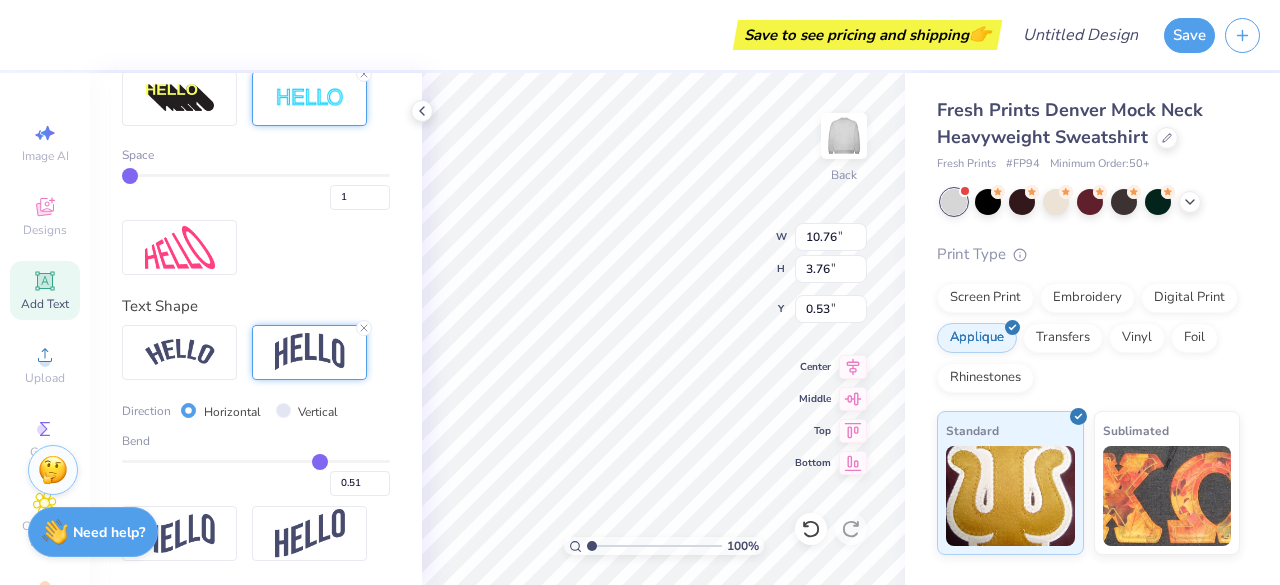 type on "0.5" 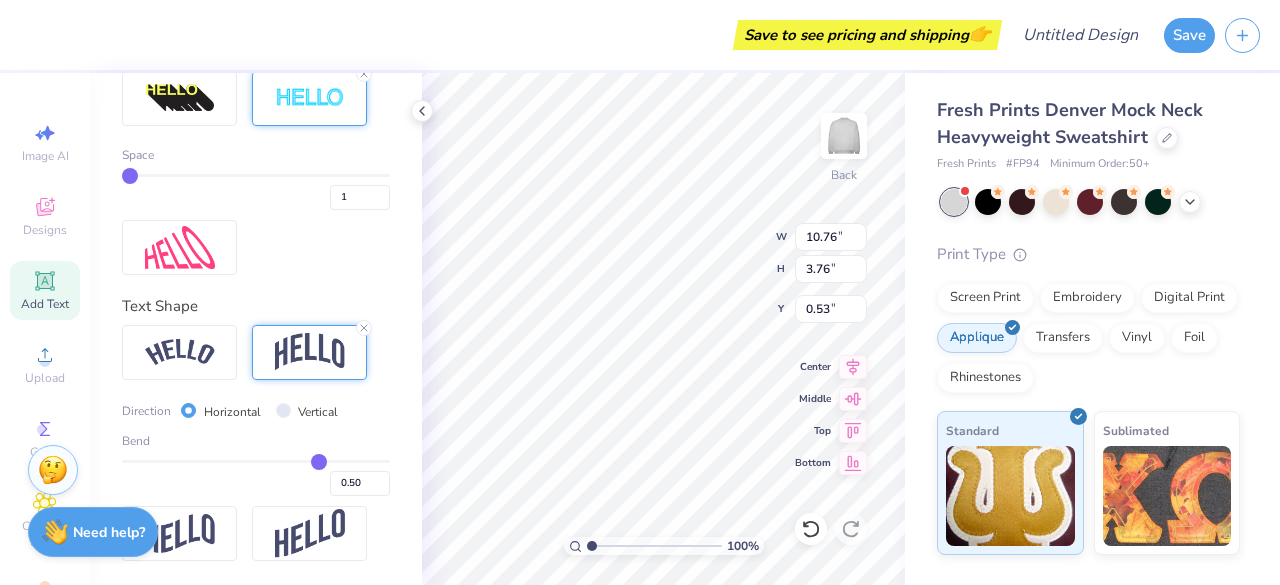 type on "0.47" 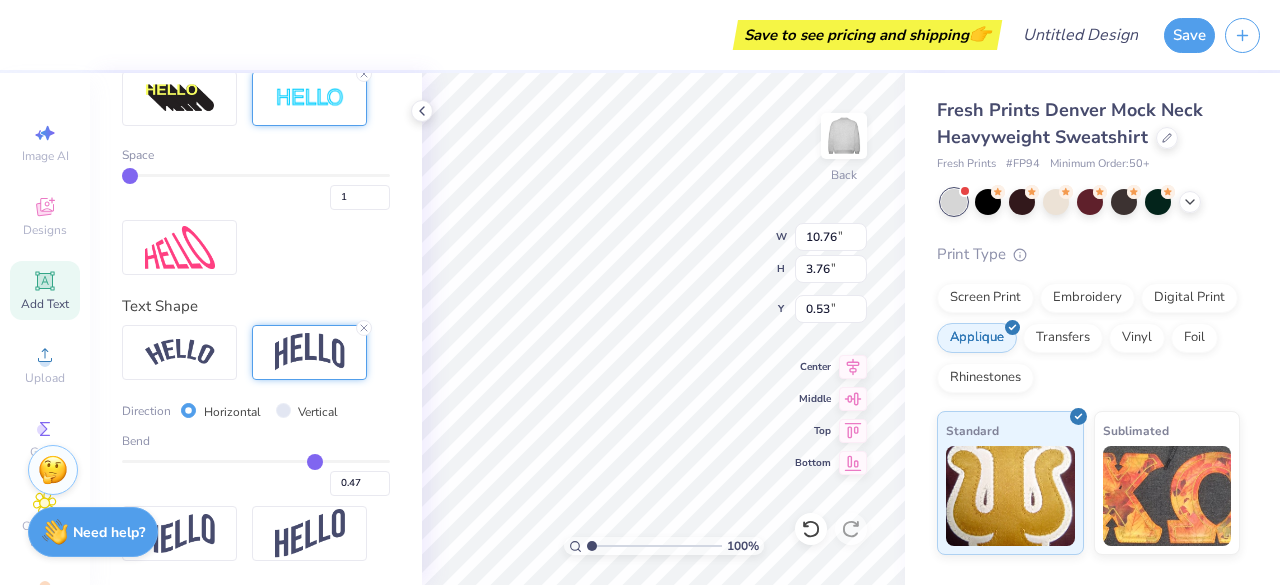 type on "0.44" 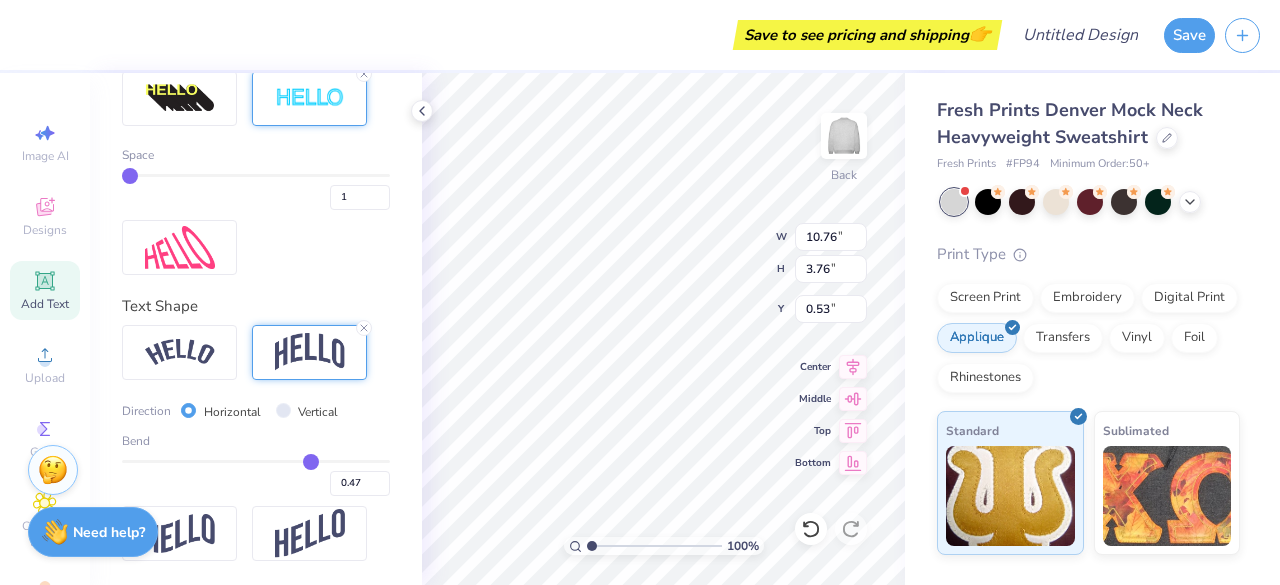 type on "0.44" 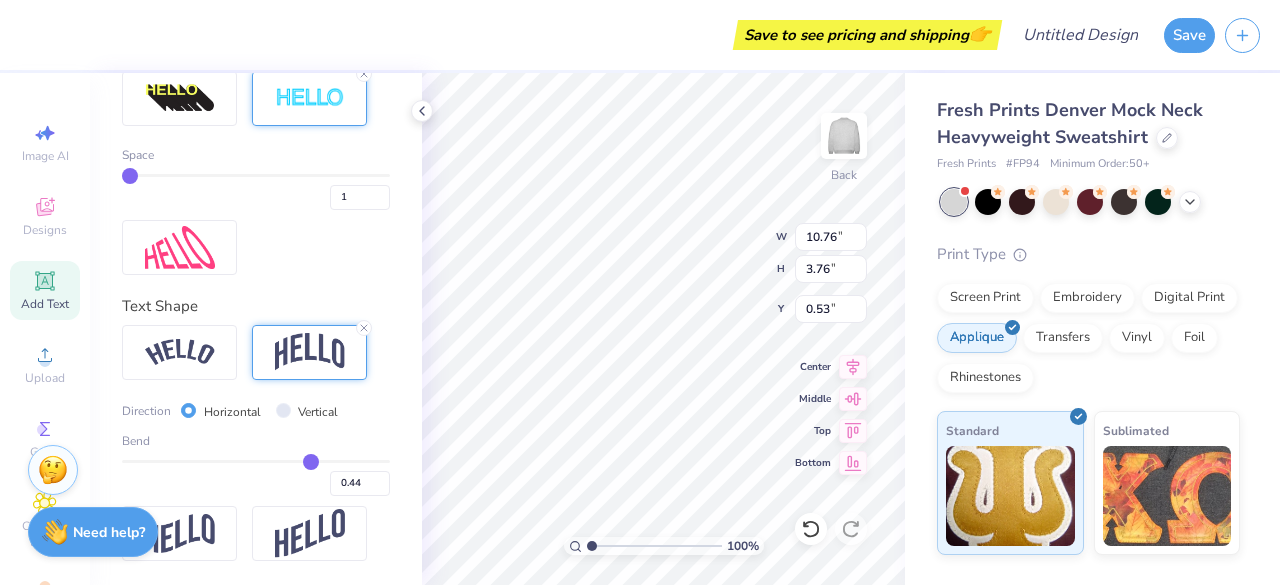 type on "0.4" 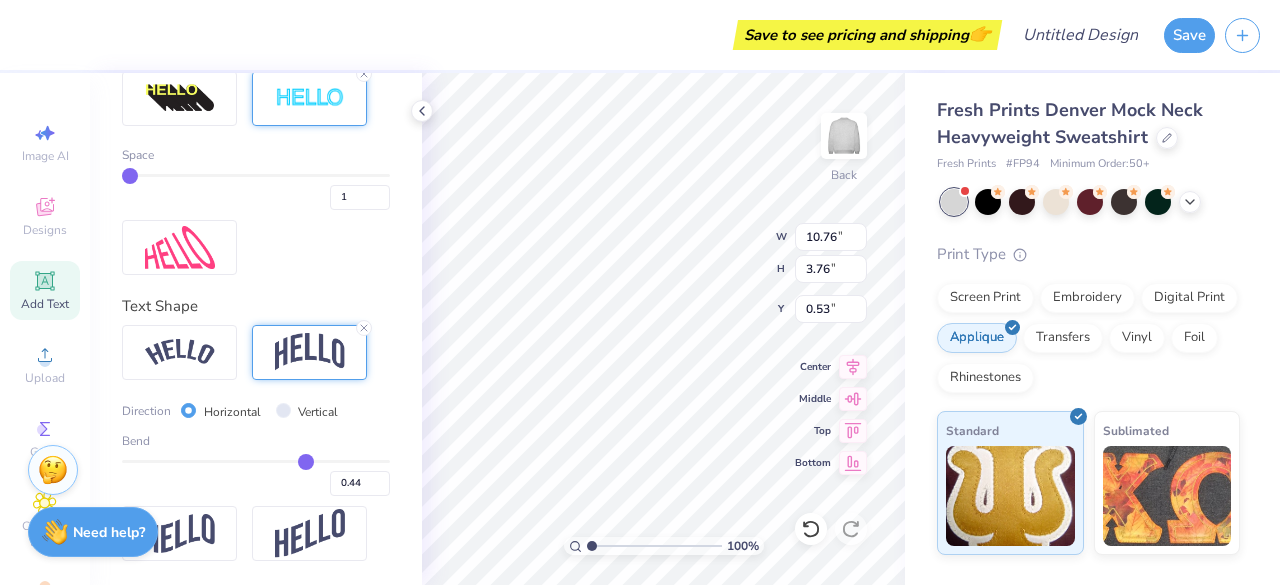 type on "0.40" 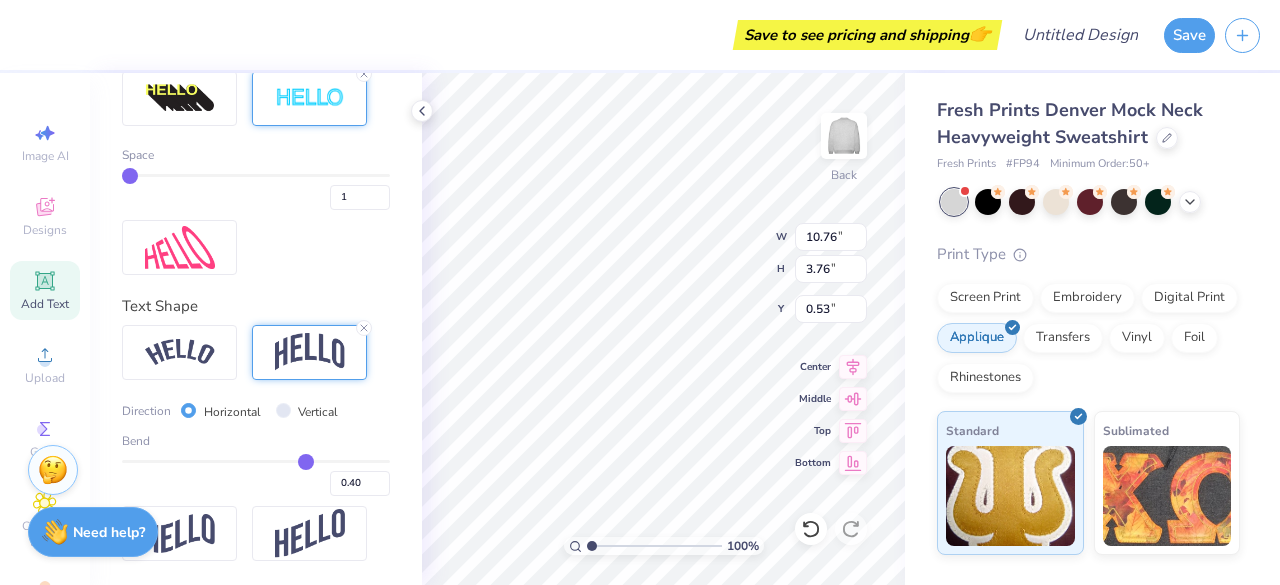 type on "0.34" 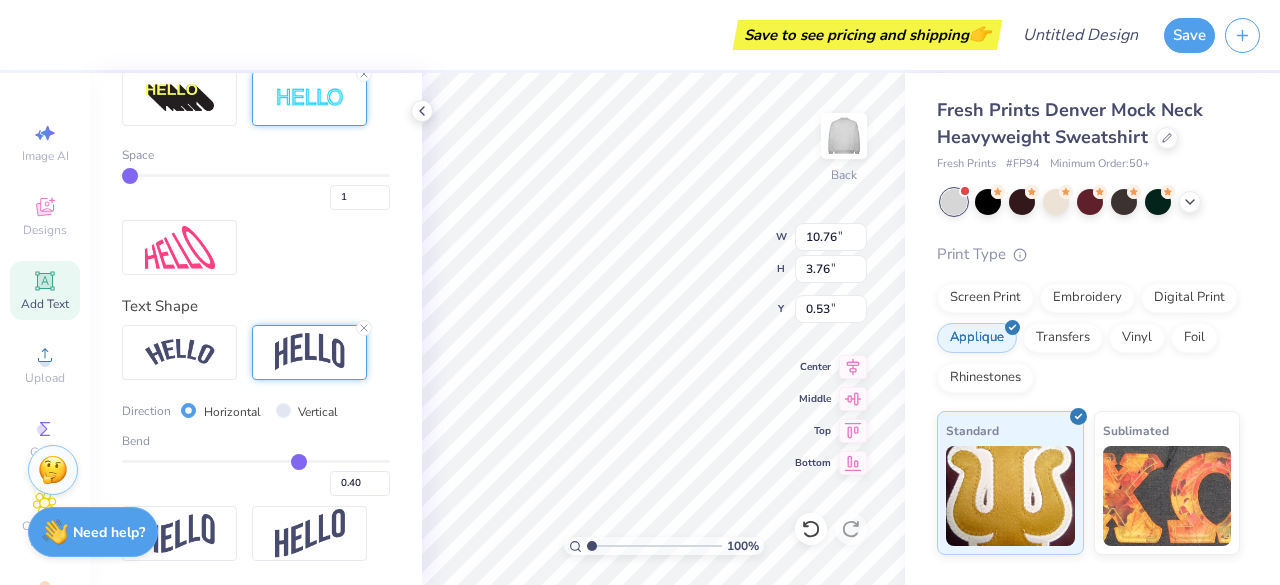 type on "0.34" 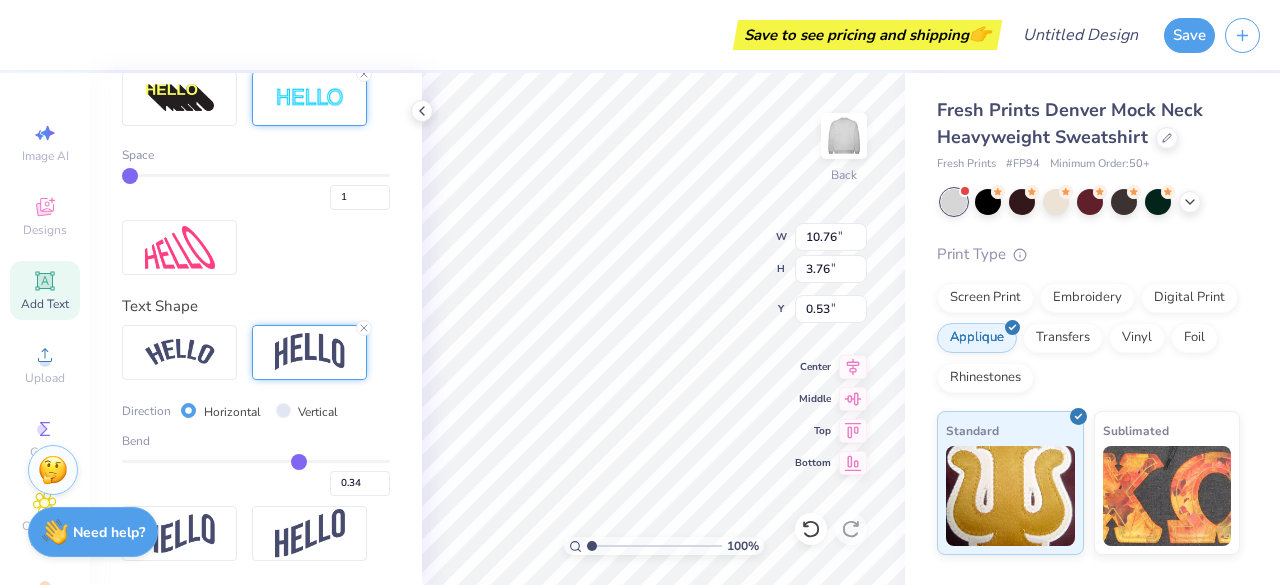 type on "0.29" 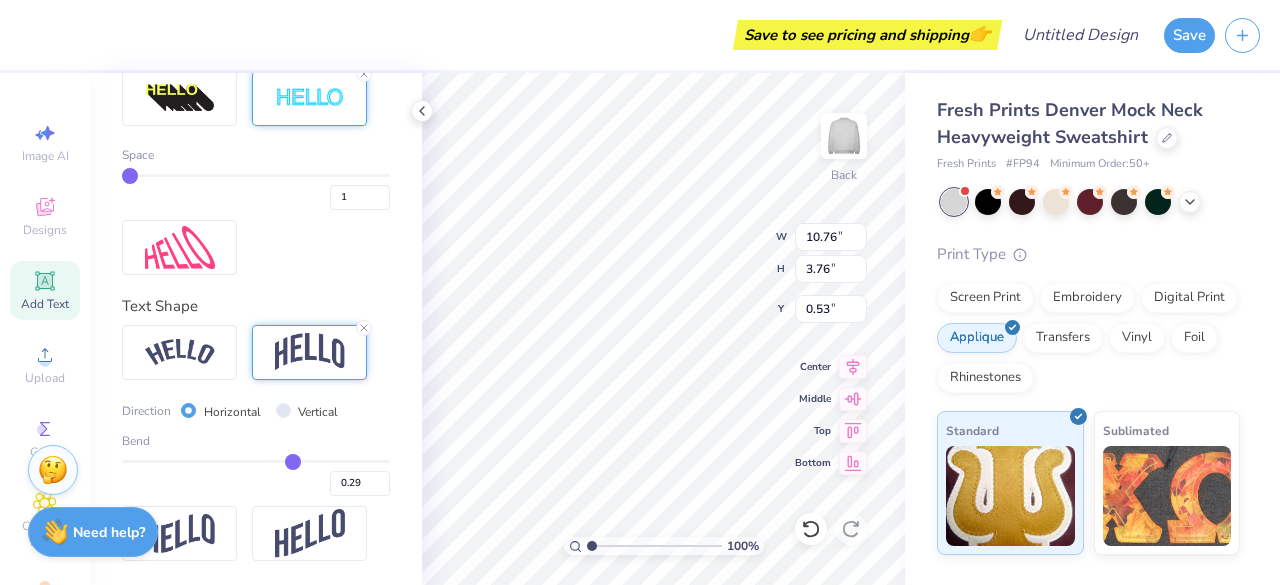 type on "0.24" 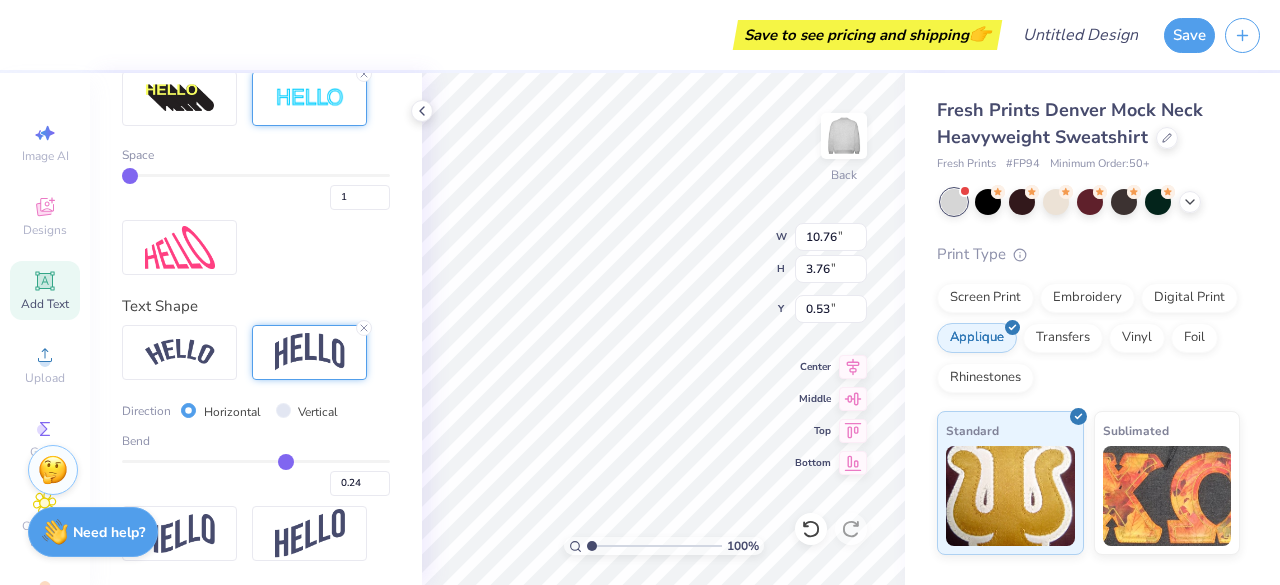 type on "0.21" 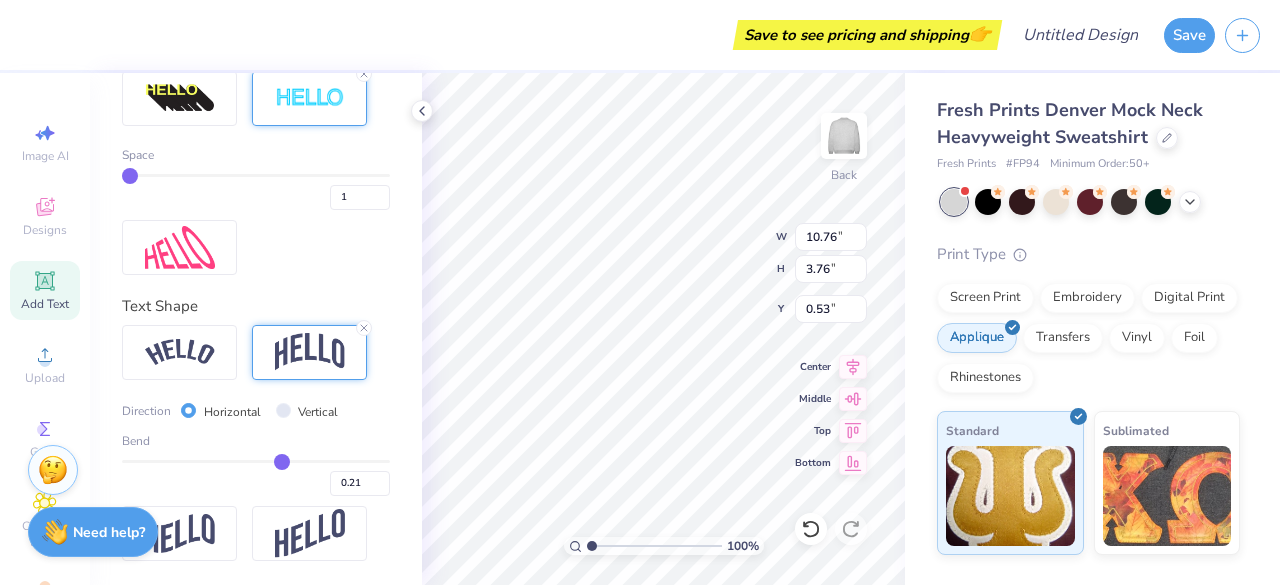 type on "0.17" 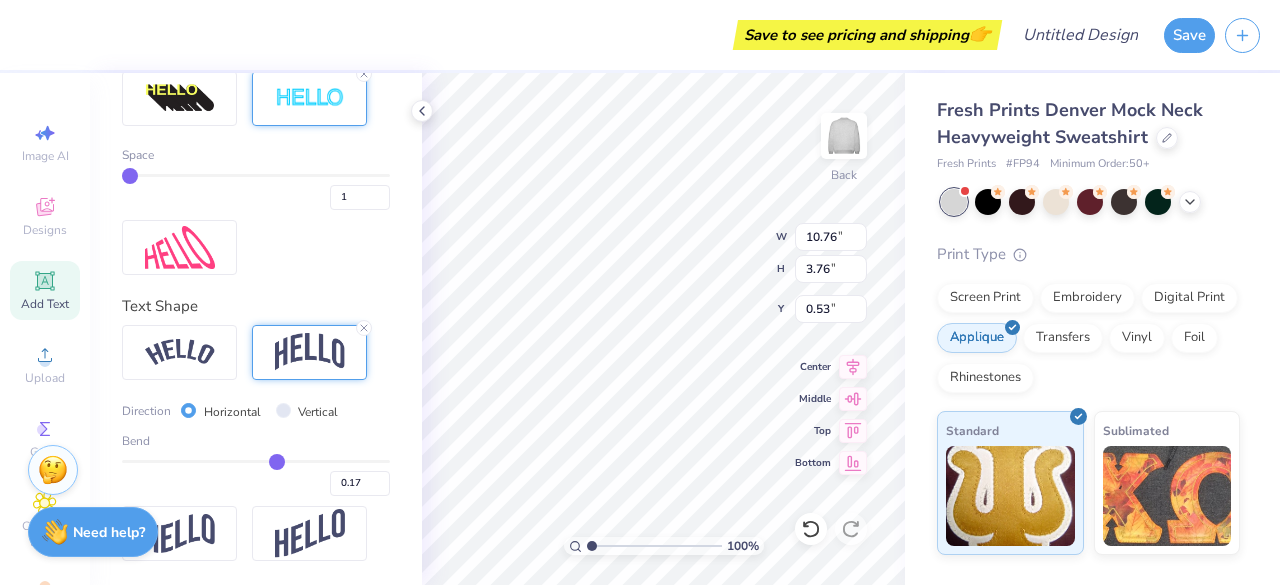 type on "0.14" 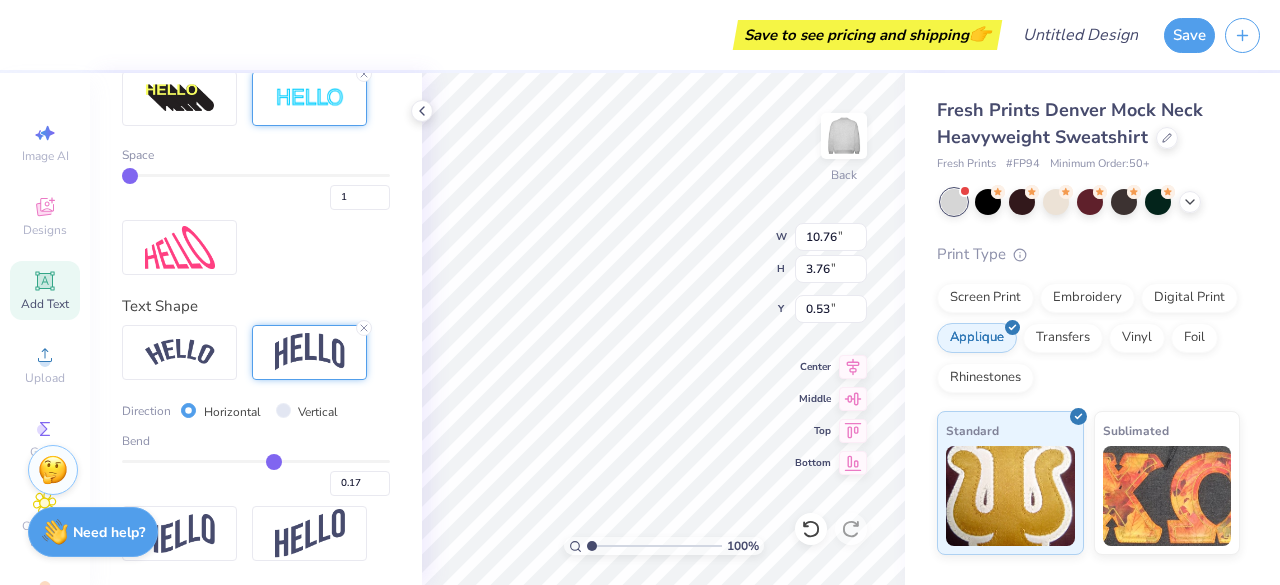 type on "0.14" 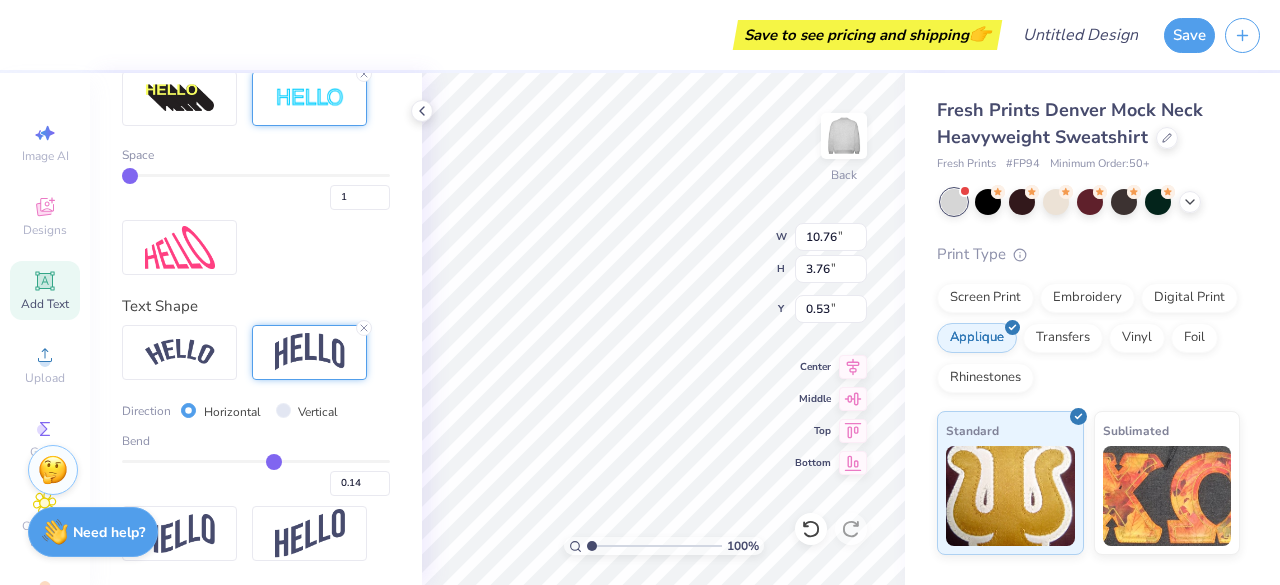 type on "0.11" 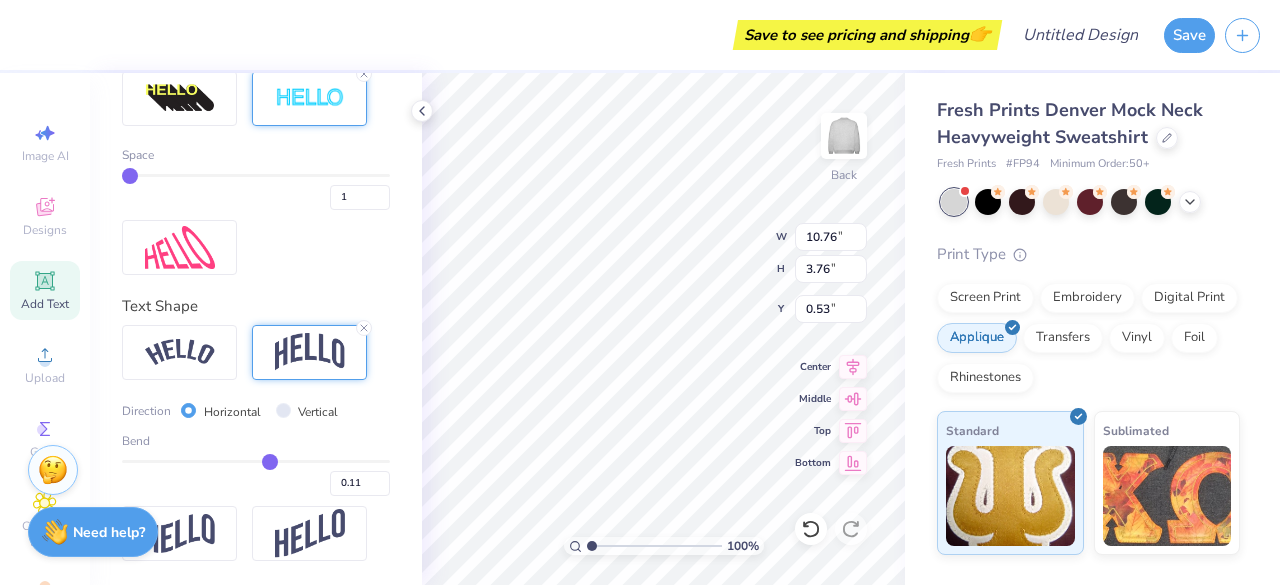 type on "0.08" 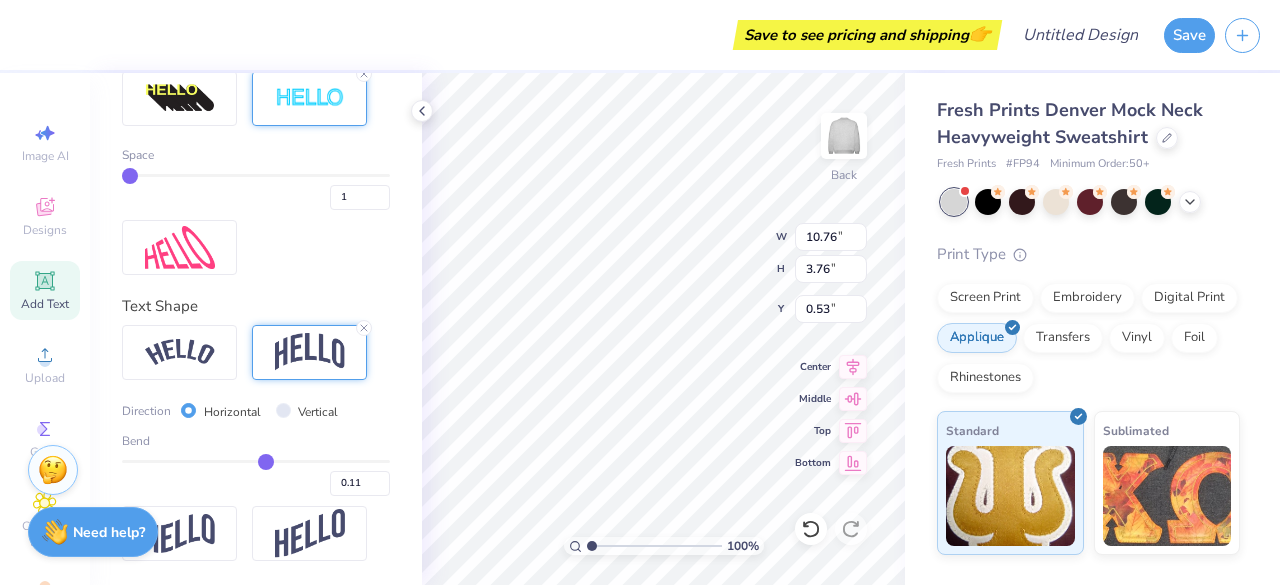 type on "0.08" 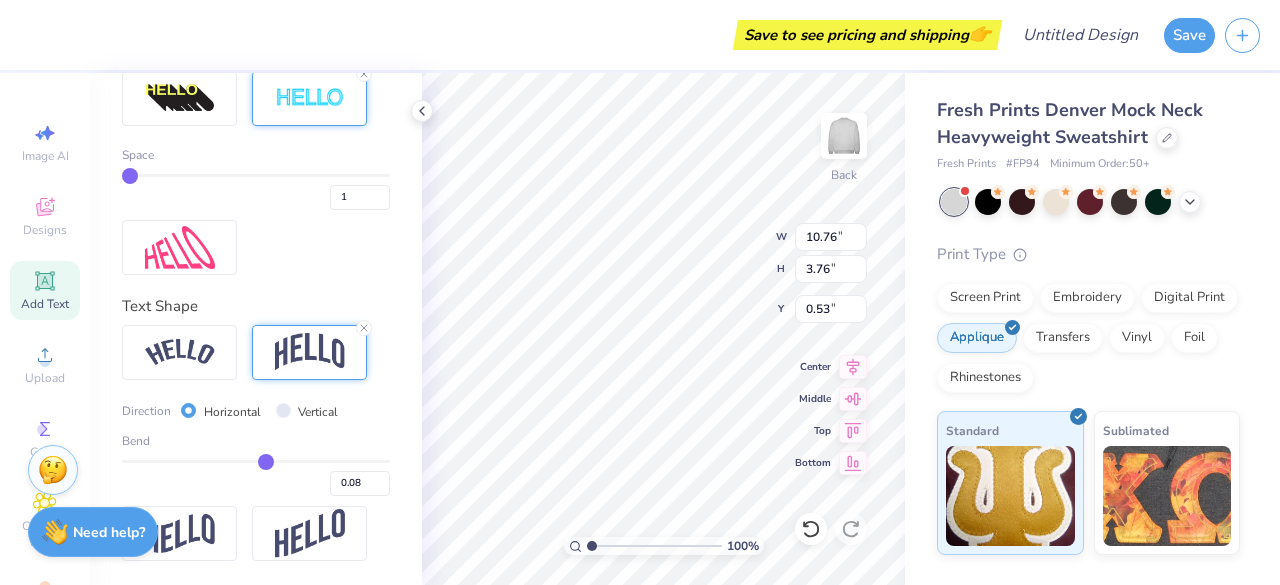 type on "0.04" 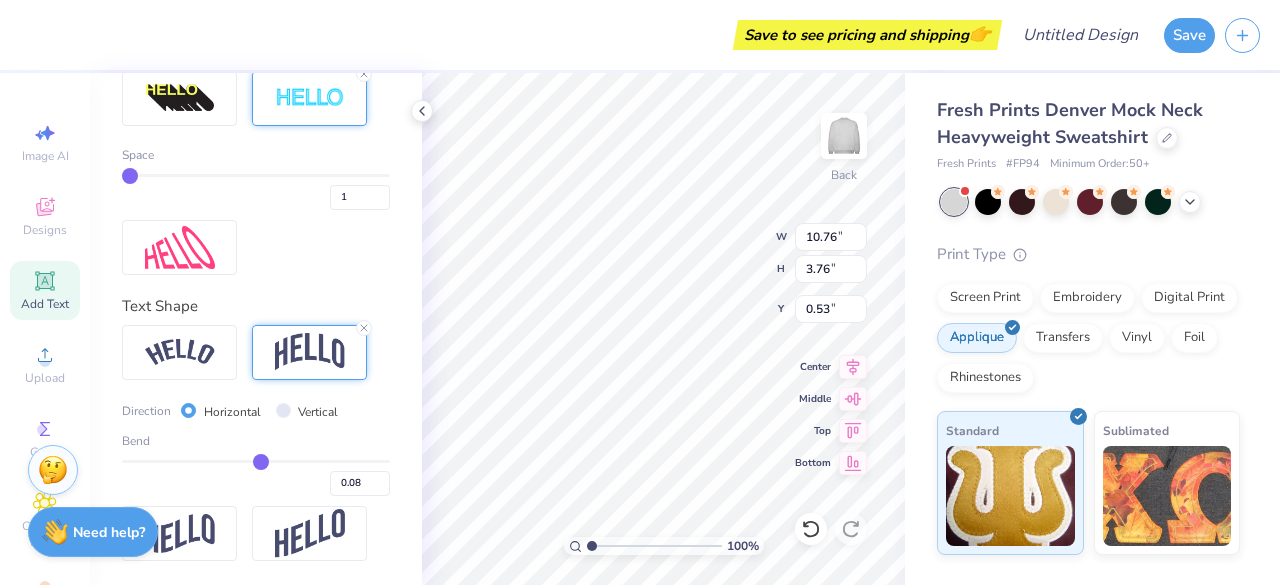 type on "0.04" 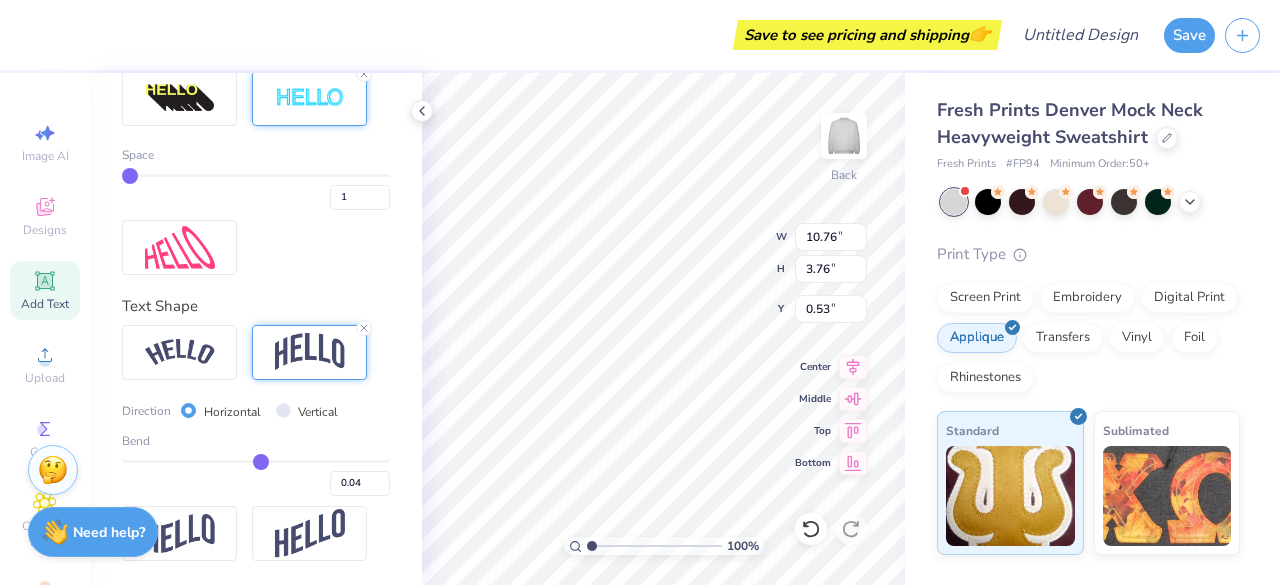 type on "0" 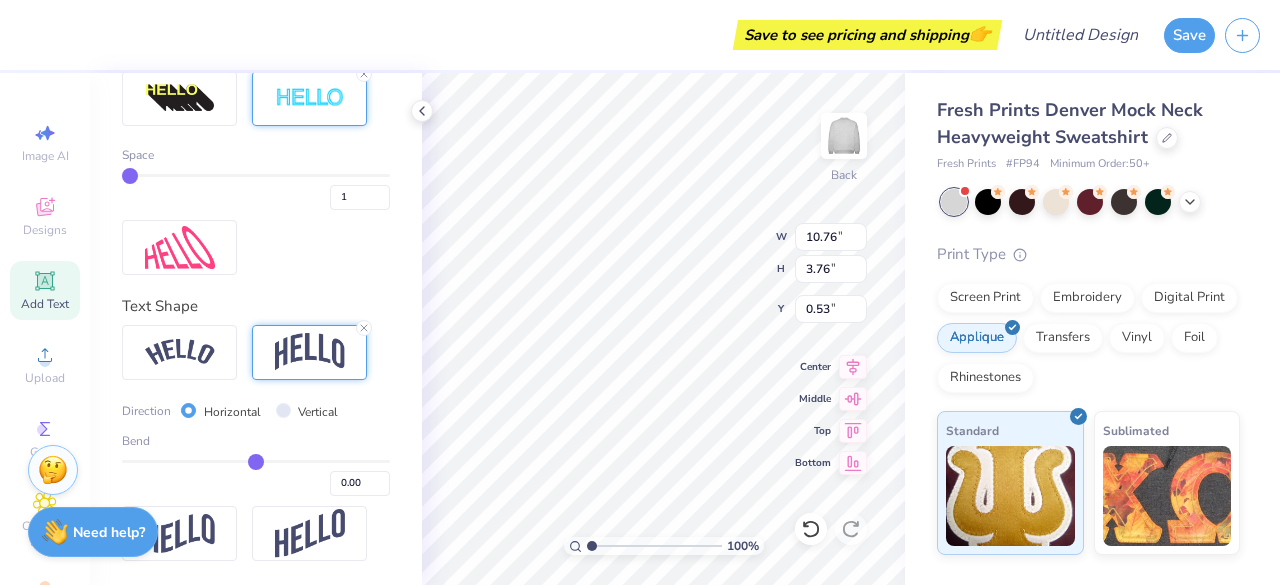 type on "-0.04" 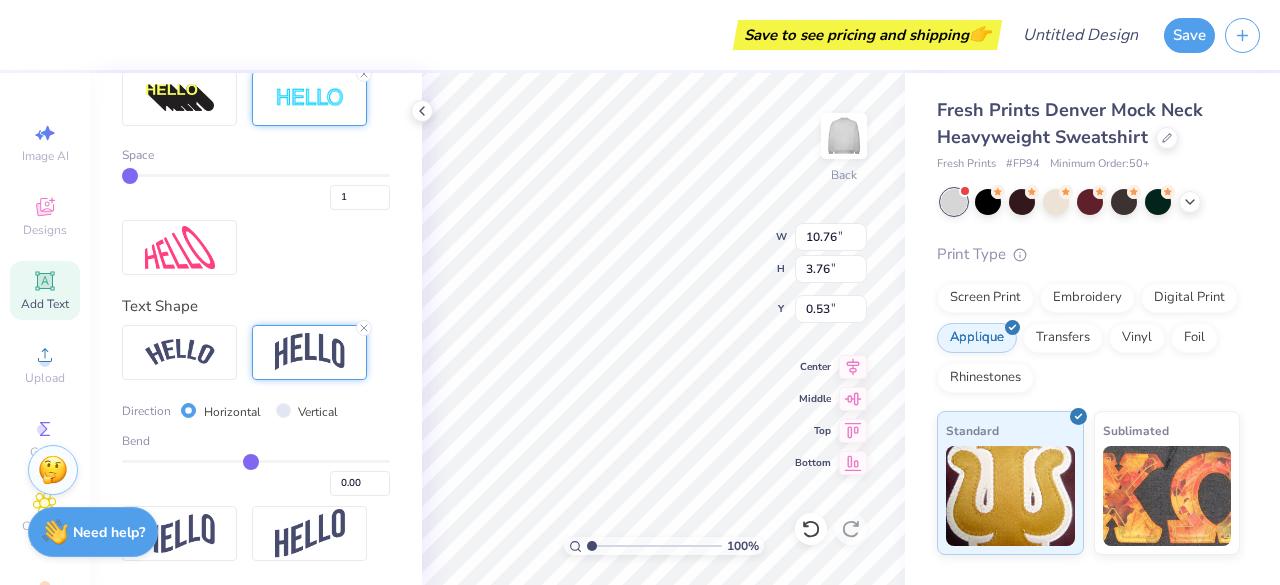 type on "-0.04" 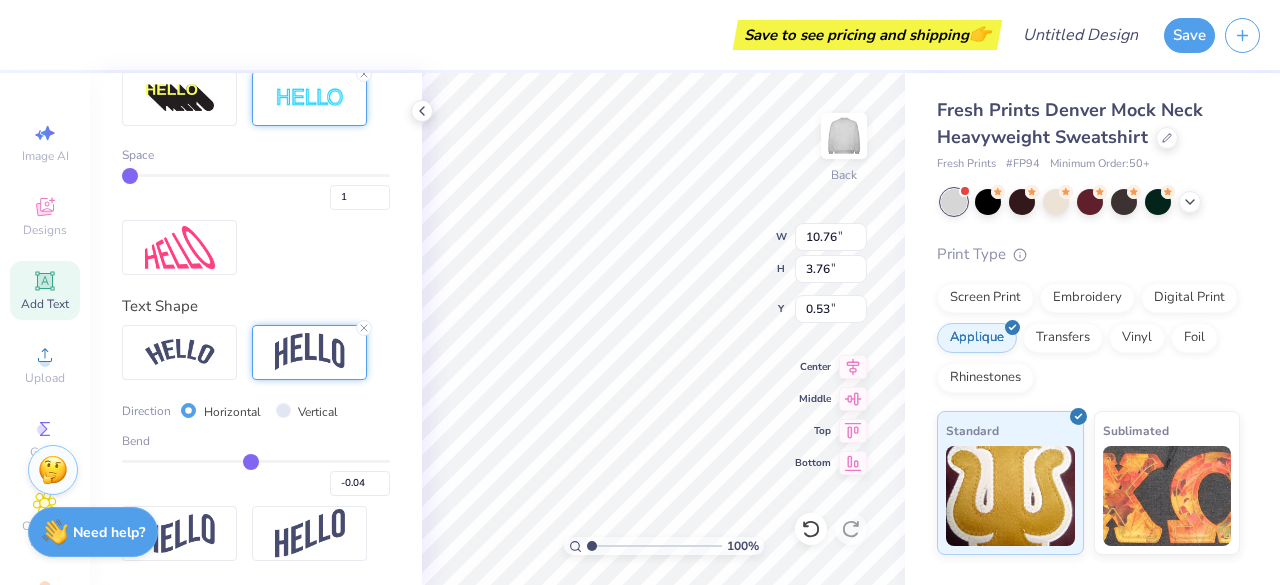 type on "-0.08" 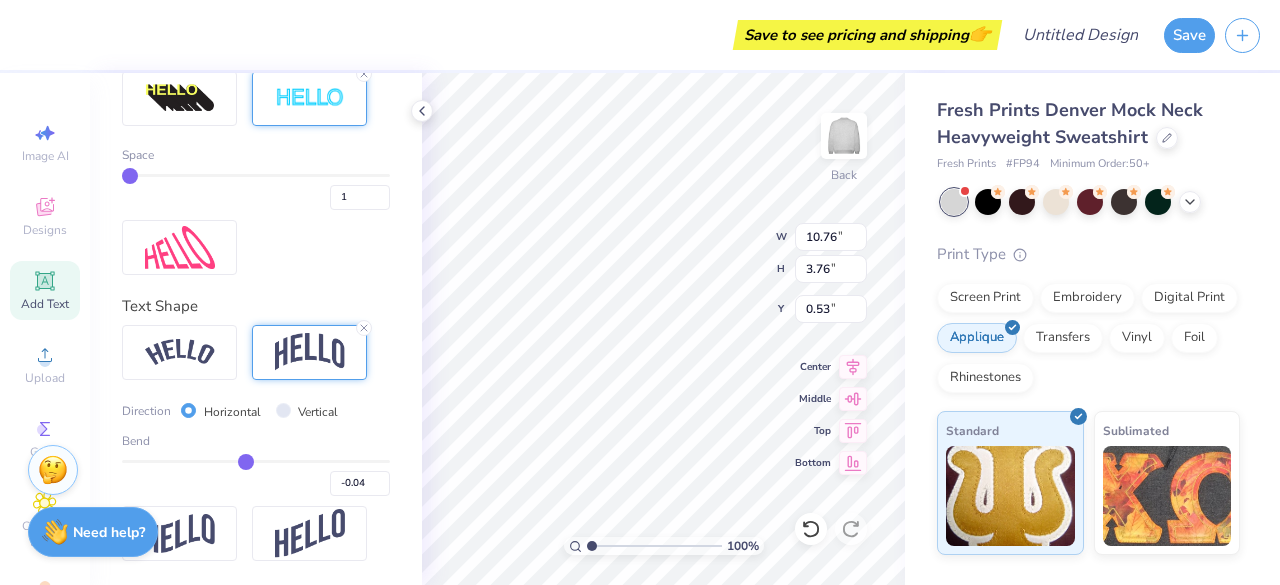 type on "-0.08" 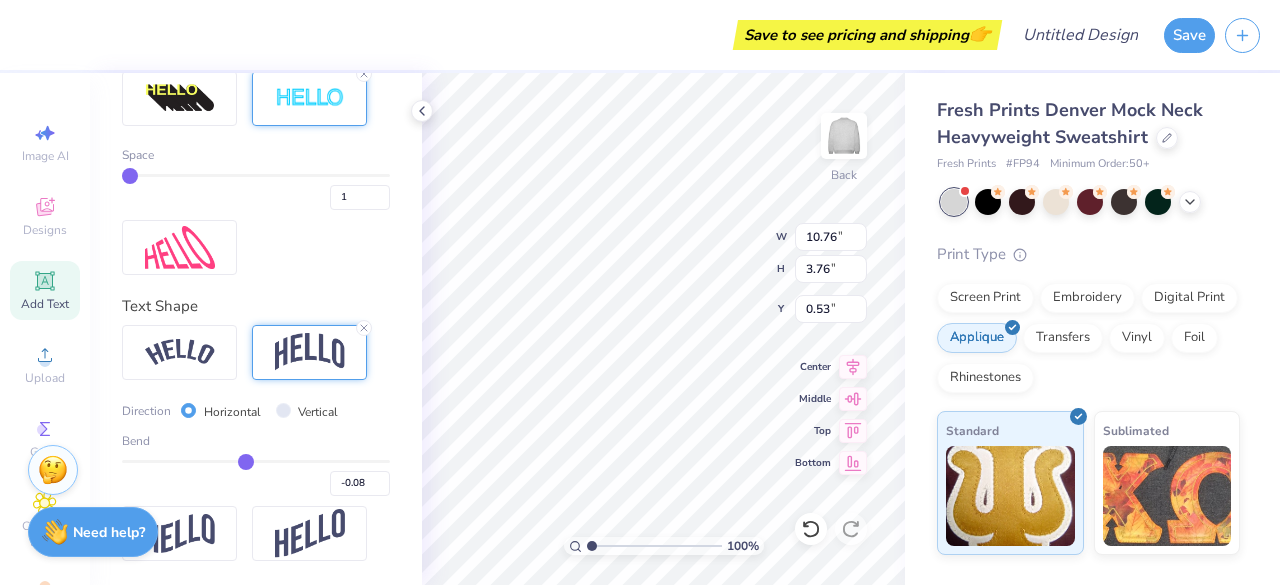 type on "-0.14" 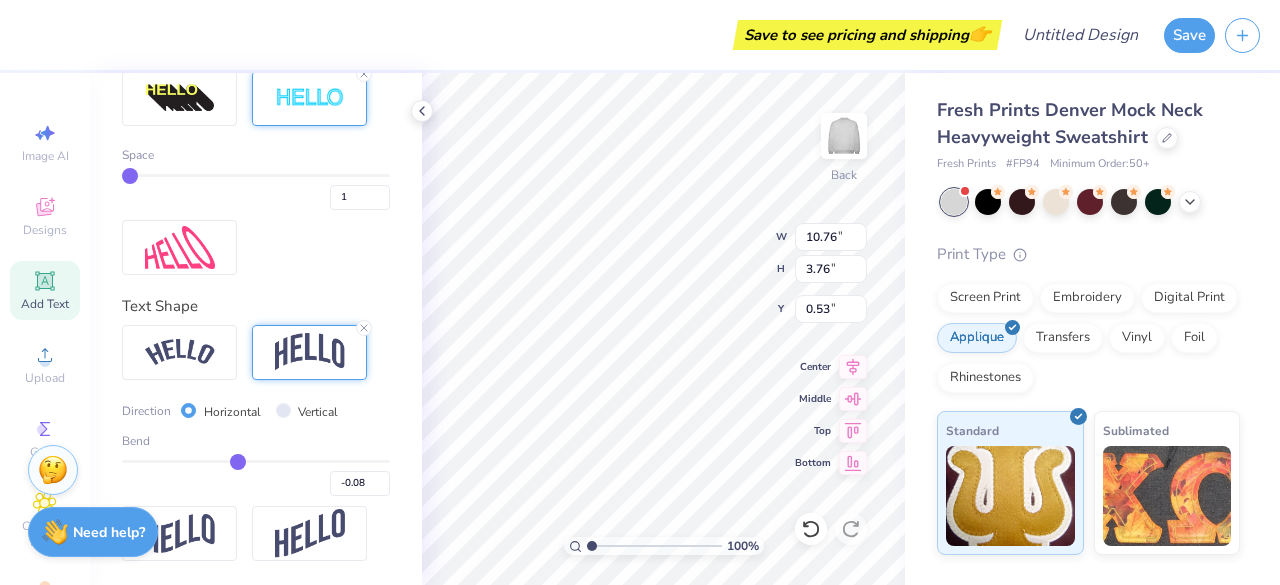 type on "-0.14" 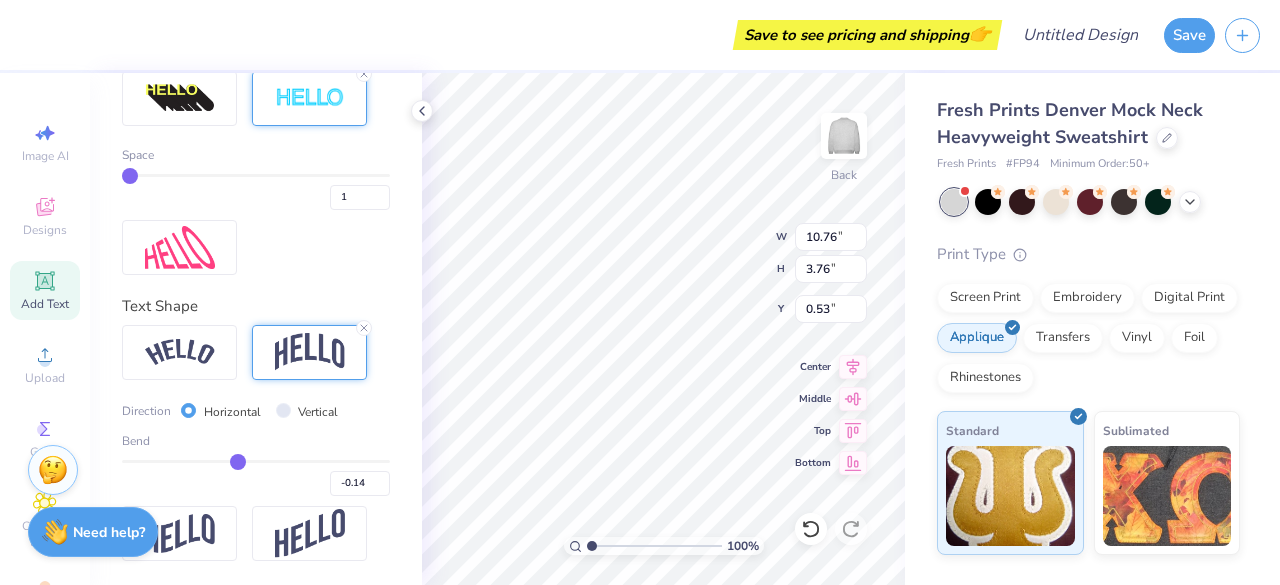 type on "-0.2" 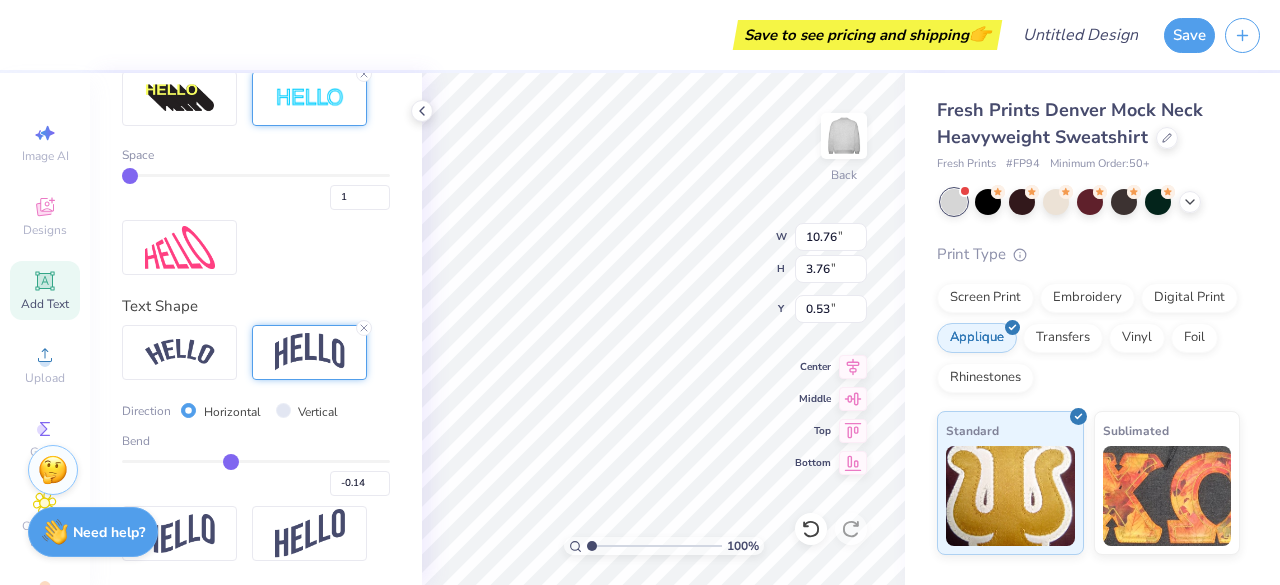 type on "-0.20" 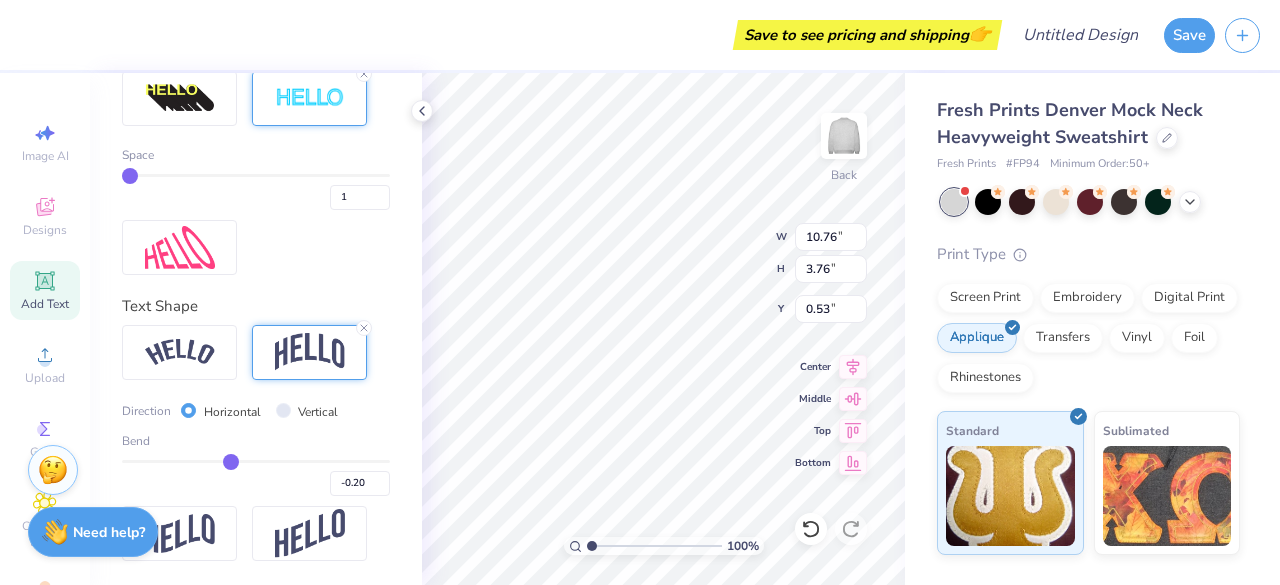 type on "-0.24" 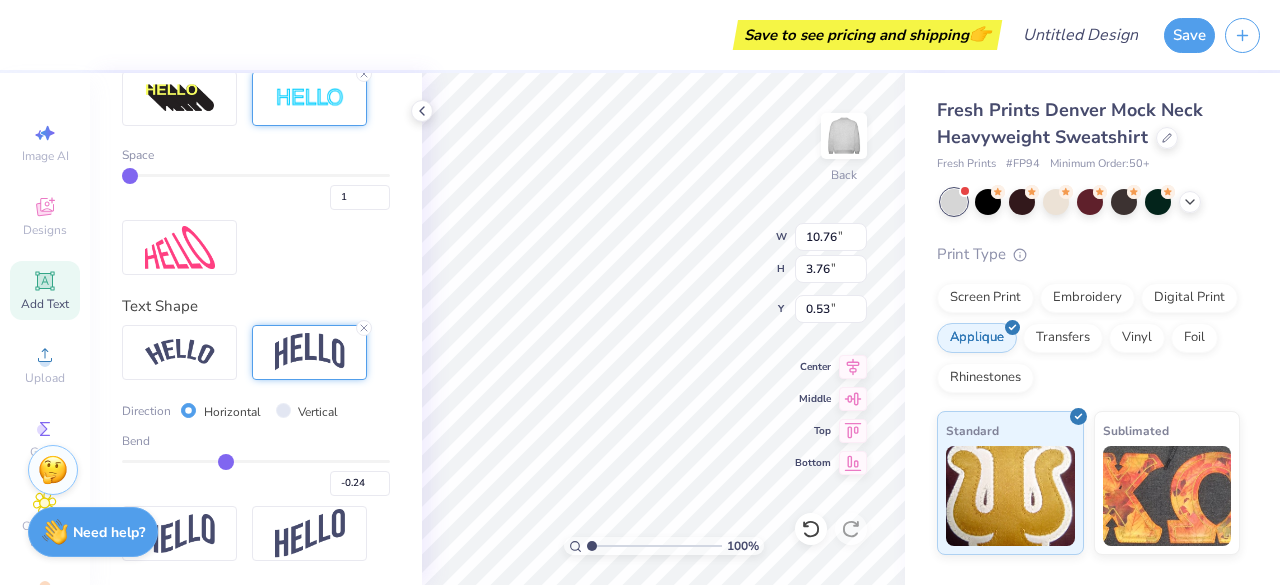 type on "-0.29" 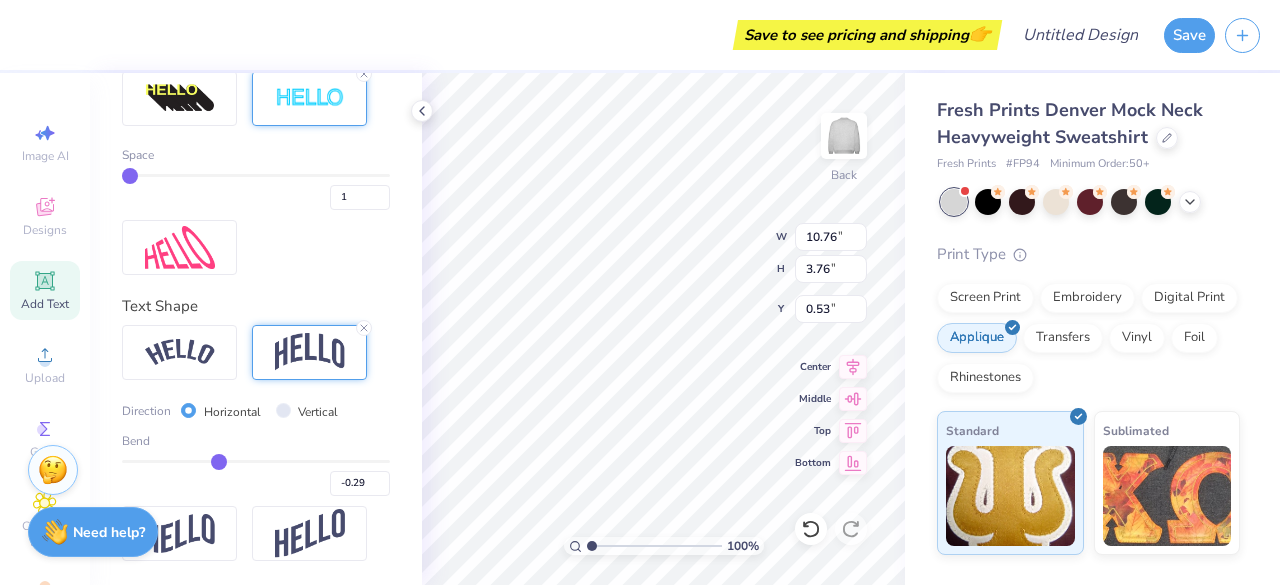 type on "-0.36" 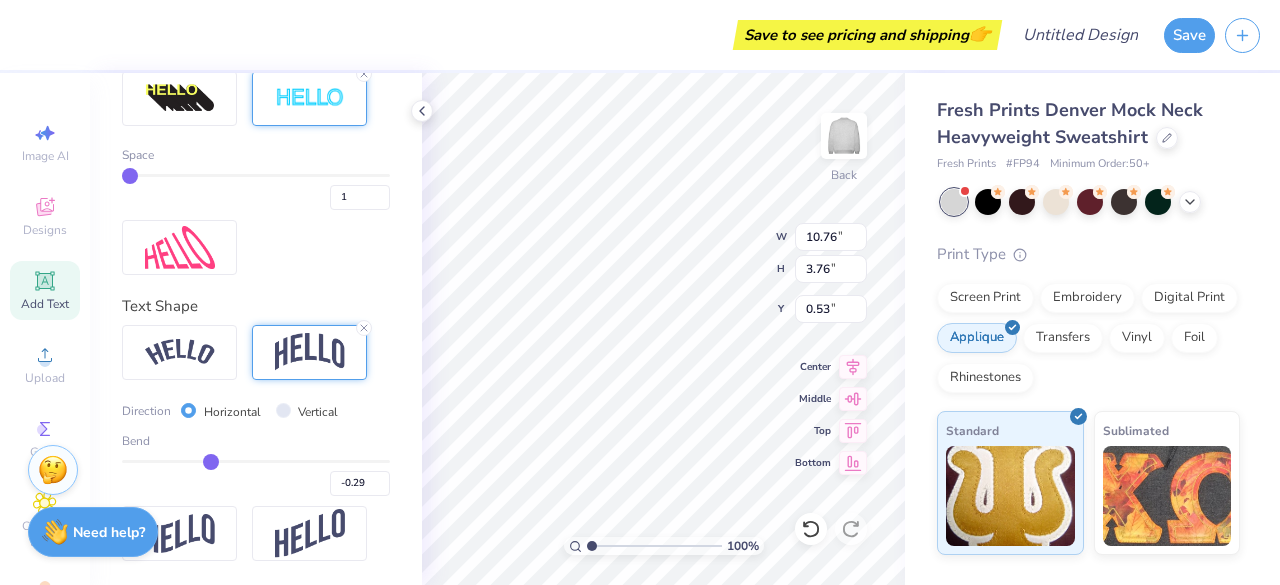 type on "-0.36" 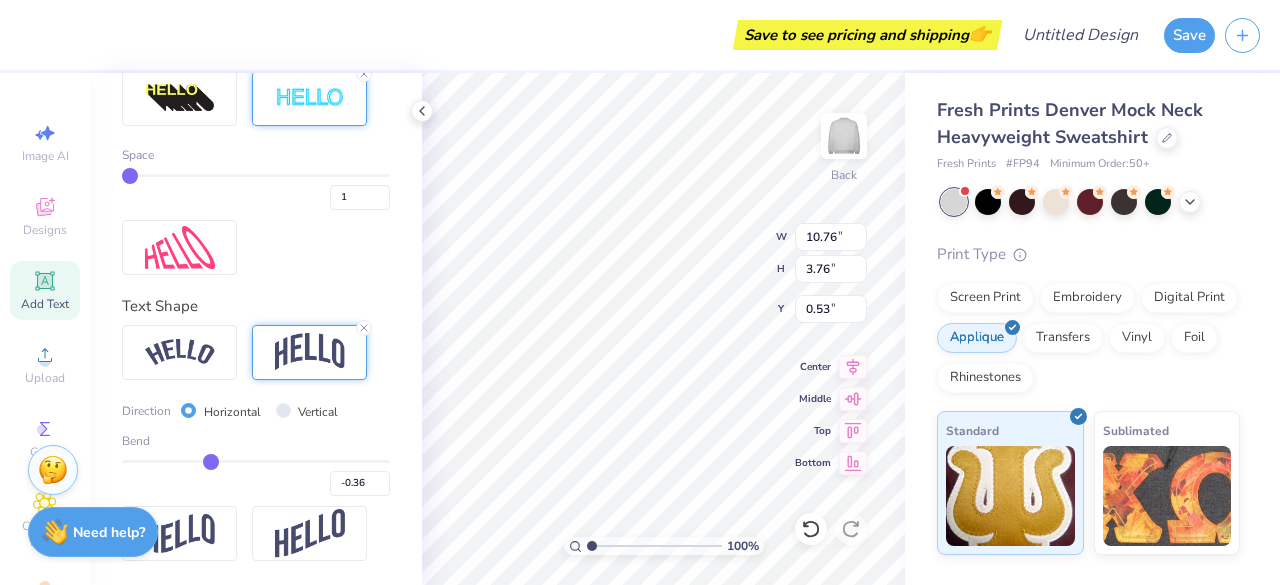type on "-0.41" 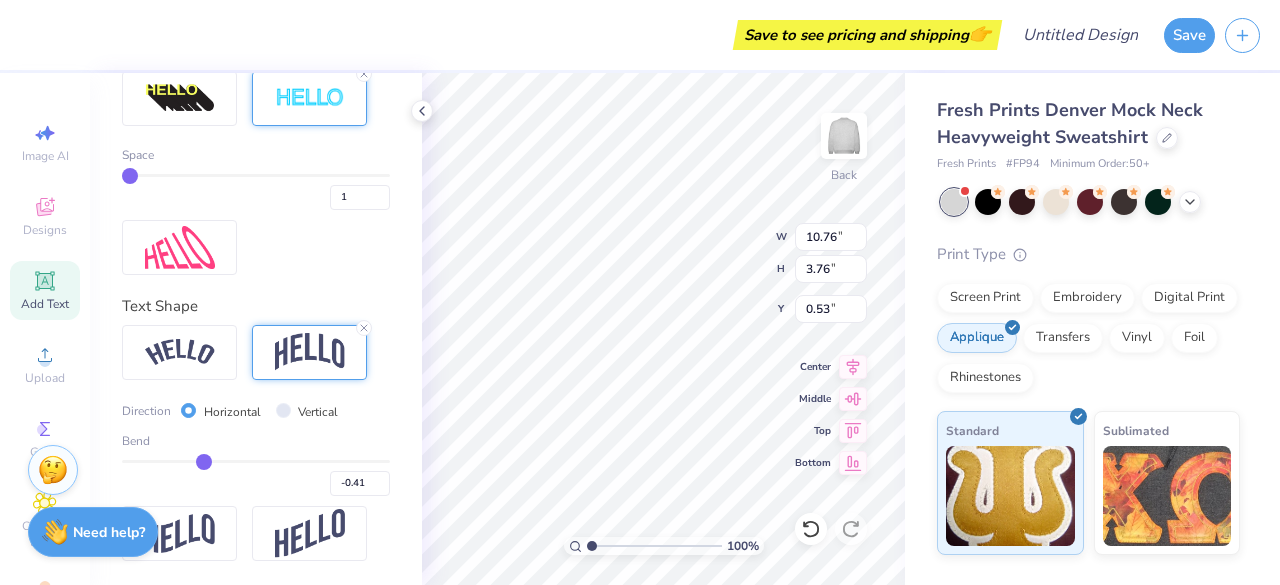type on "-0.46" 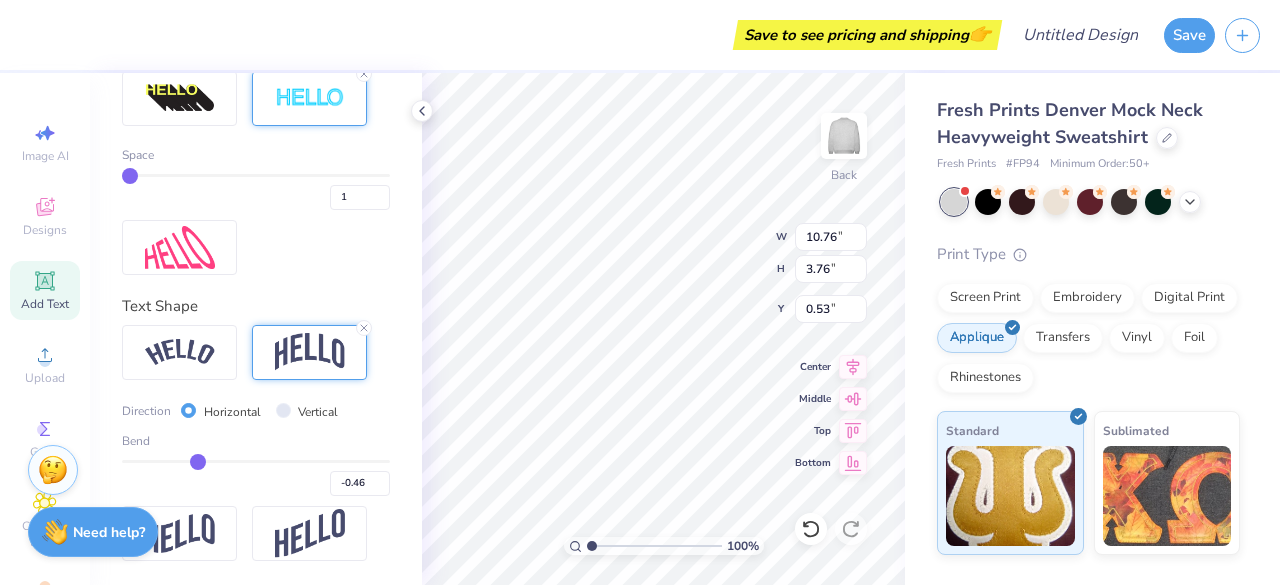 type on "-0.5" 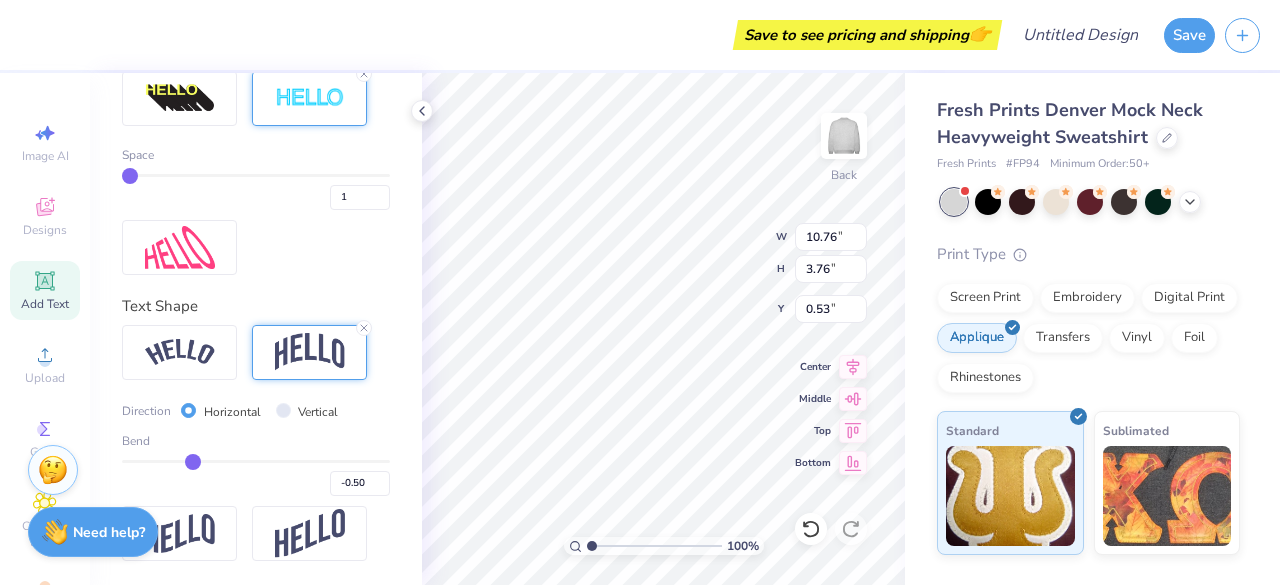 type on "-0.52" 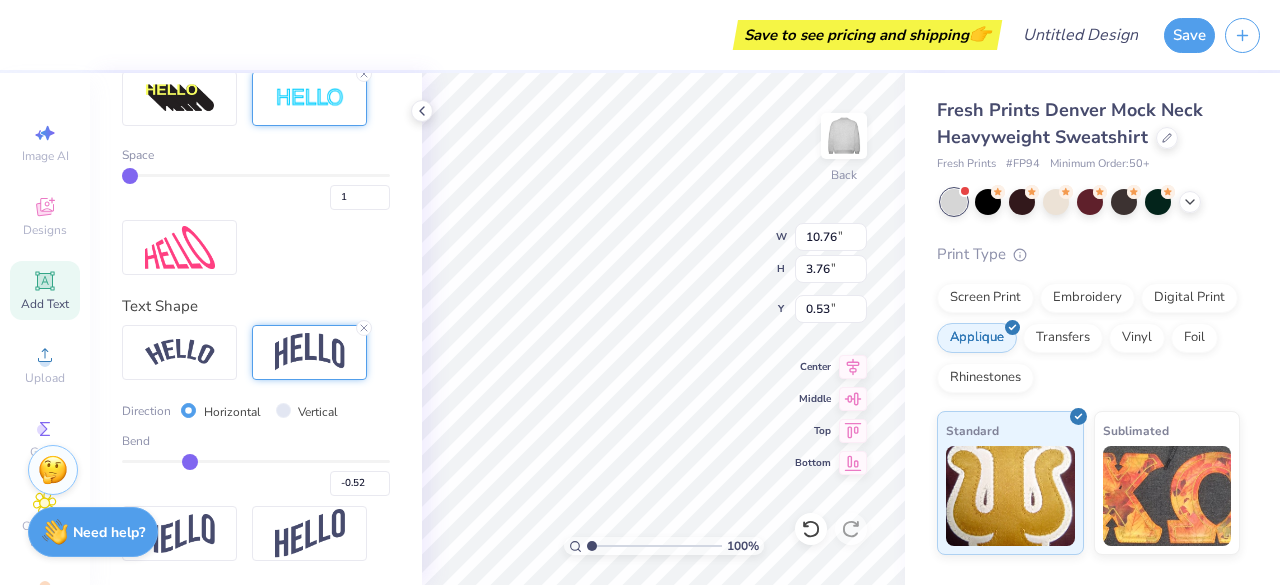 type on "-0.55" 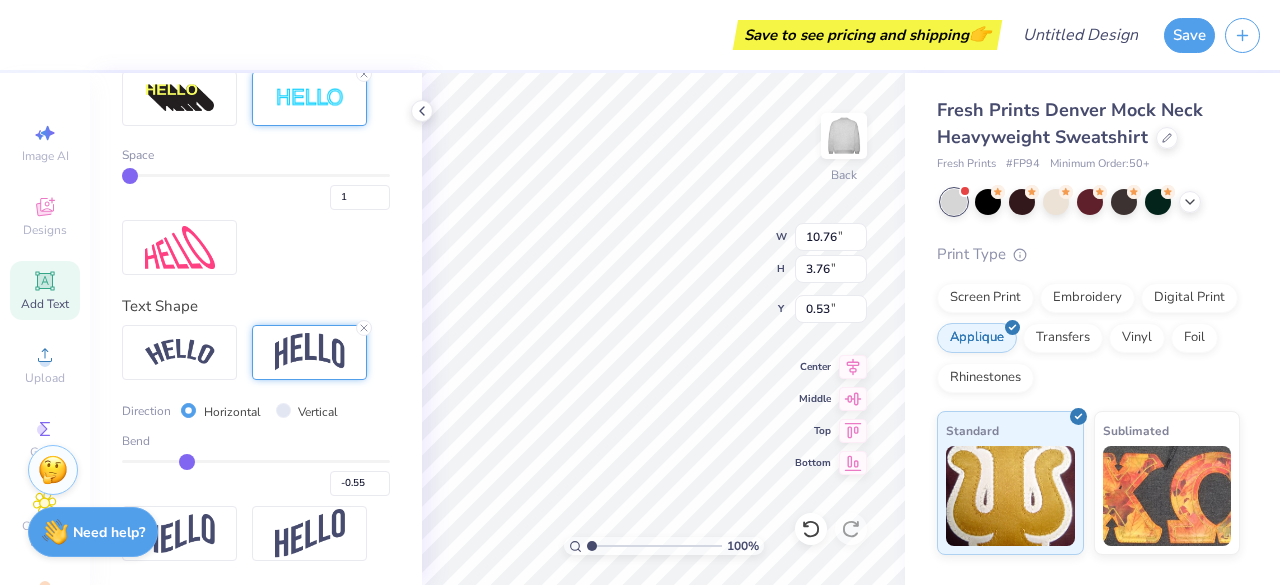 type on "-0.56" 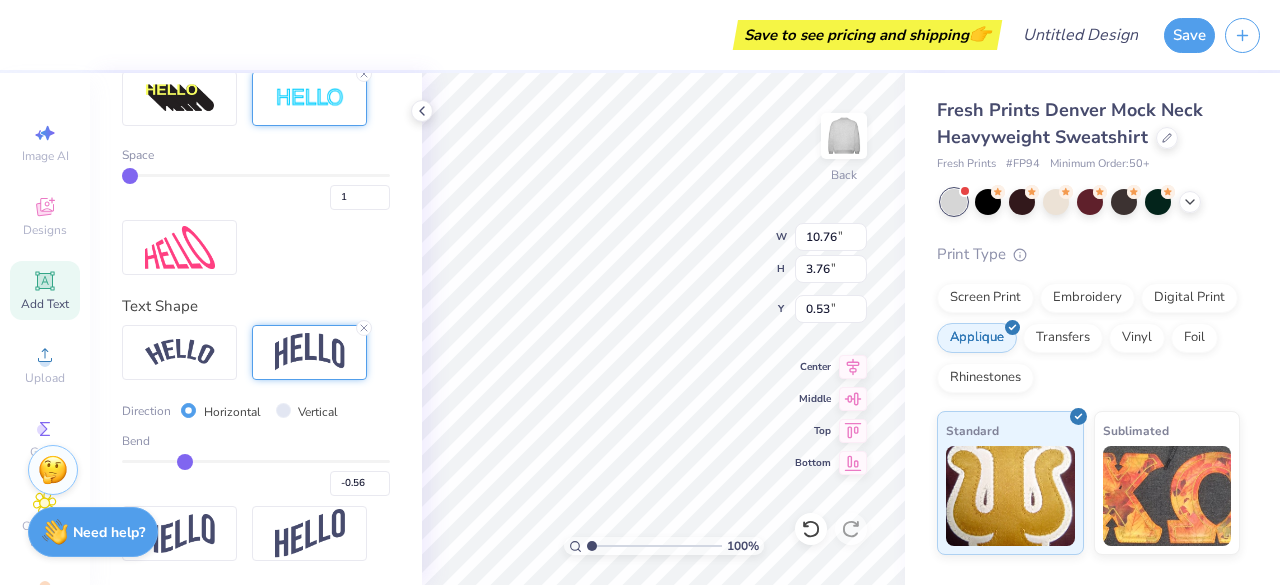 type on "-0.57" 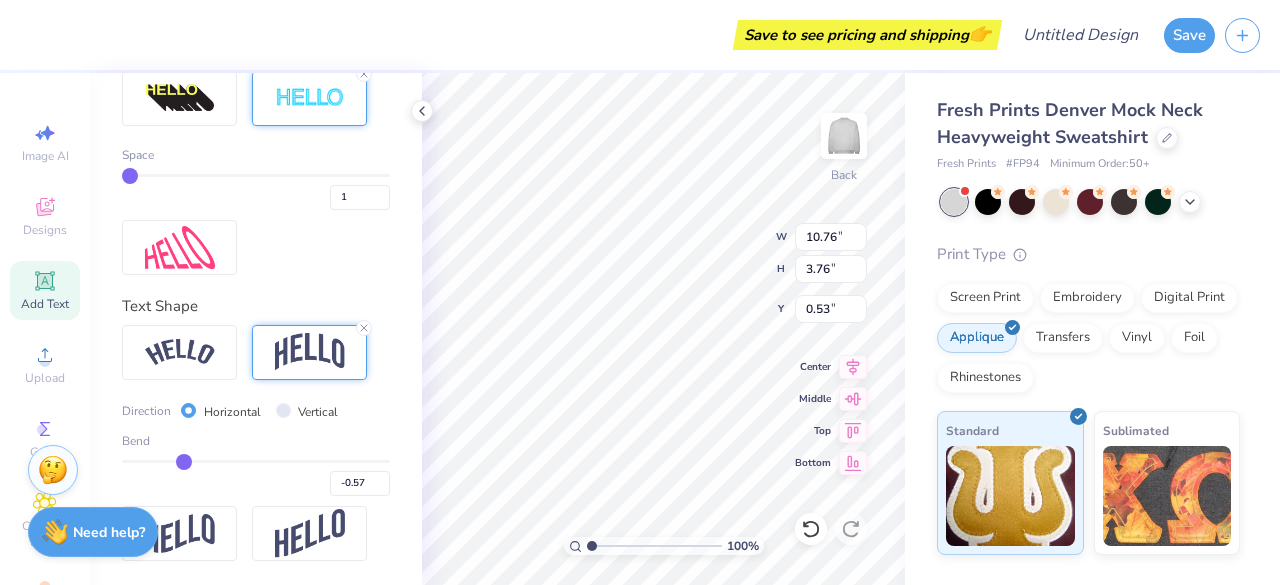 type on "-0.58" 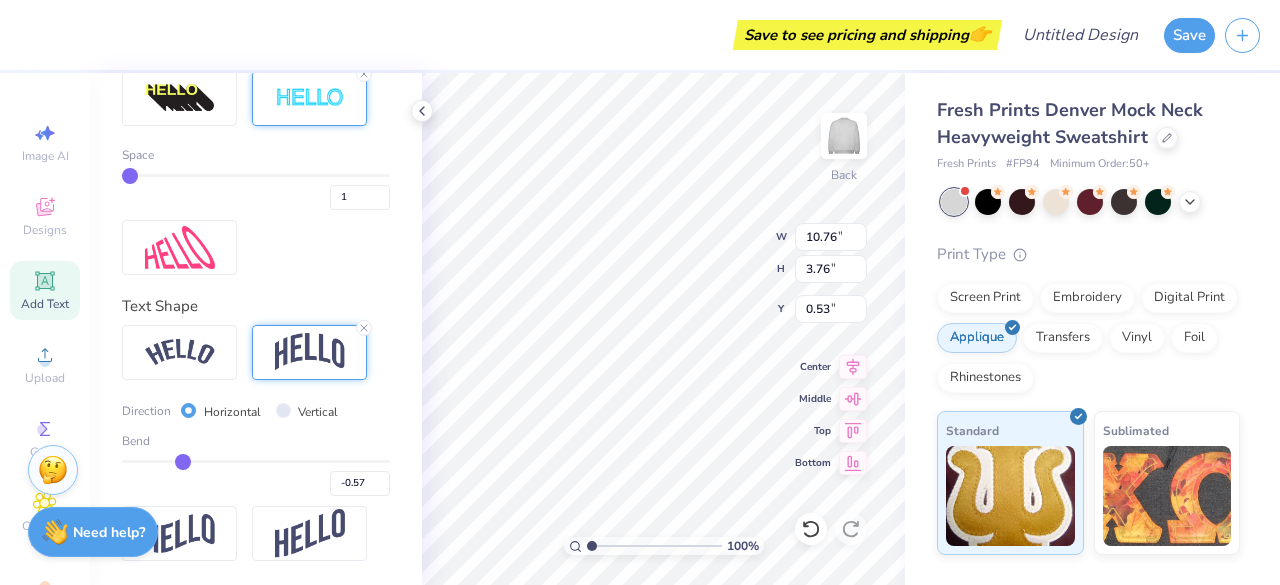 type on "-0.58" 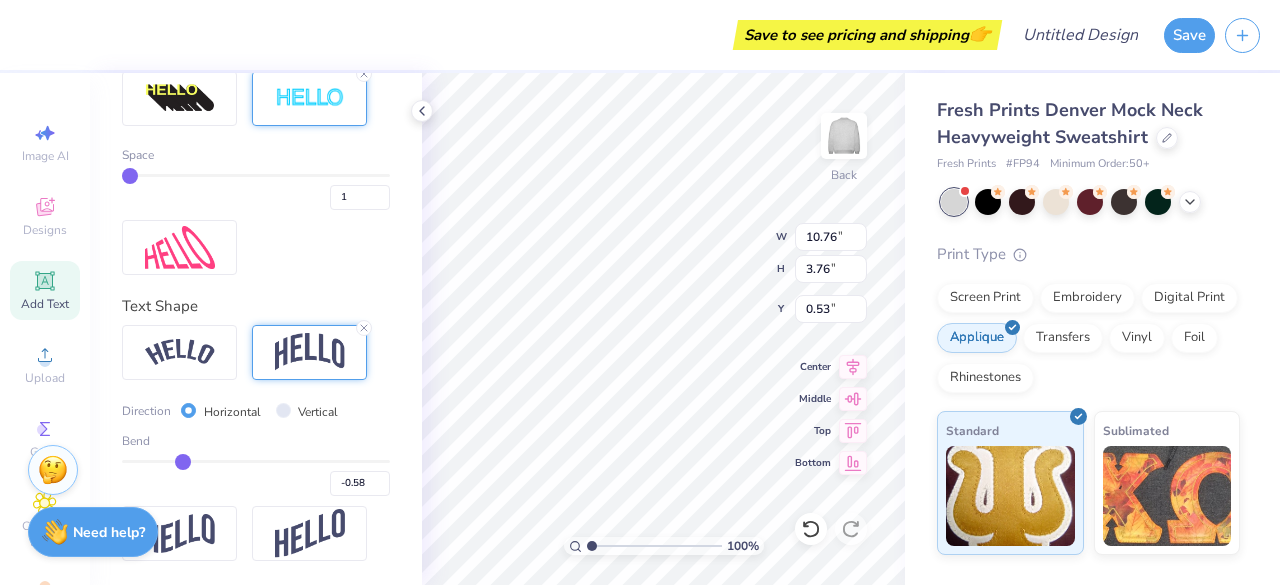 drag, startPoint x: 320, startPoint y: 459, endPoint x: 183, endPoint y: 466, distance: 137.17871 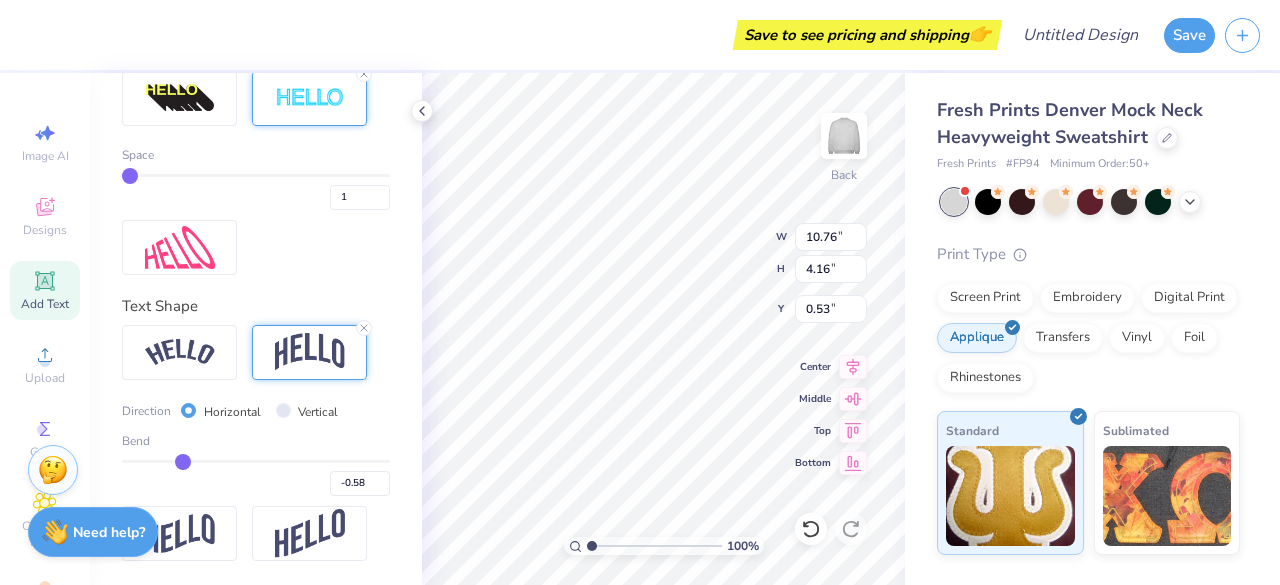 type on "-0.57" 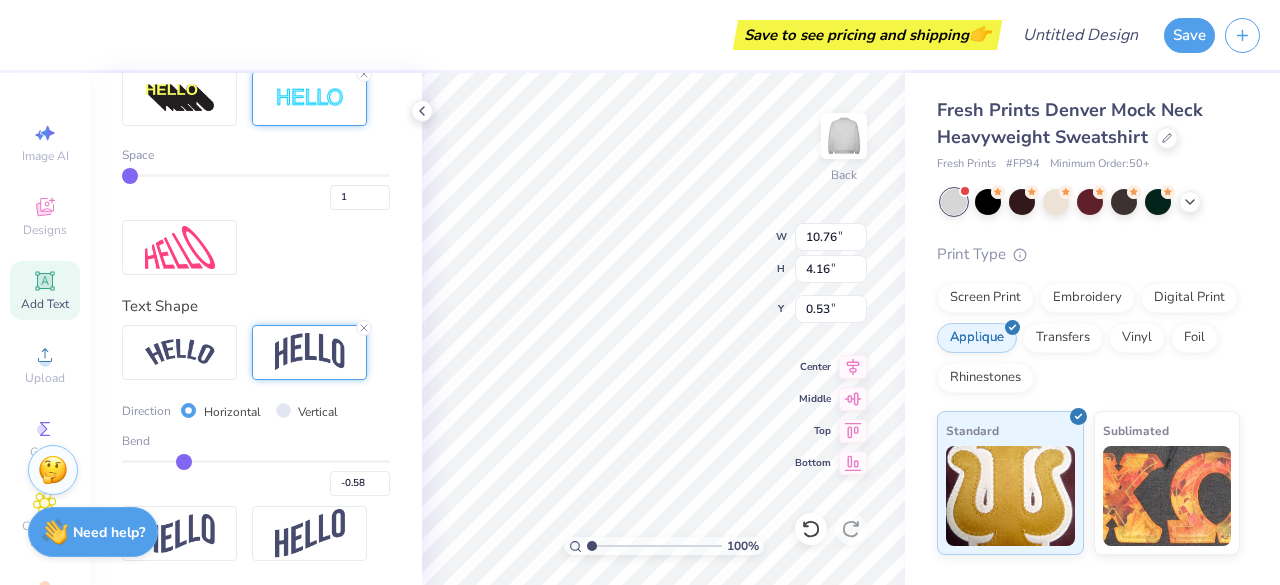 type on "-0.57" 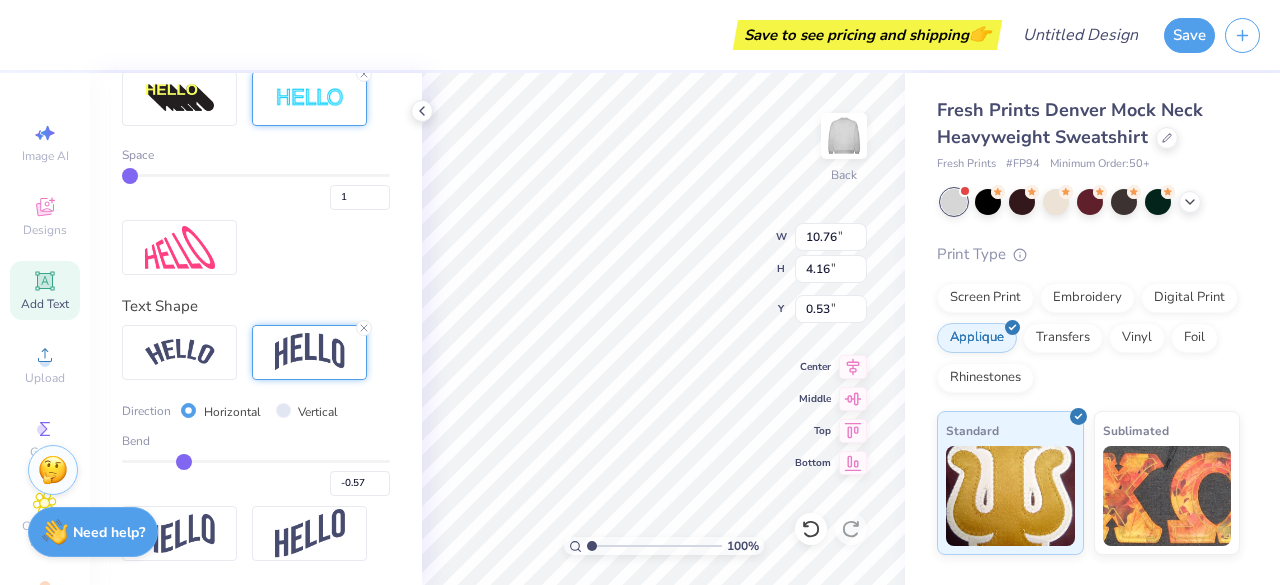 type on "-0.53" 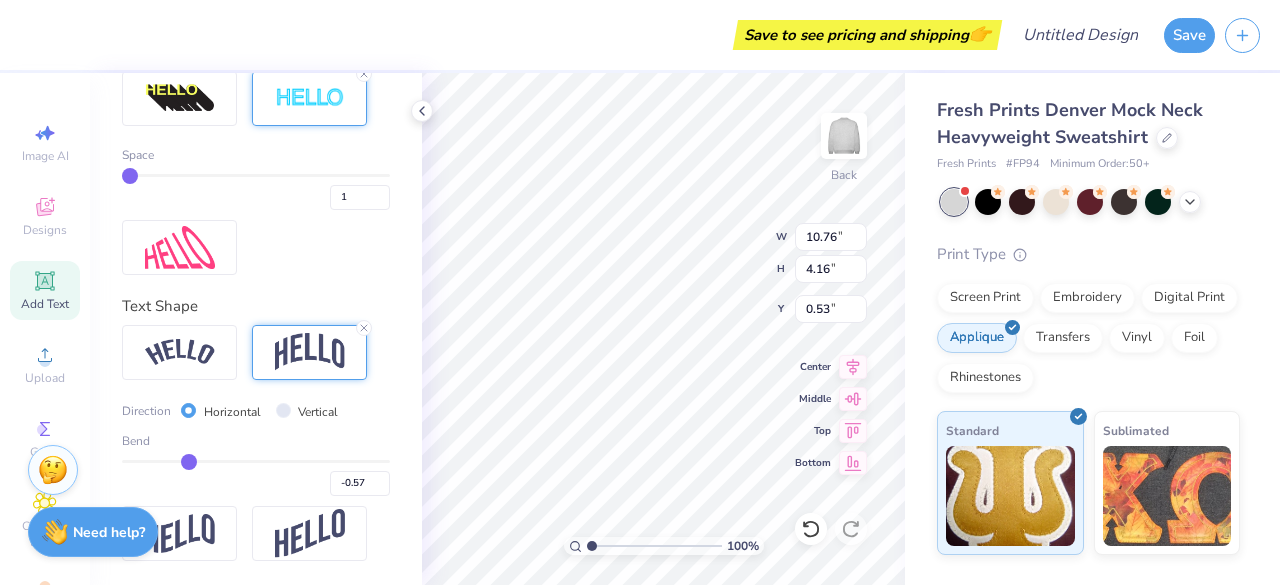 type on "-0.53" 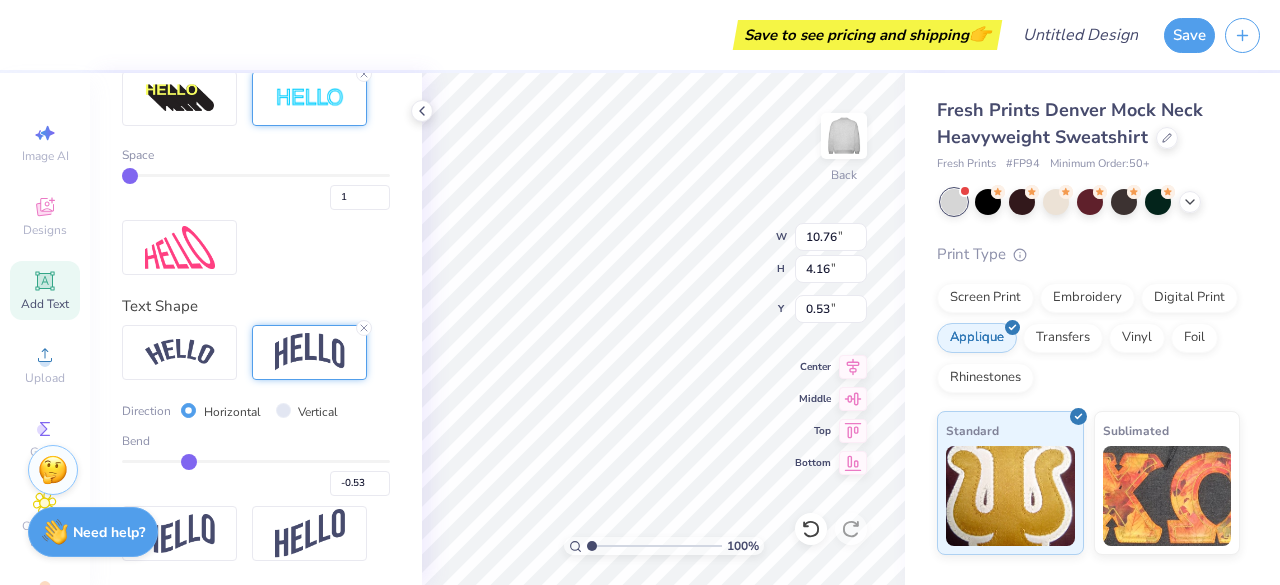 type on "-0.4" 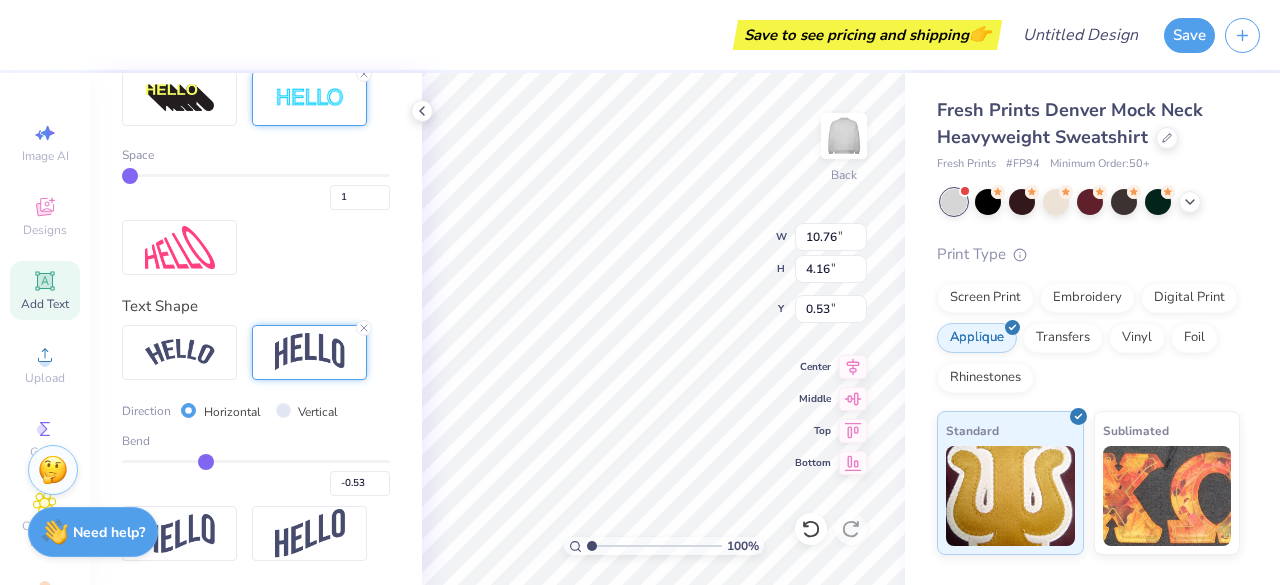 type on "-0.40" 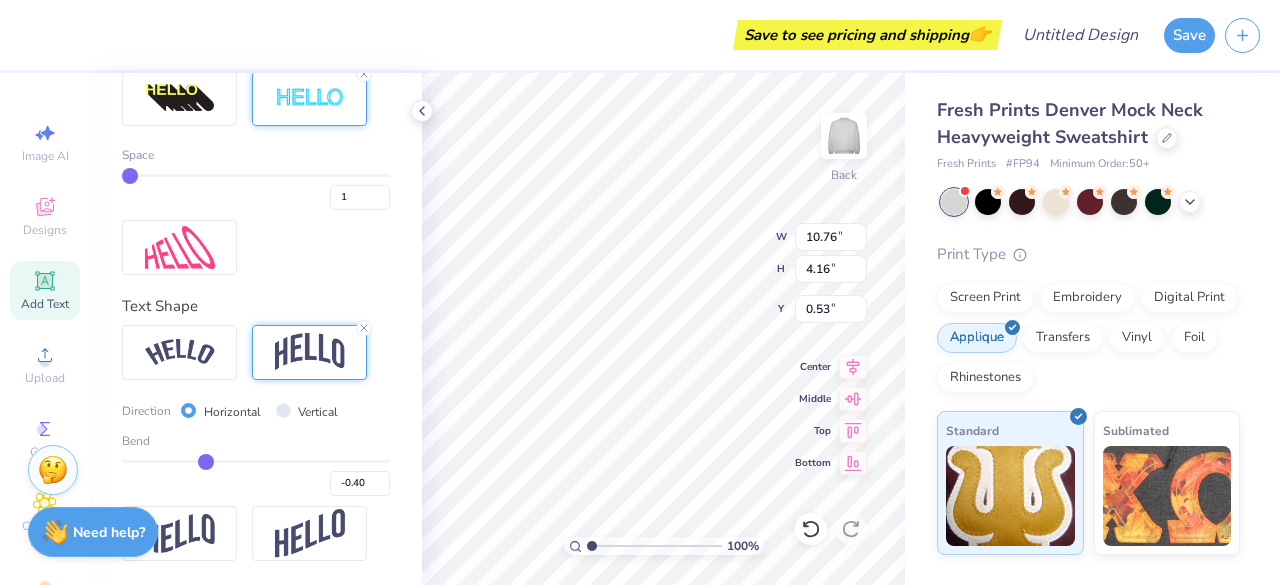 type on "-0.3" 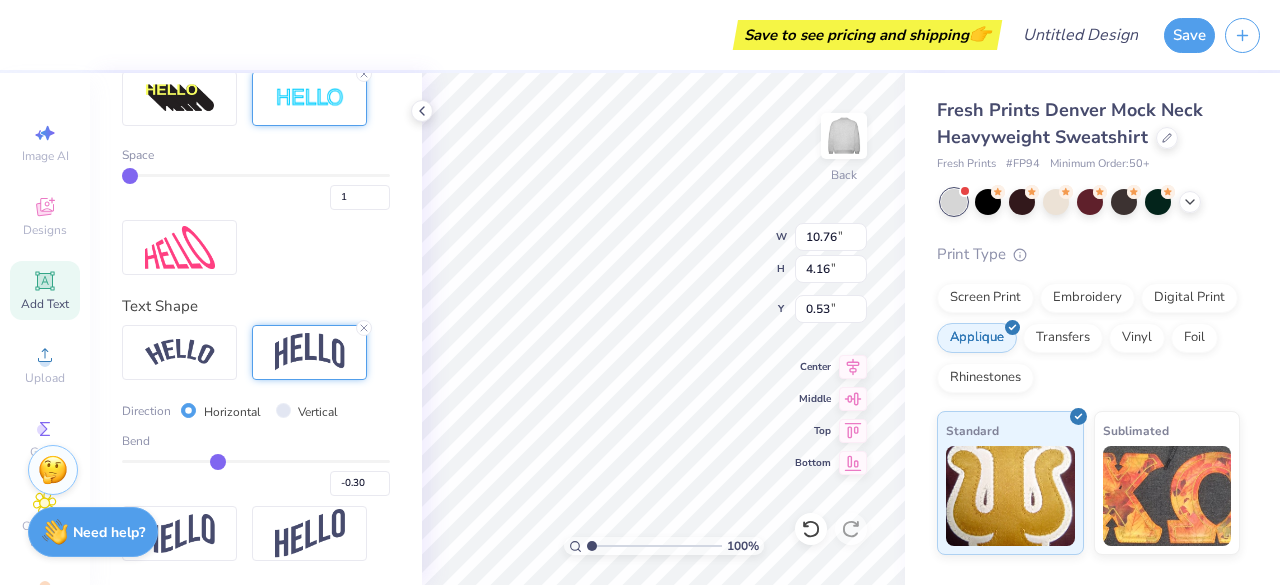 type on "-0.18" 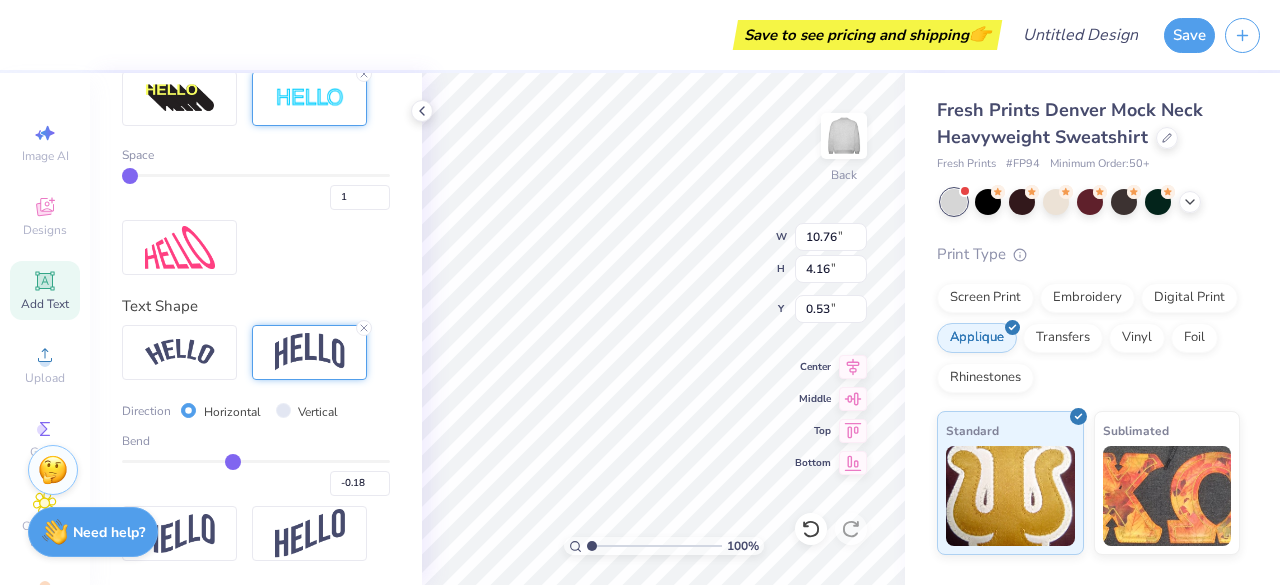 type on "-0.06" 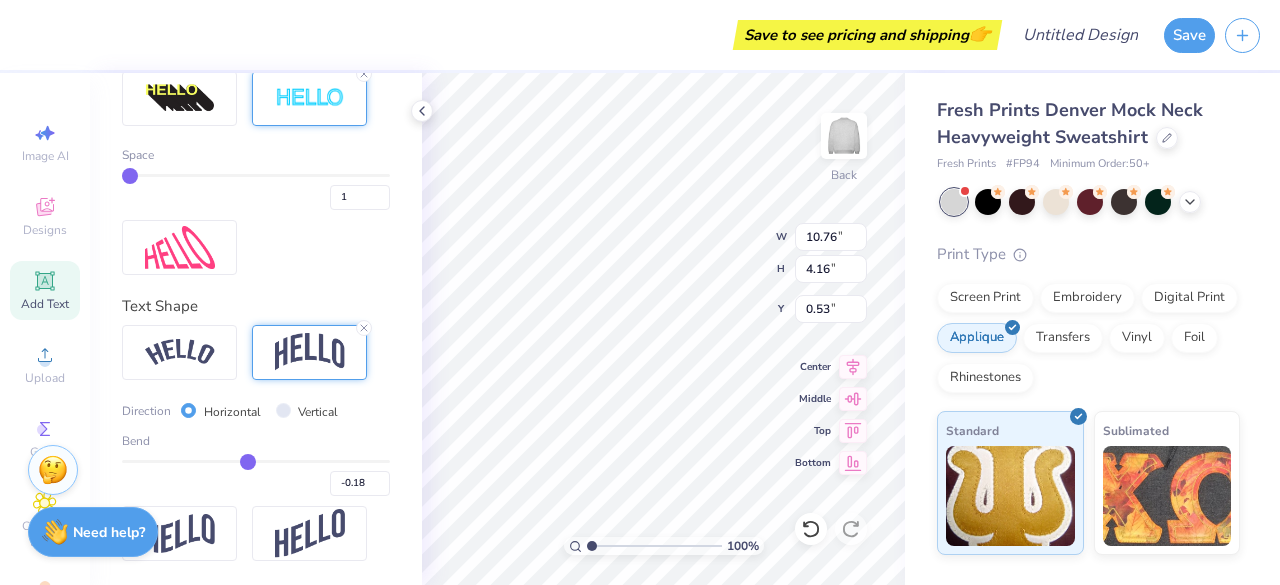 type on "-0.06" 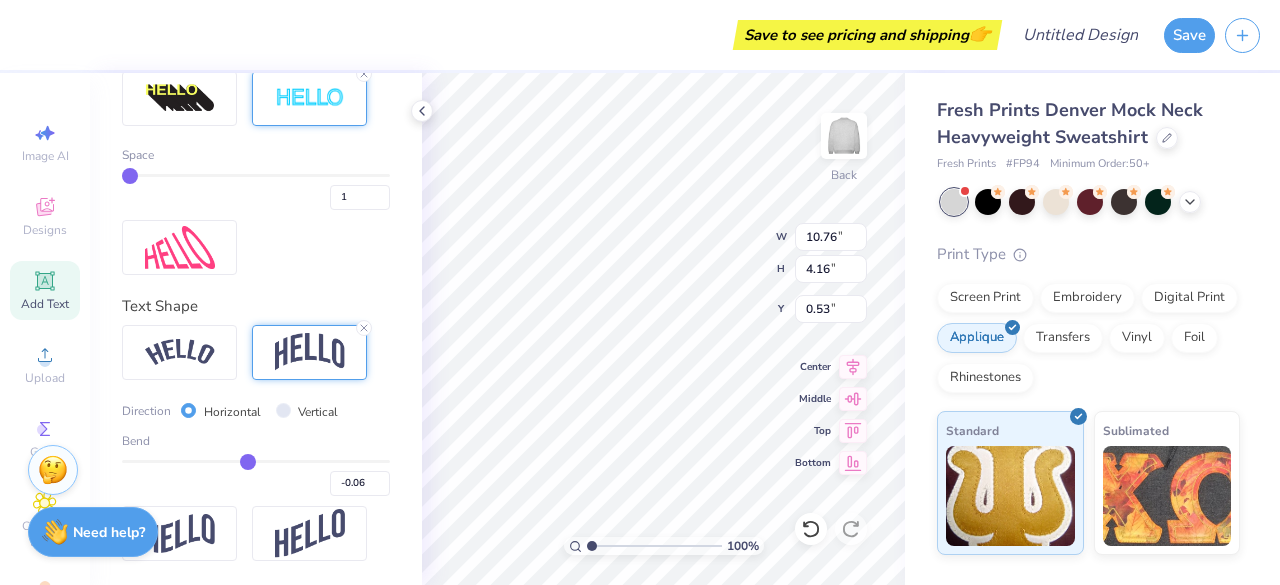 type on "0.04" 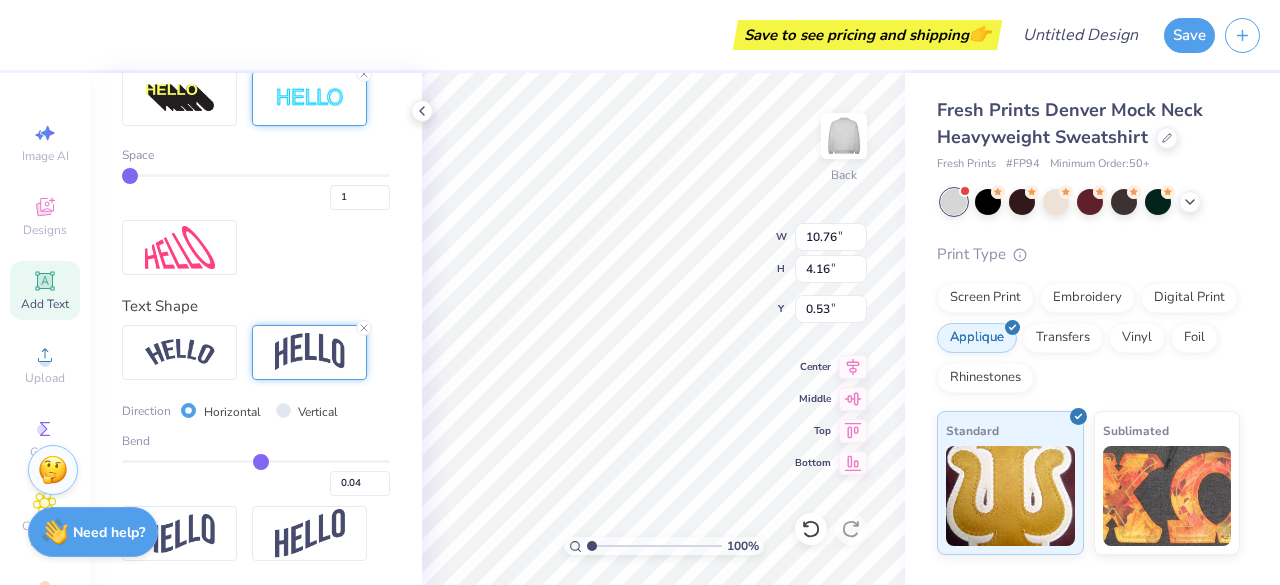 type on "0.09" 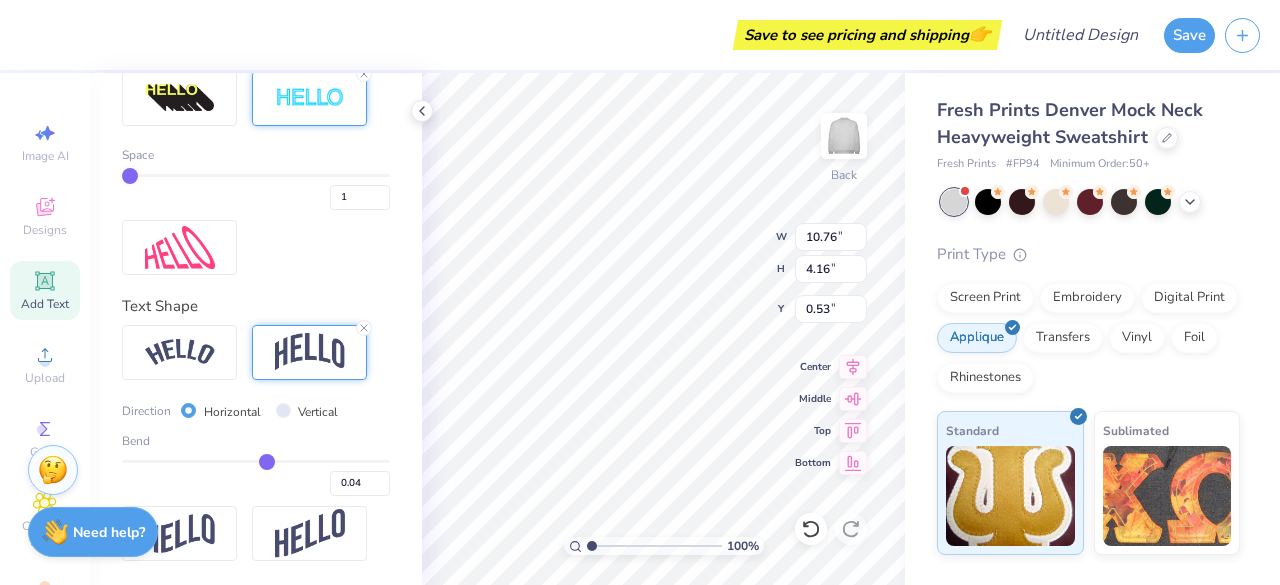 type on "0.09" 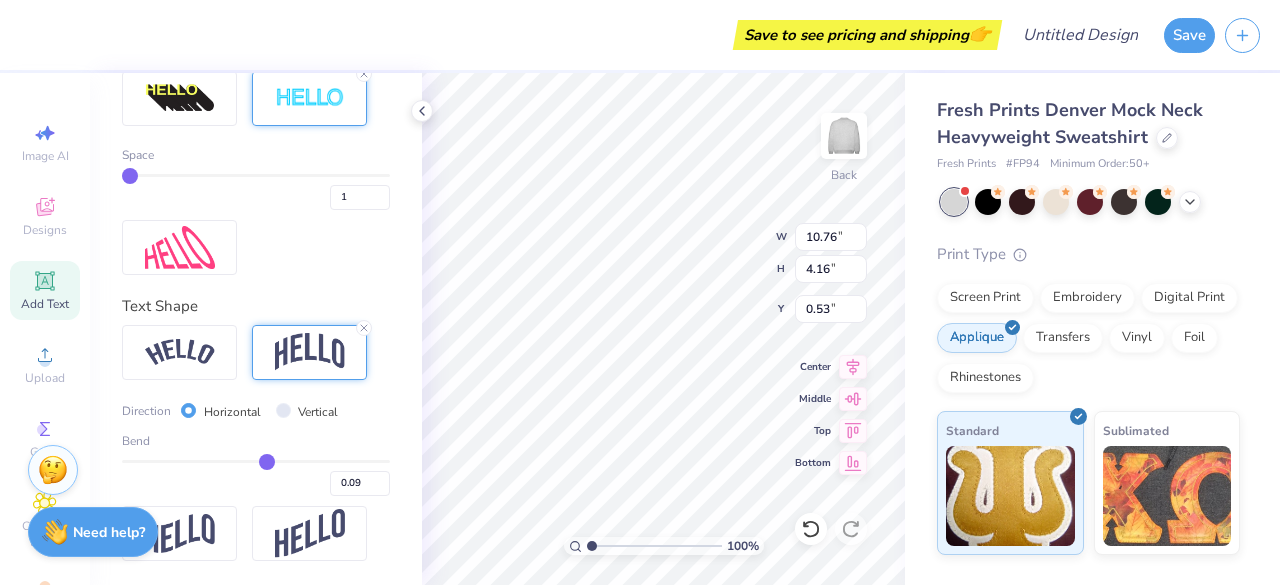 type on "0.17" 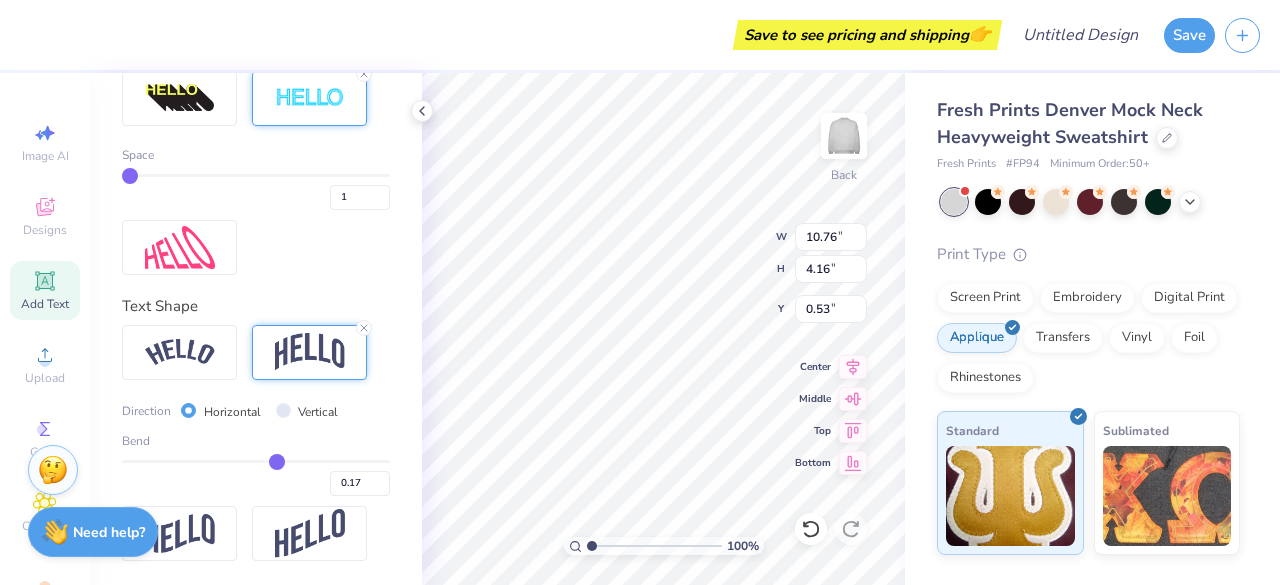 type on "0.23" 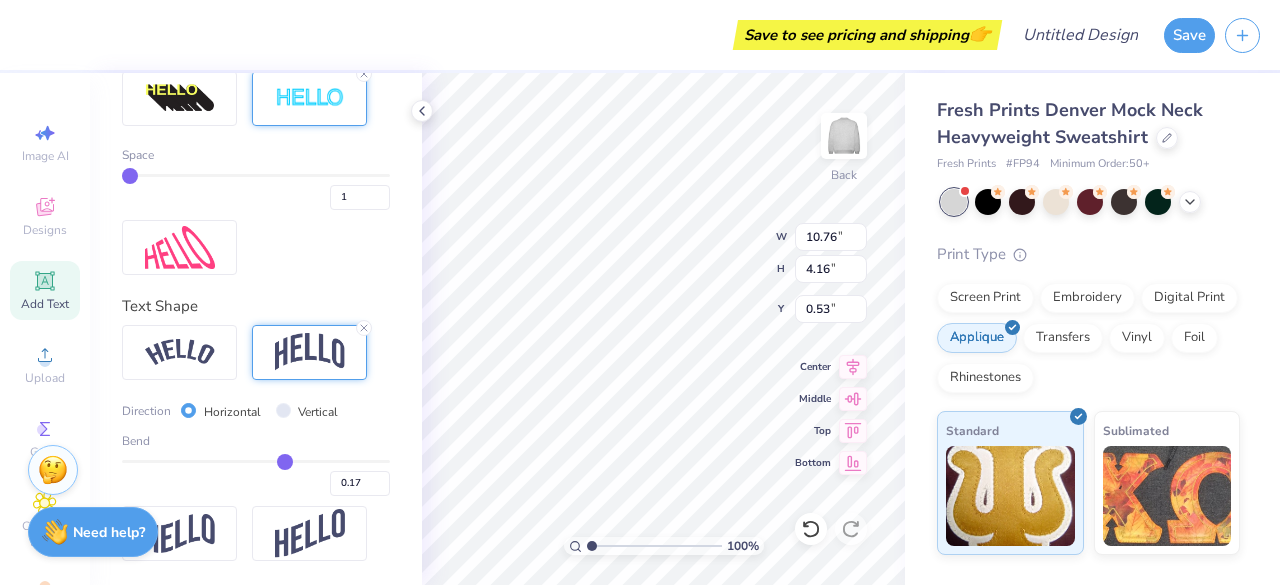 type on "0.23" 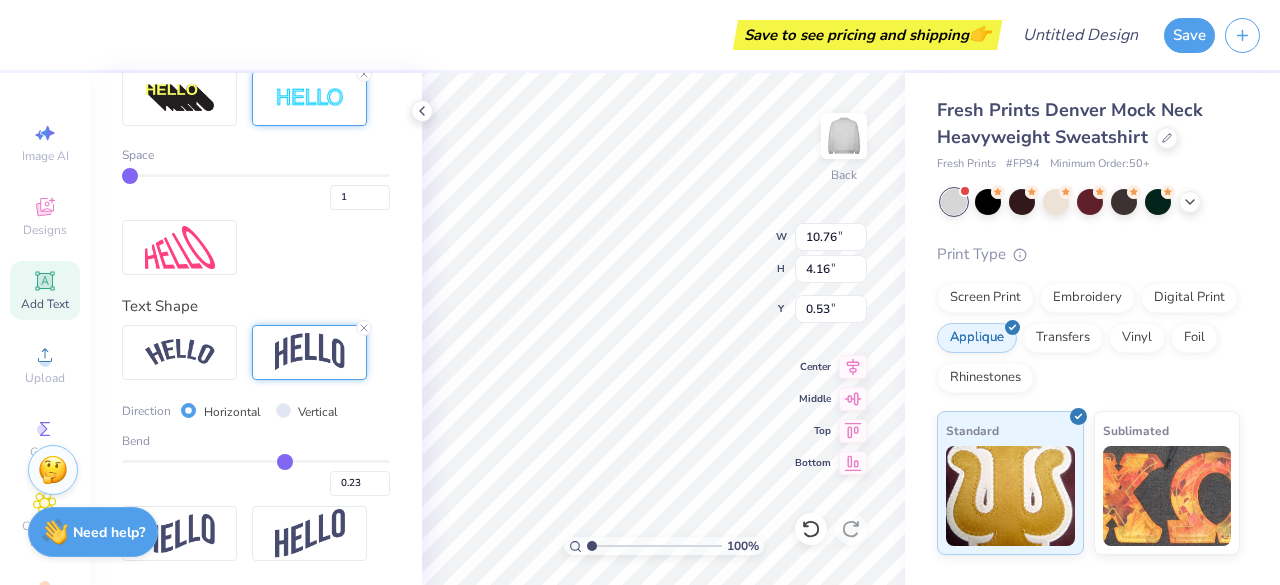 type on "0.28" 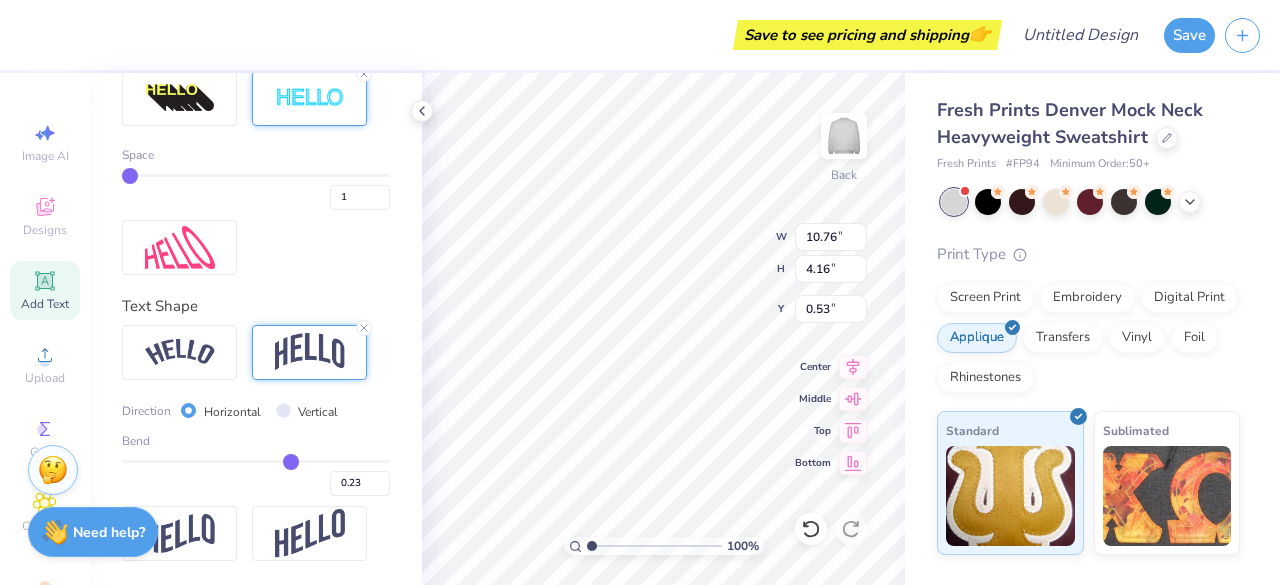 type on "0.28" 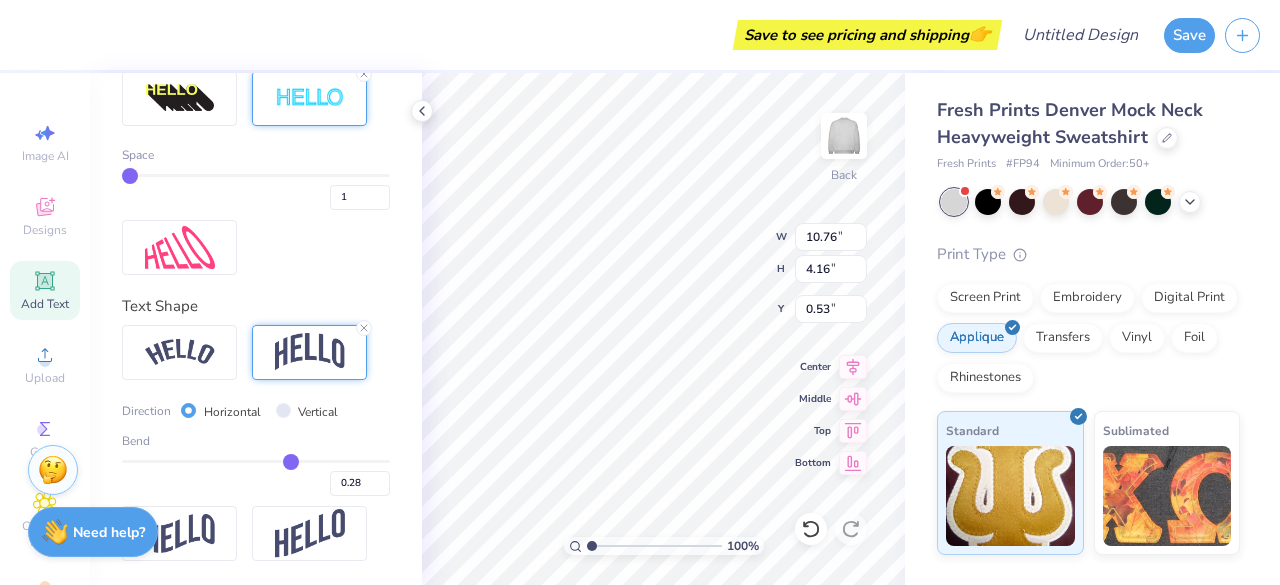 type on "0.32" 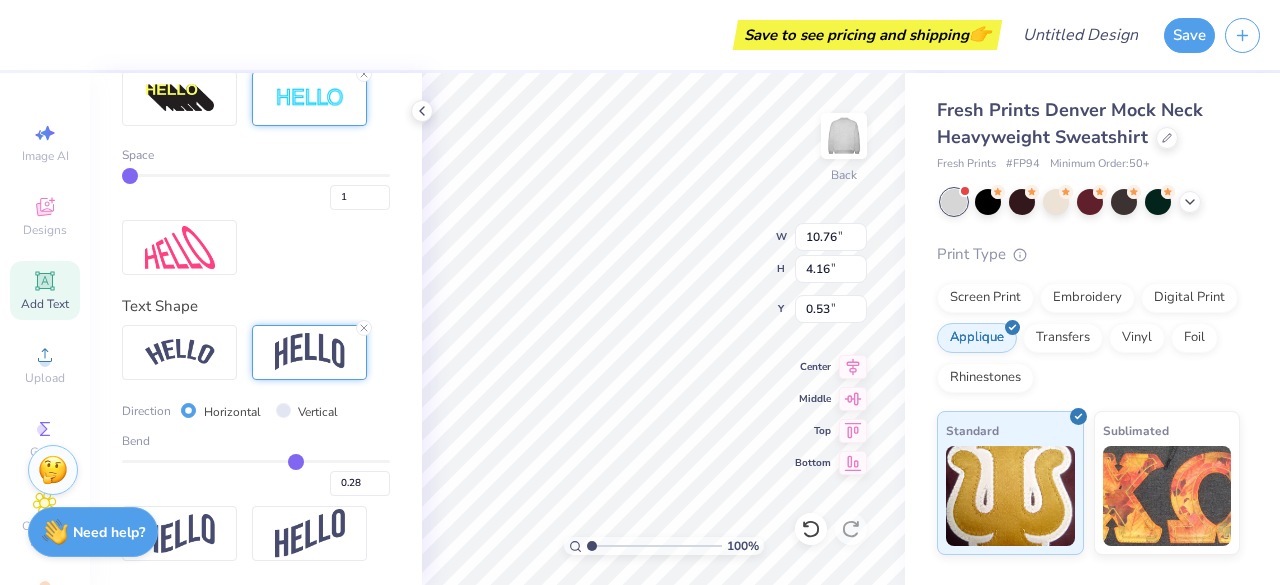 type on "0.32" 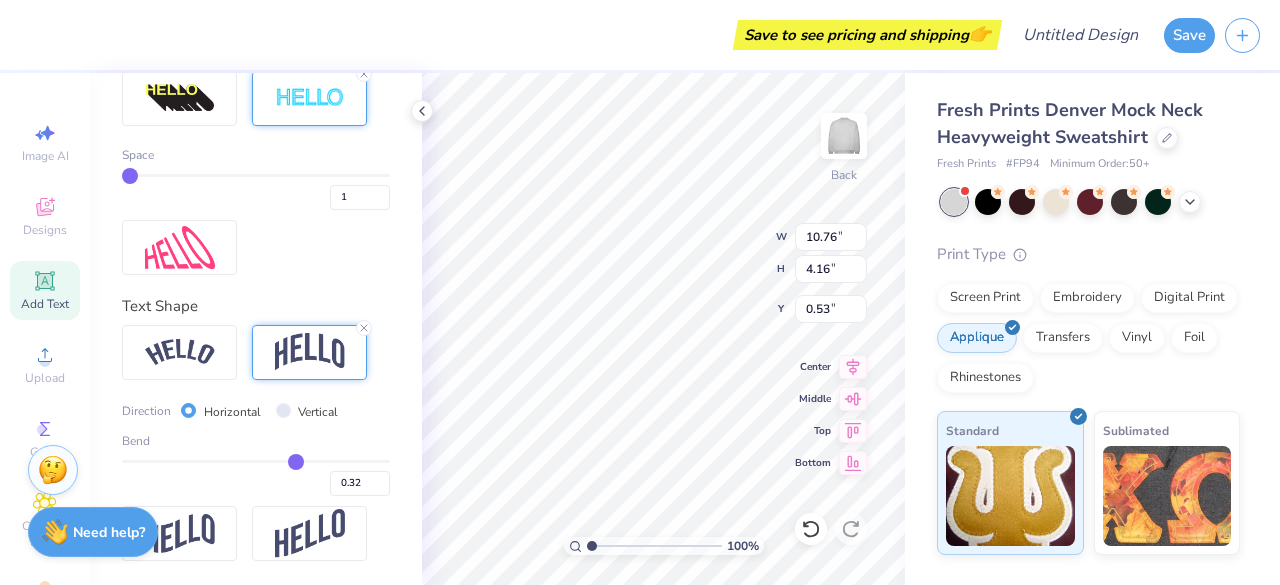 type on "0.38" 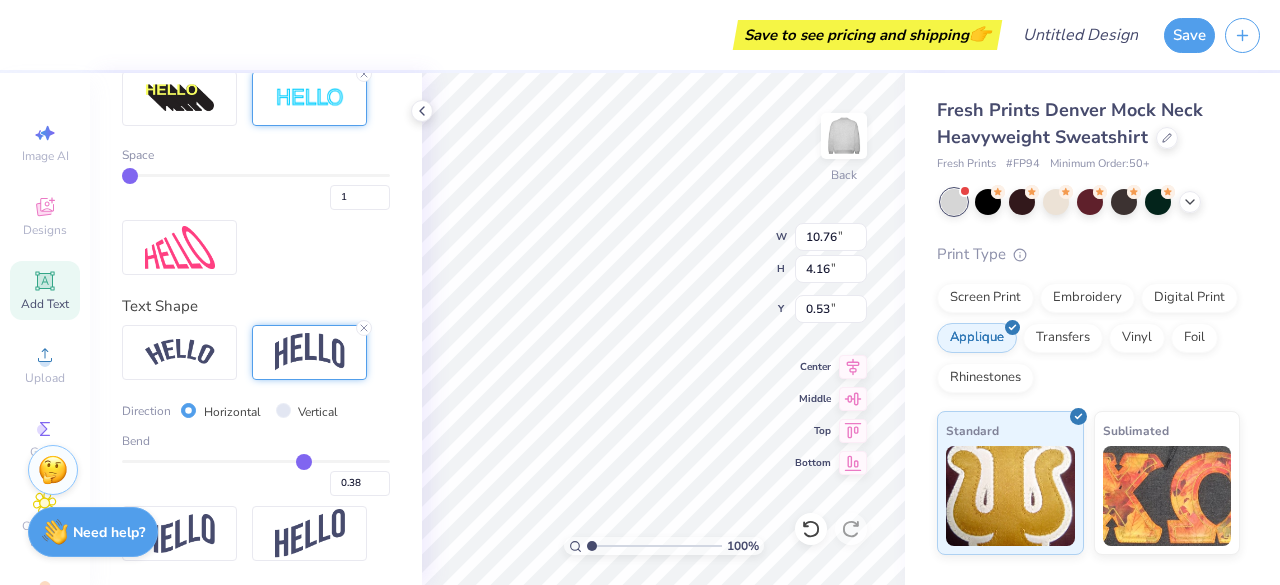 type on "0.41" 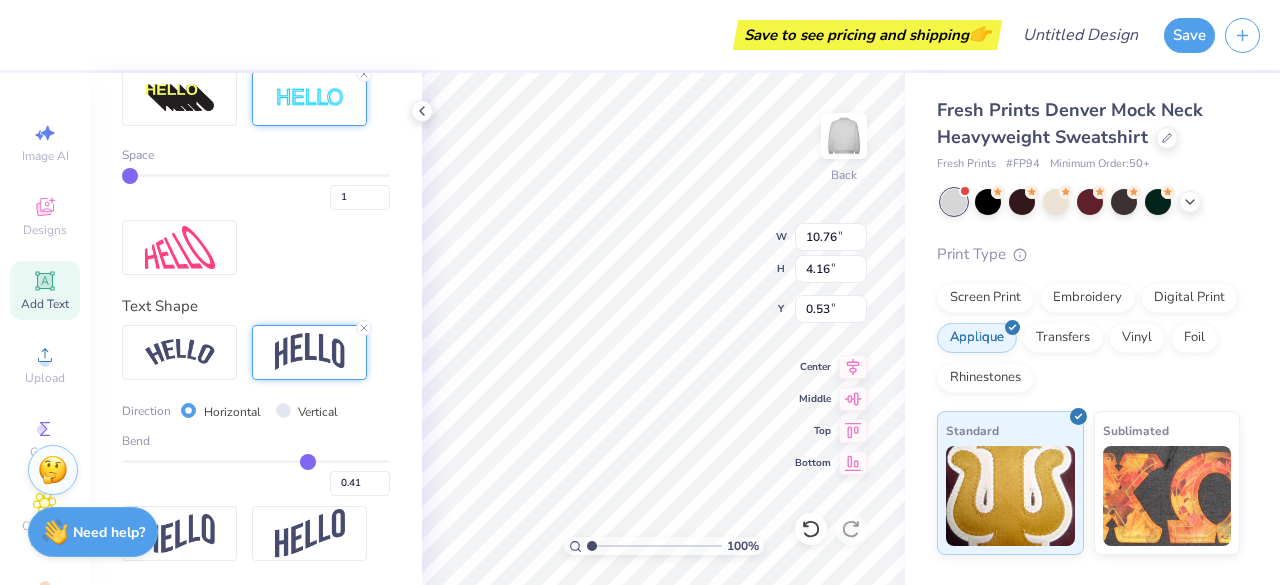 type on "0.45" 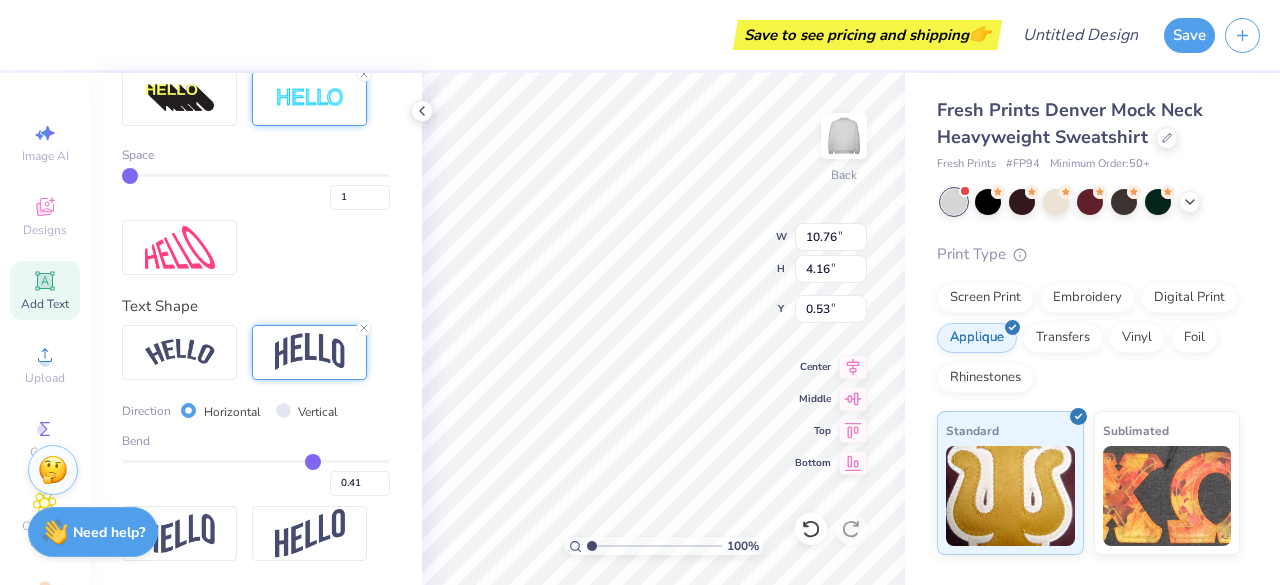type on "0.45" 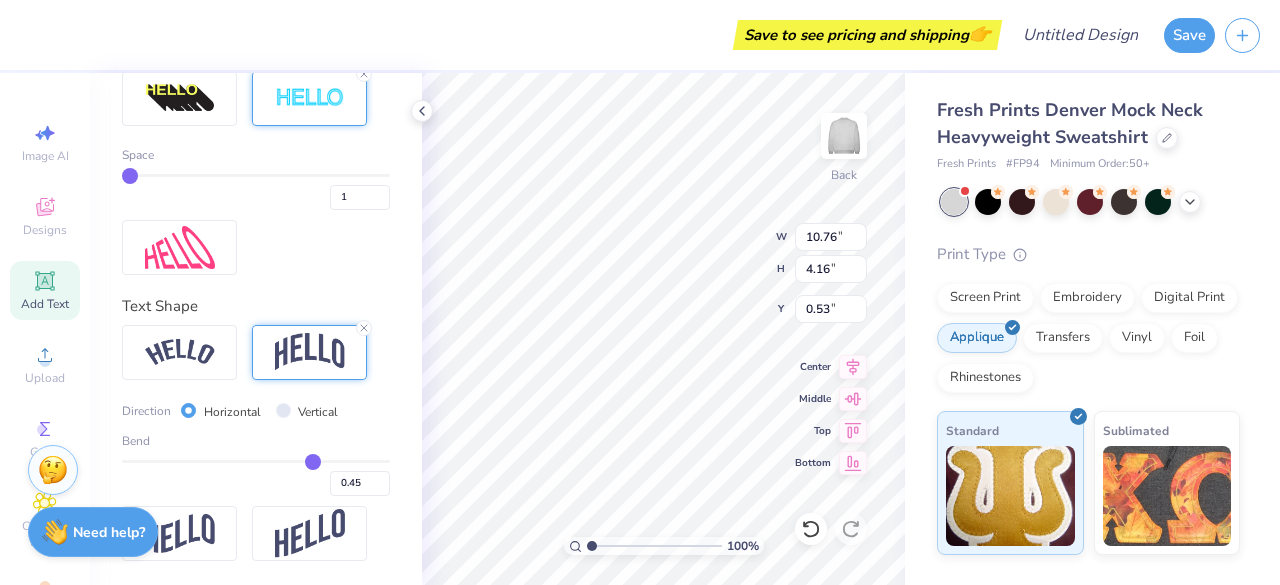 type on "0.49" 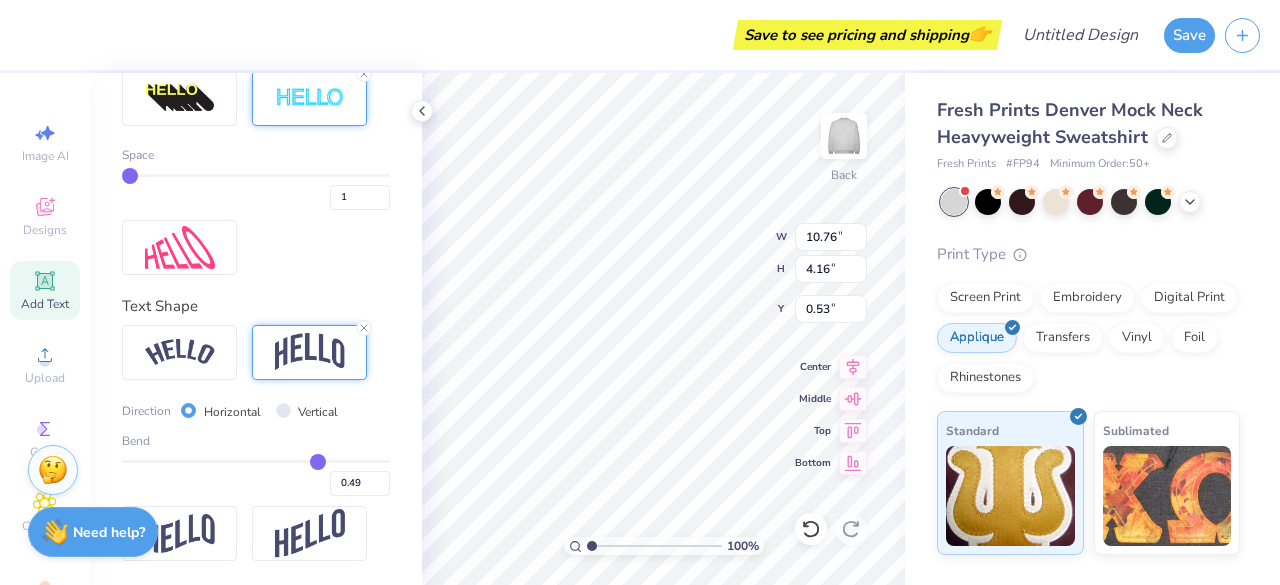 type on "0.53" 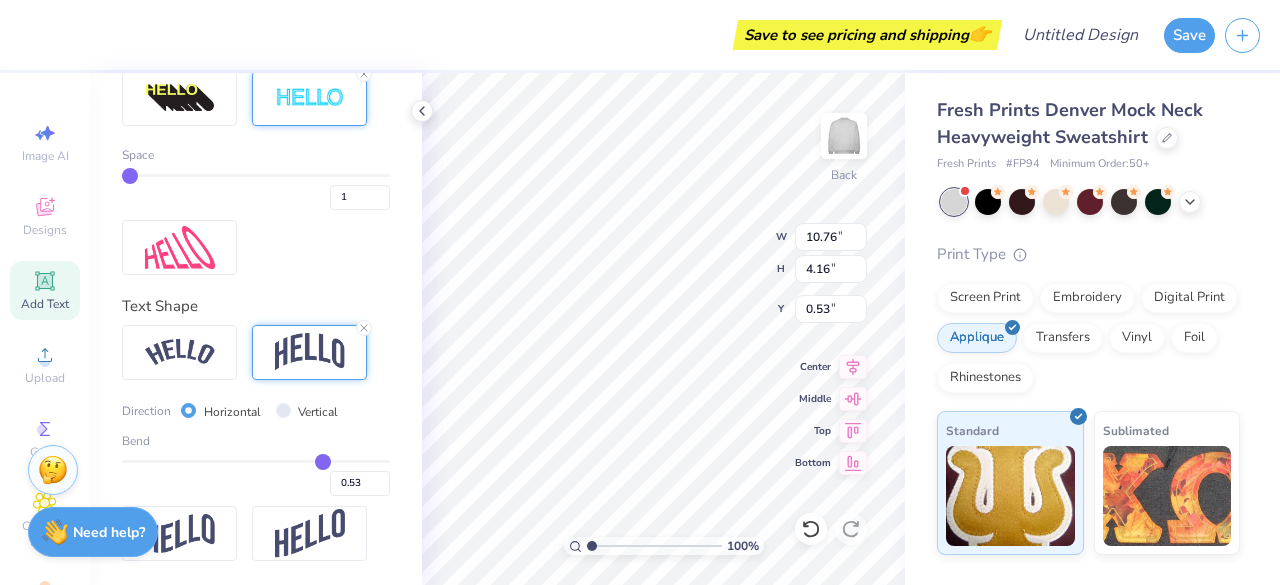 type on "0.57" 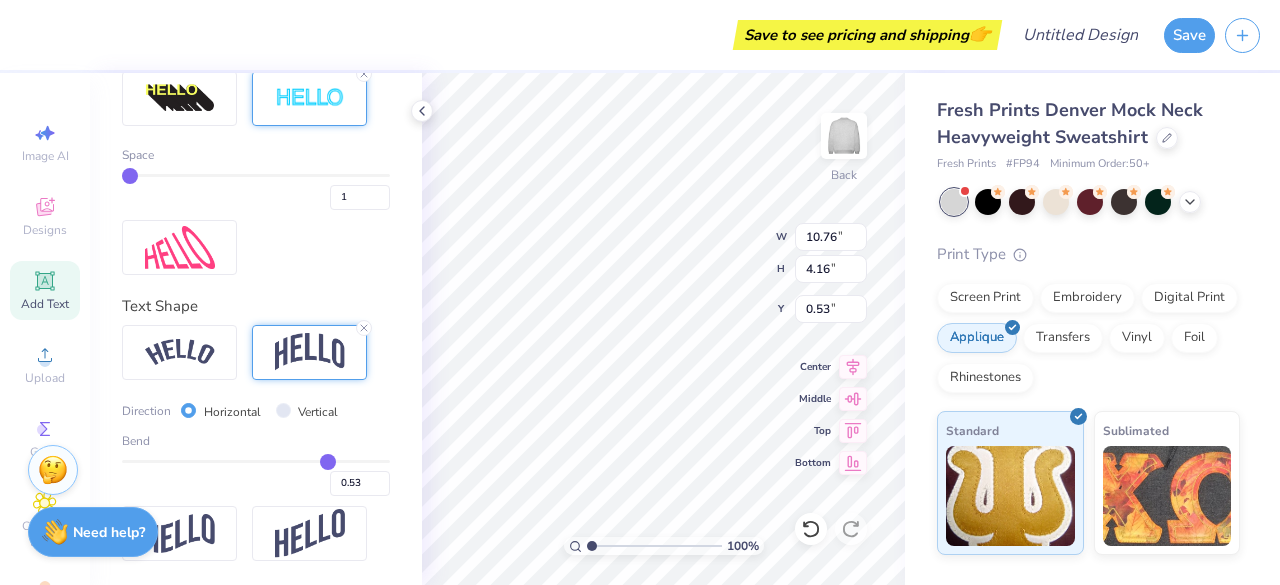 type on "0.57" 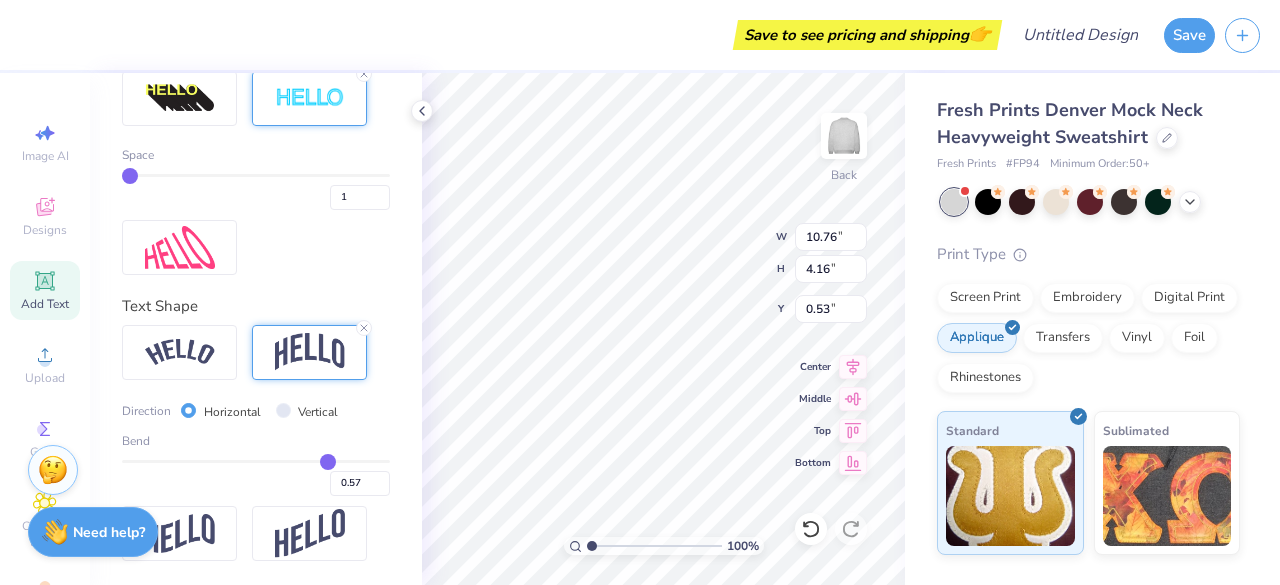 type on "0.61" 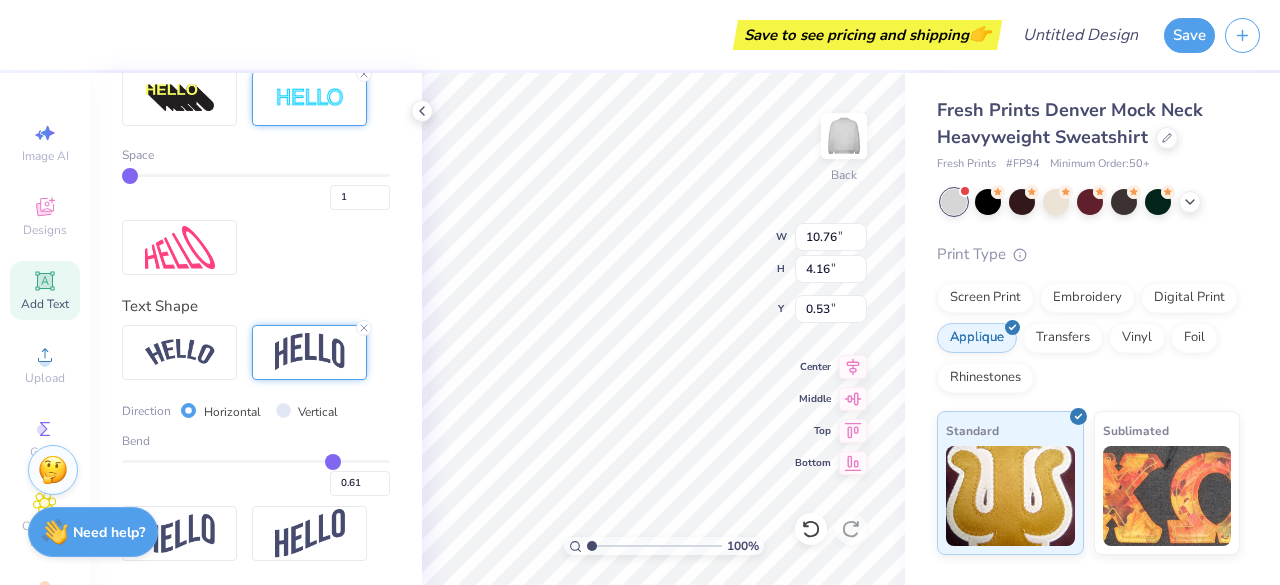 type on "0.67" 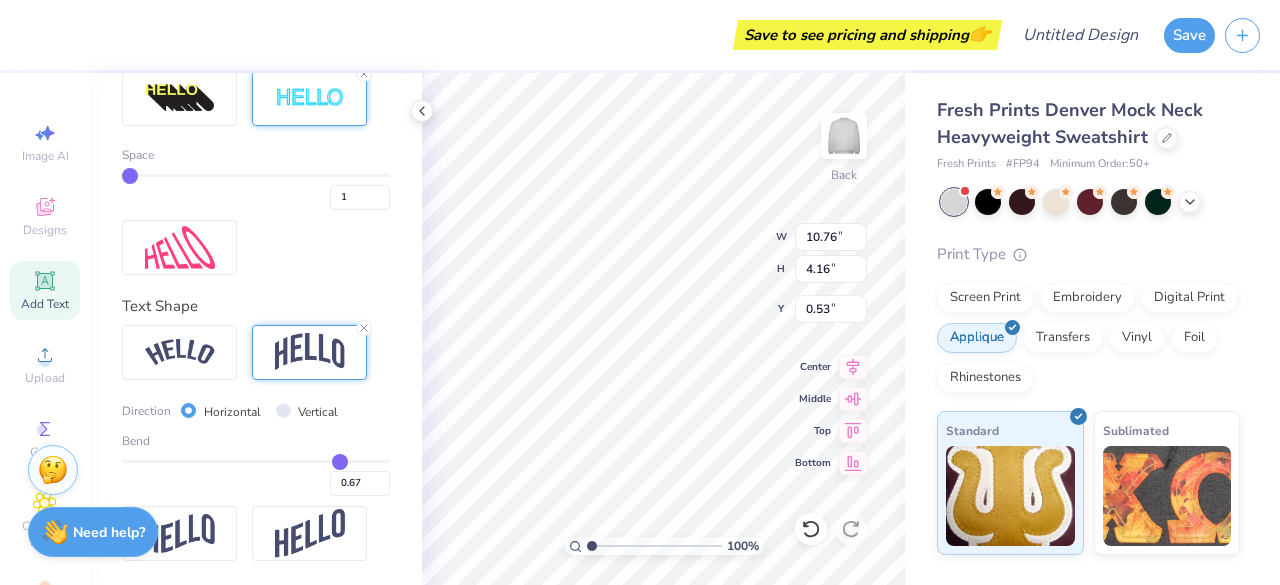type on "0.71" 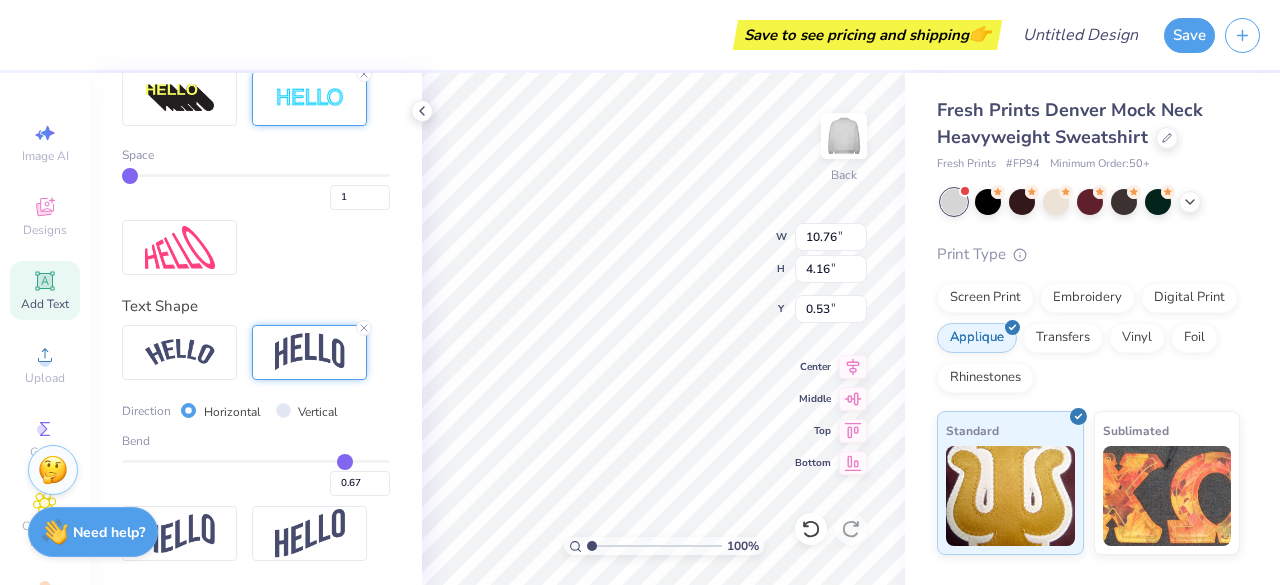 type on "0.71" 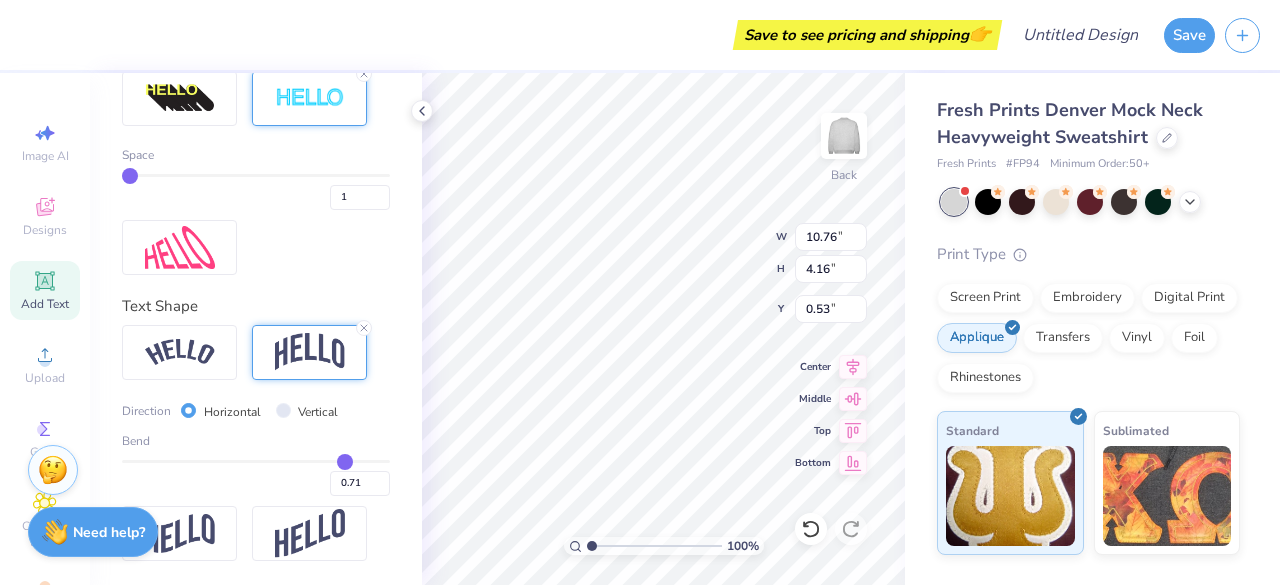 type on "0.76" 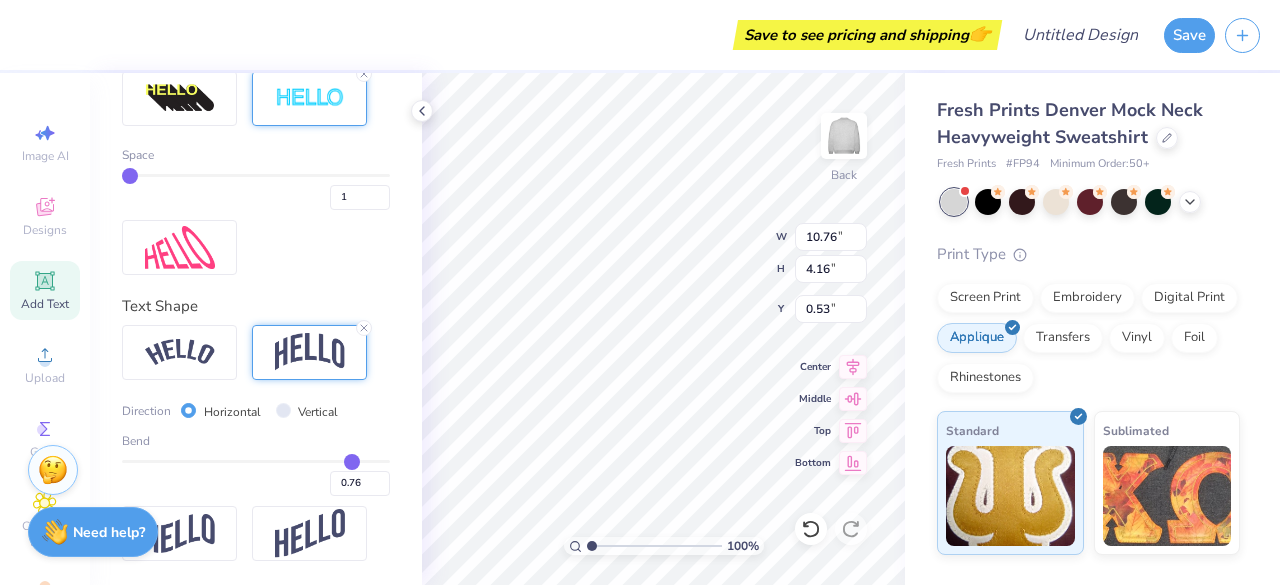 type on "0.79" 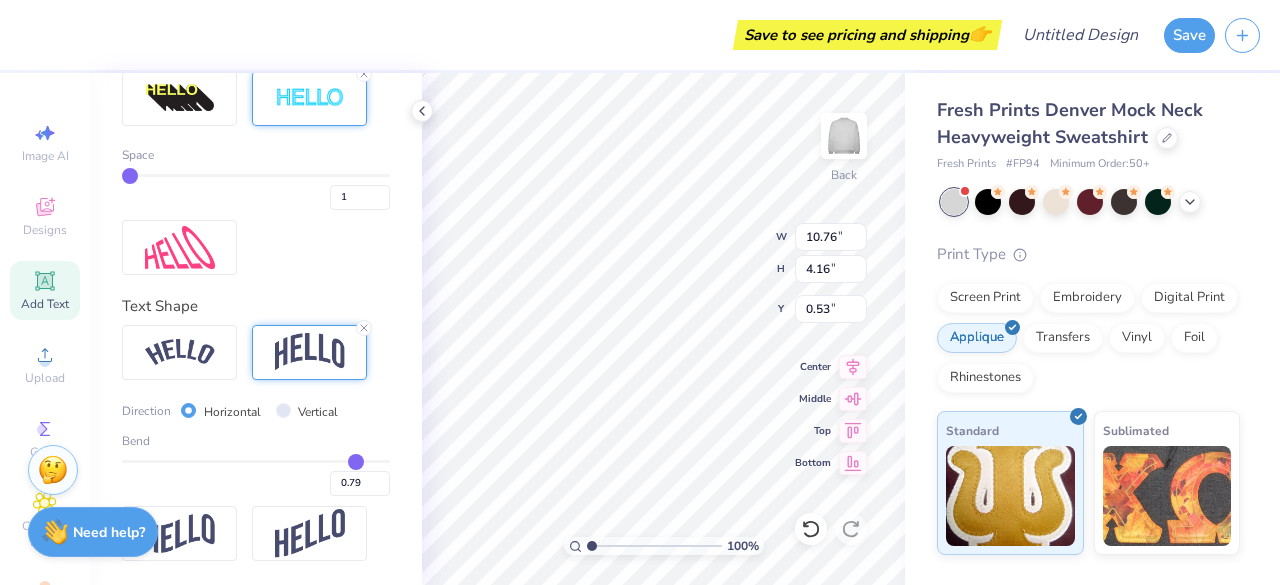 type on "0.82" 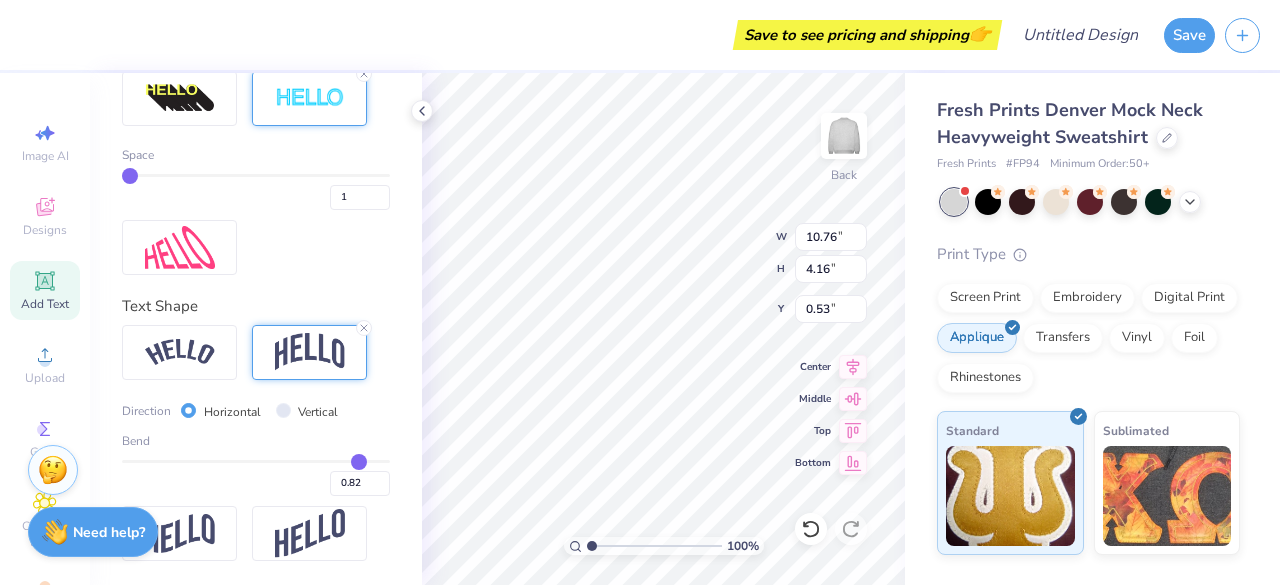 type on "0.84" 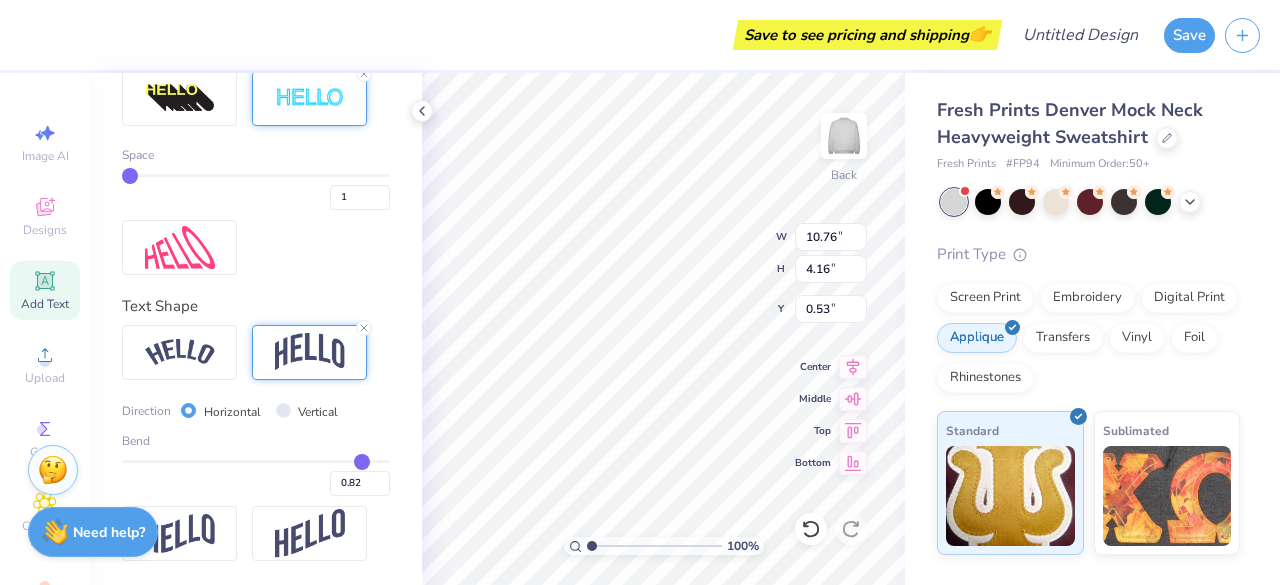 type on "0.84" 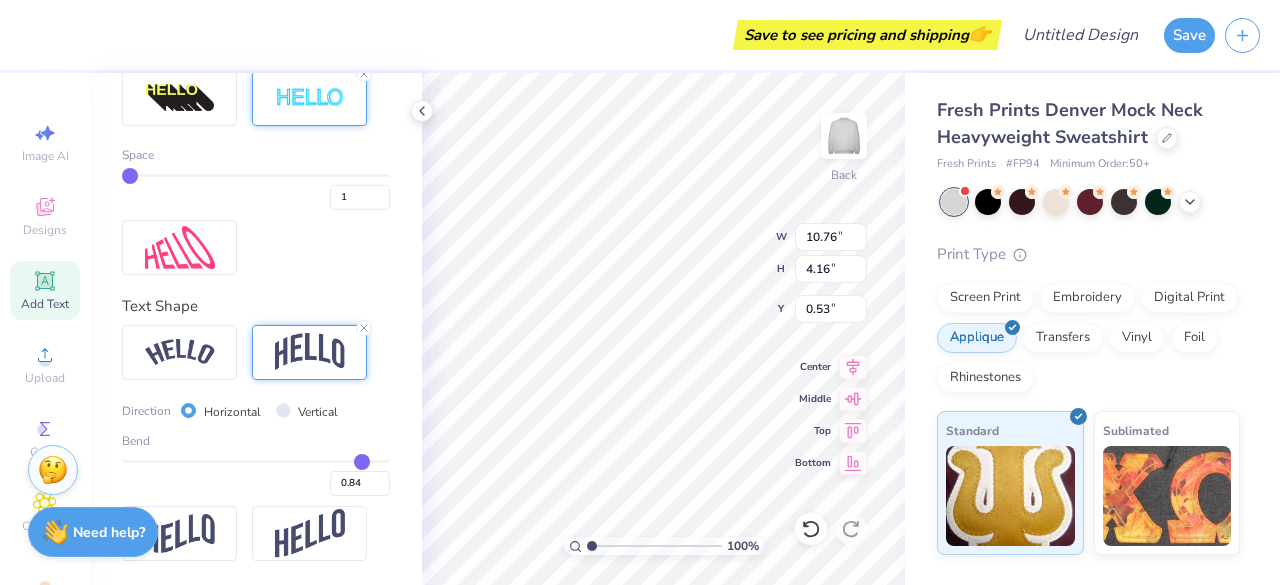 type on "0.85" 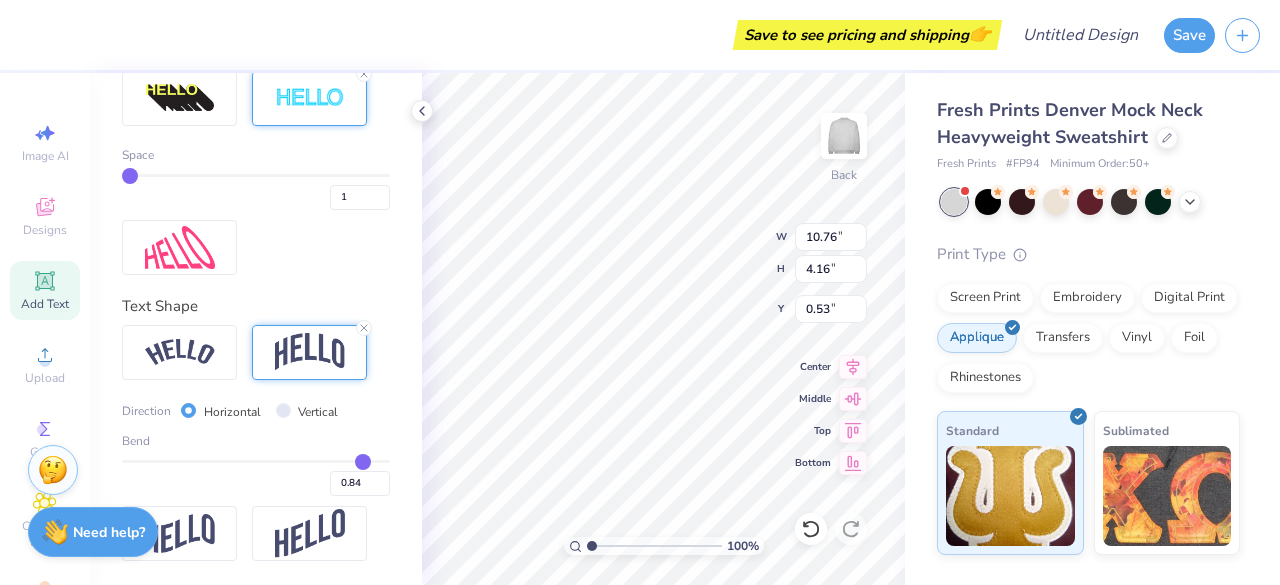 type on "0.85" 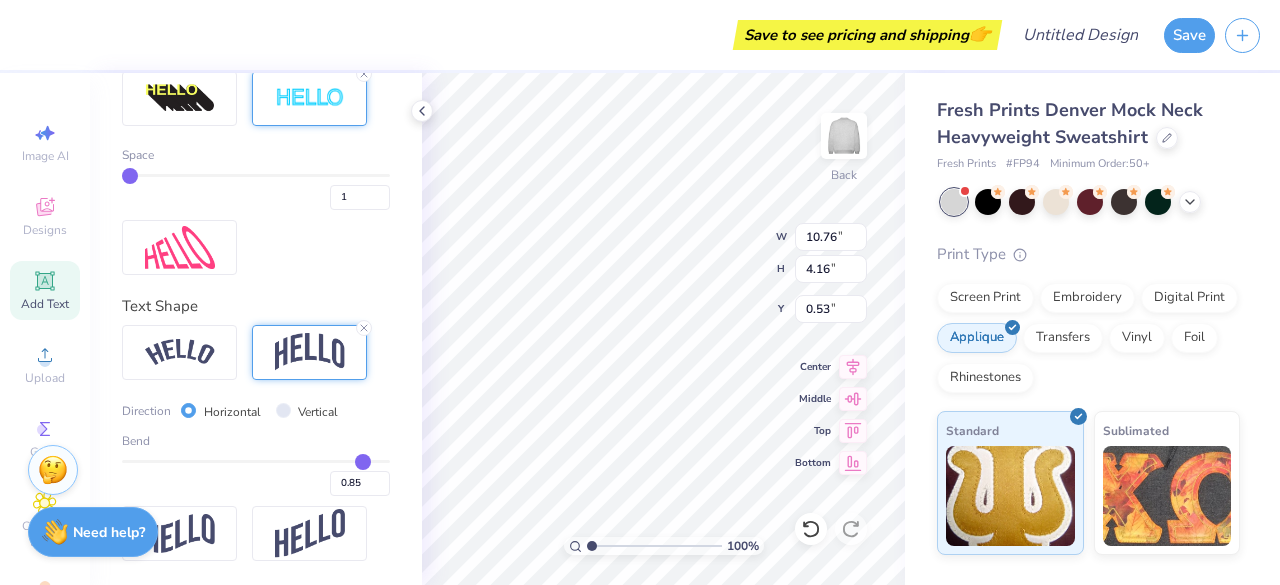 type on "0.86" 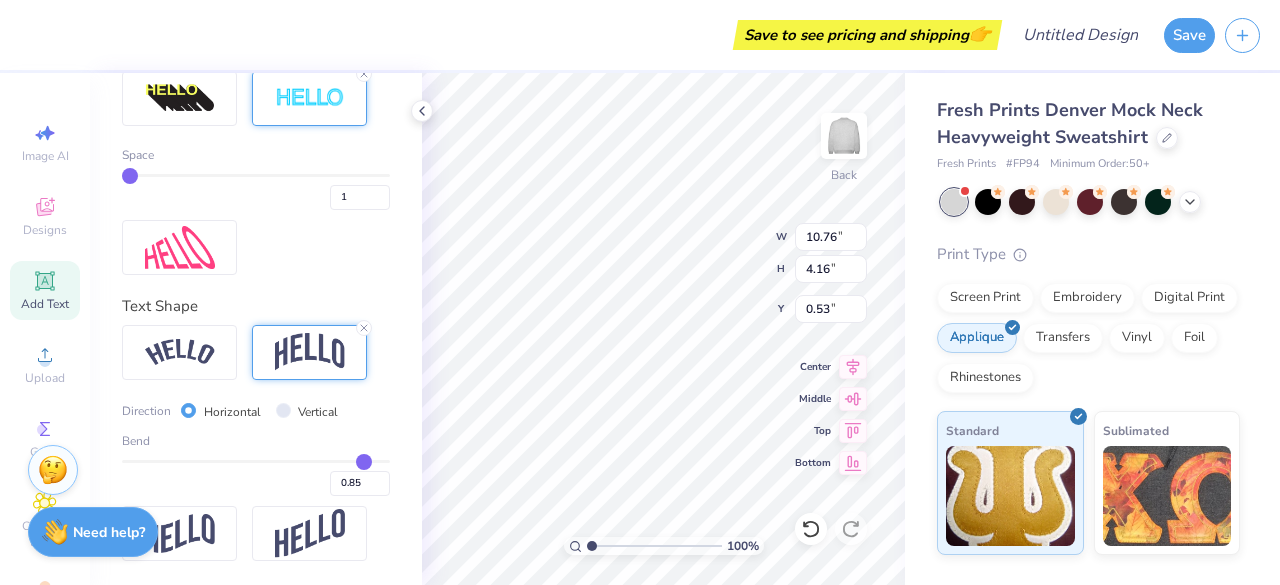 type on "0.86" 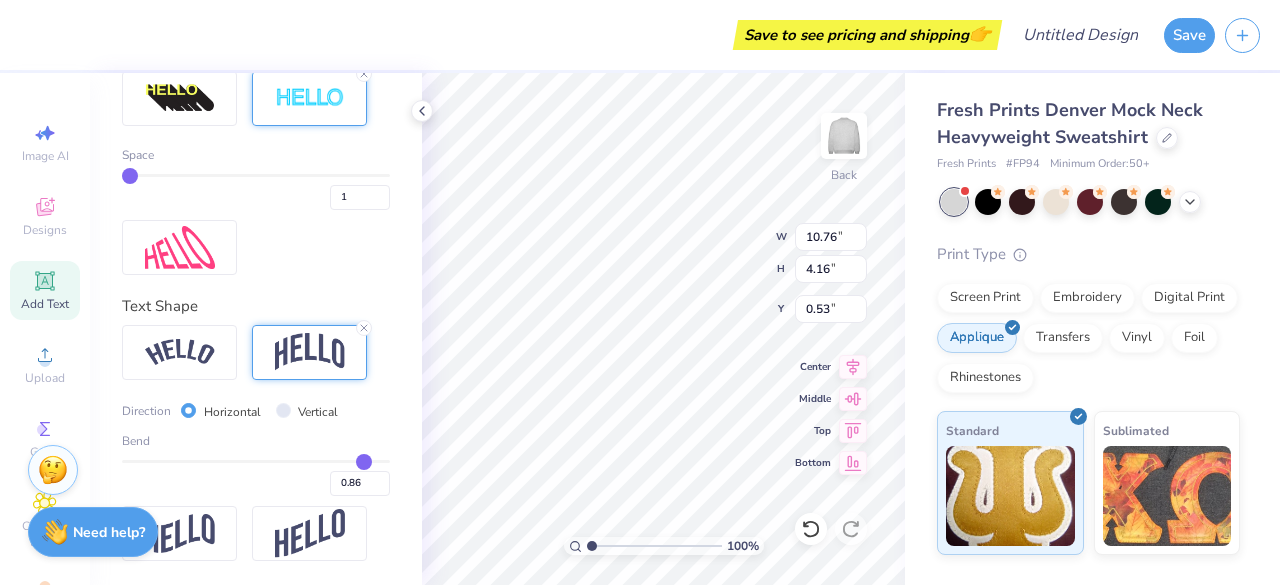 type on "0.87" 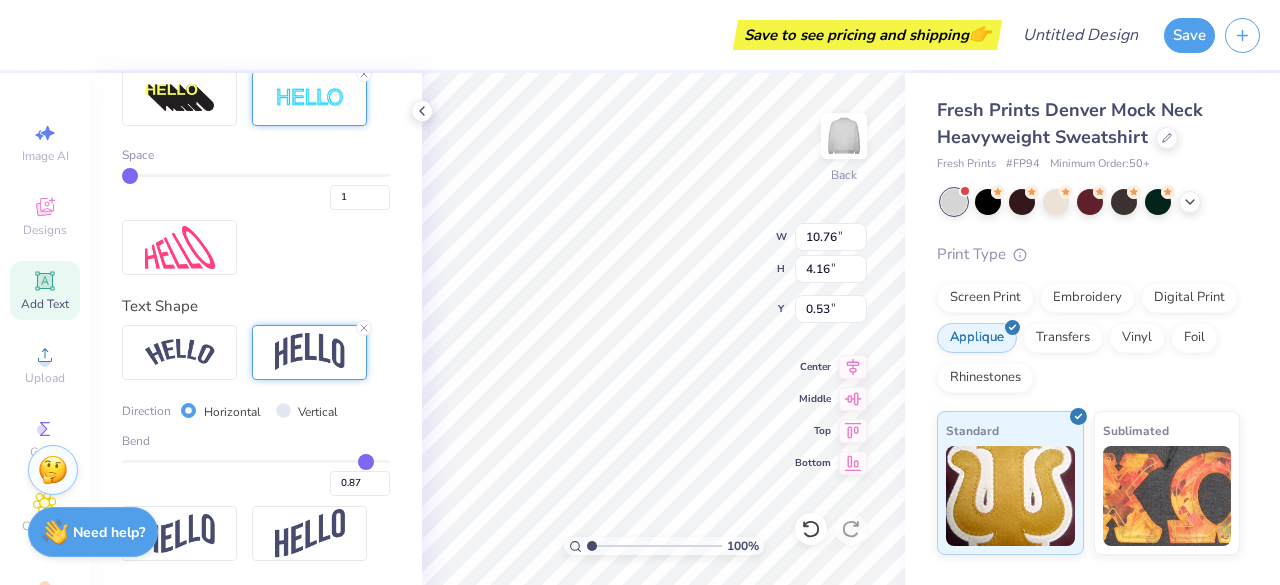 drag, startPoint x: 183, startPoint y: 466, endPoint x: 365, endPoint y: 464, distance: 182.01099 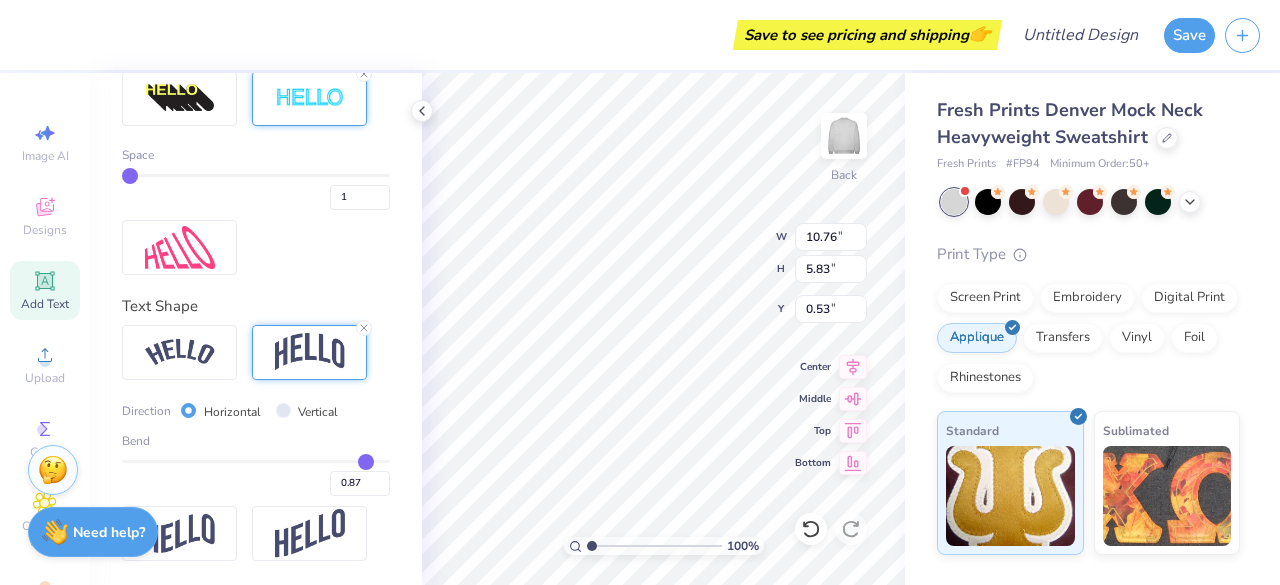 type on "0.85" 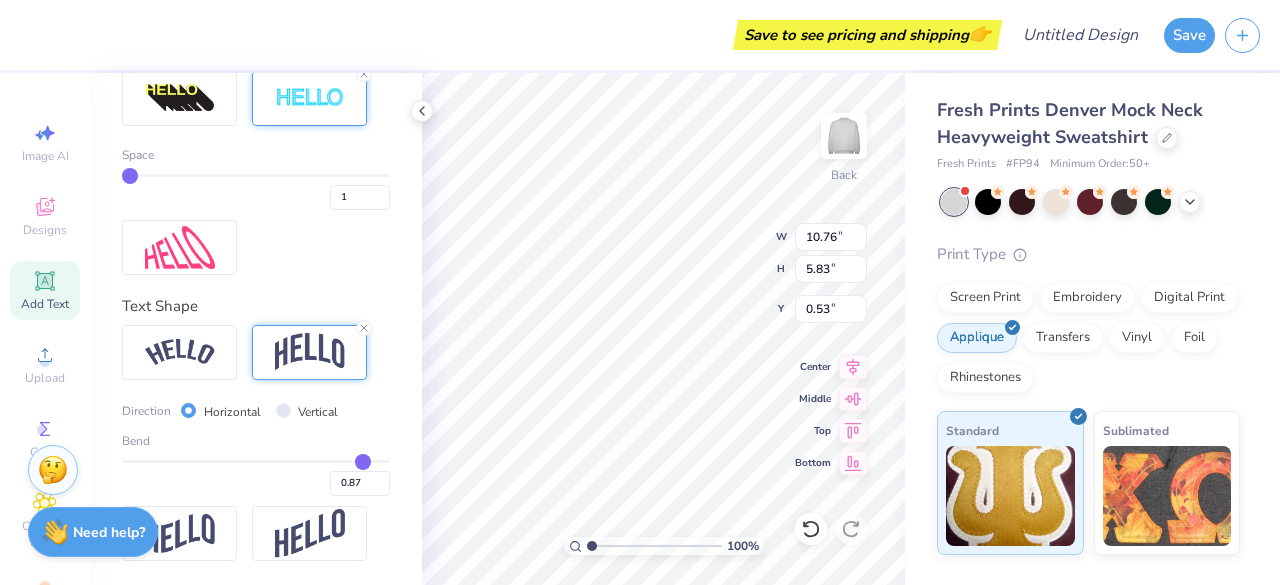 type on "0.85" 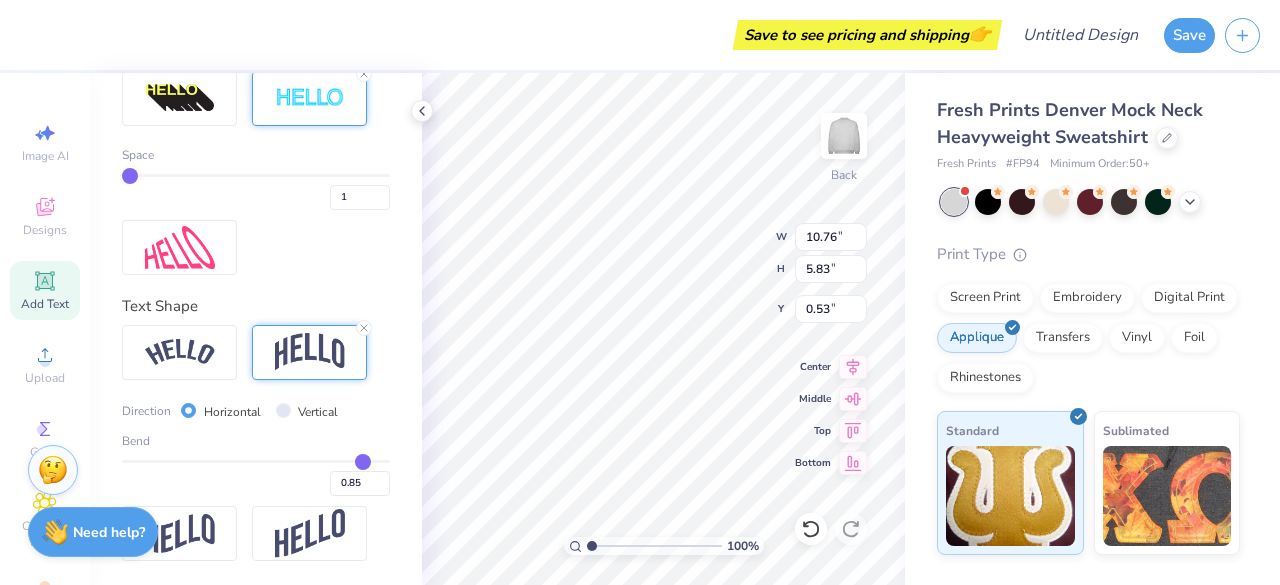 type on "0.82" 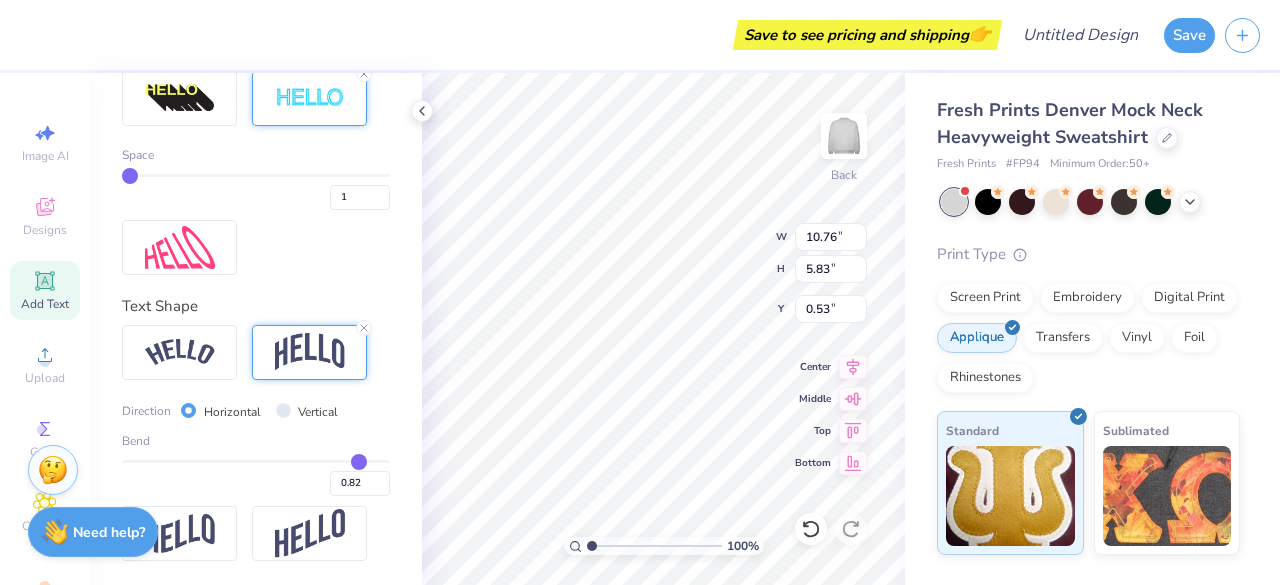 type on "0.8" 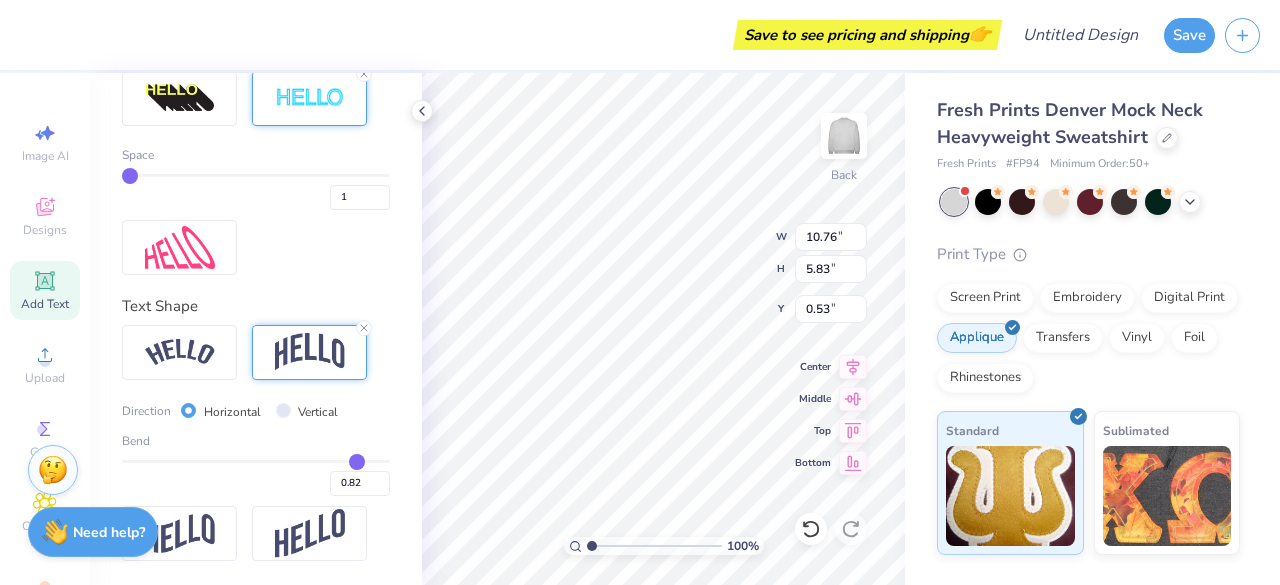 type on "0.80" 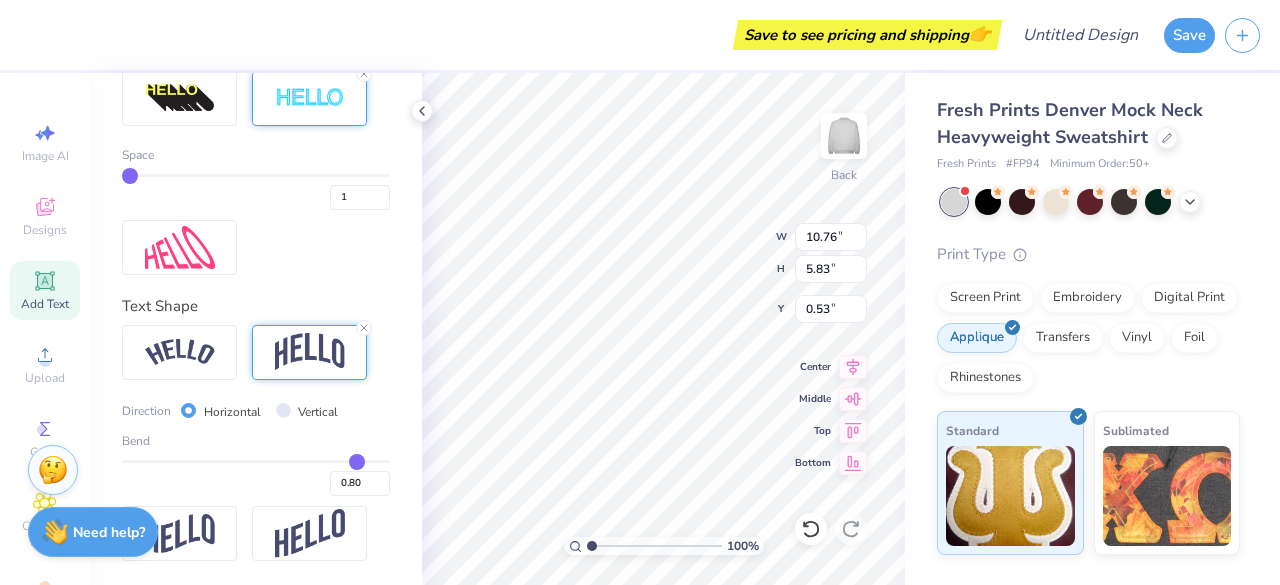 type on "0.74" 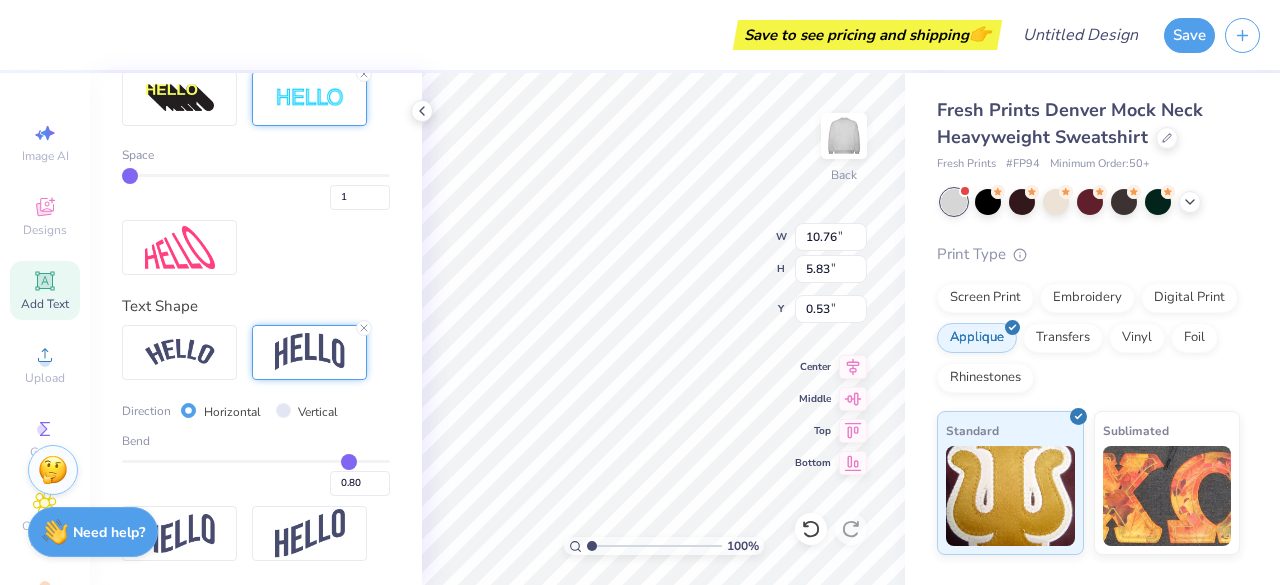 type on "0.74" 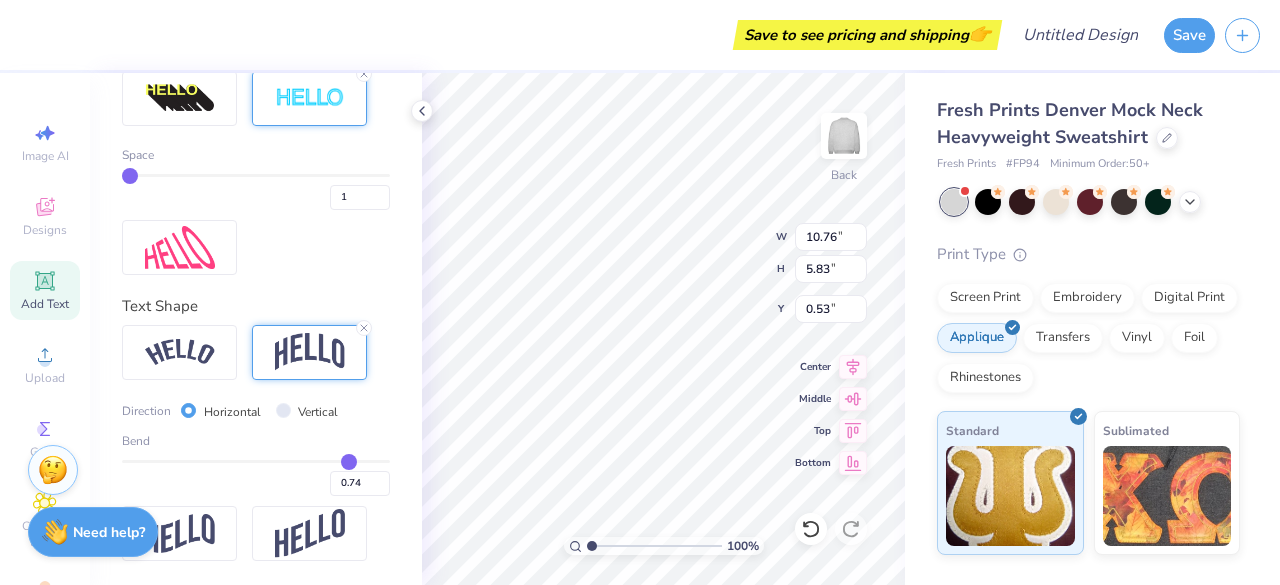 type on "0.69" 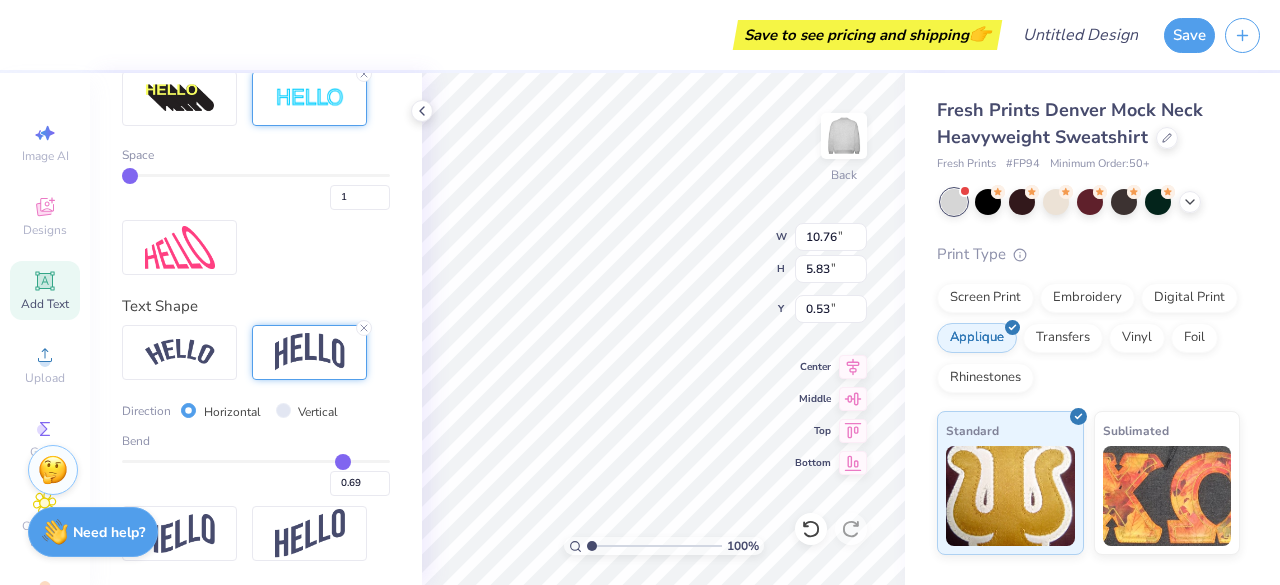 type on "0.66" 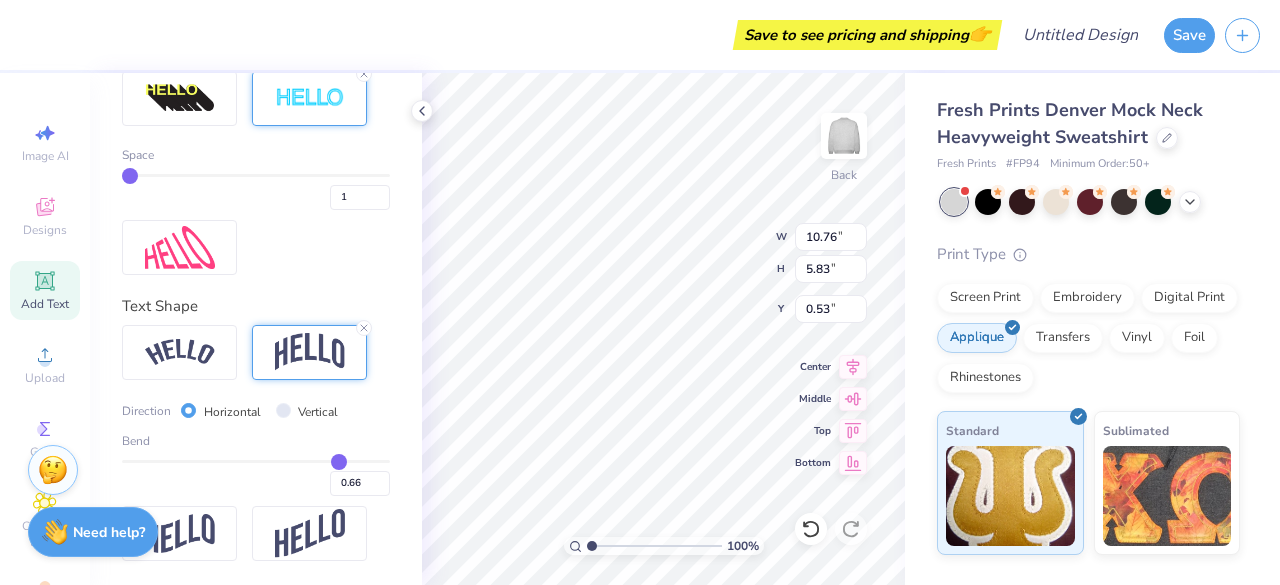 type on "0.62" 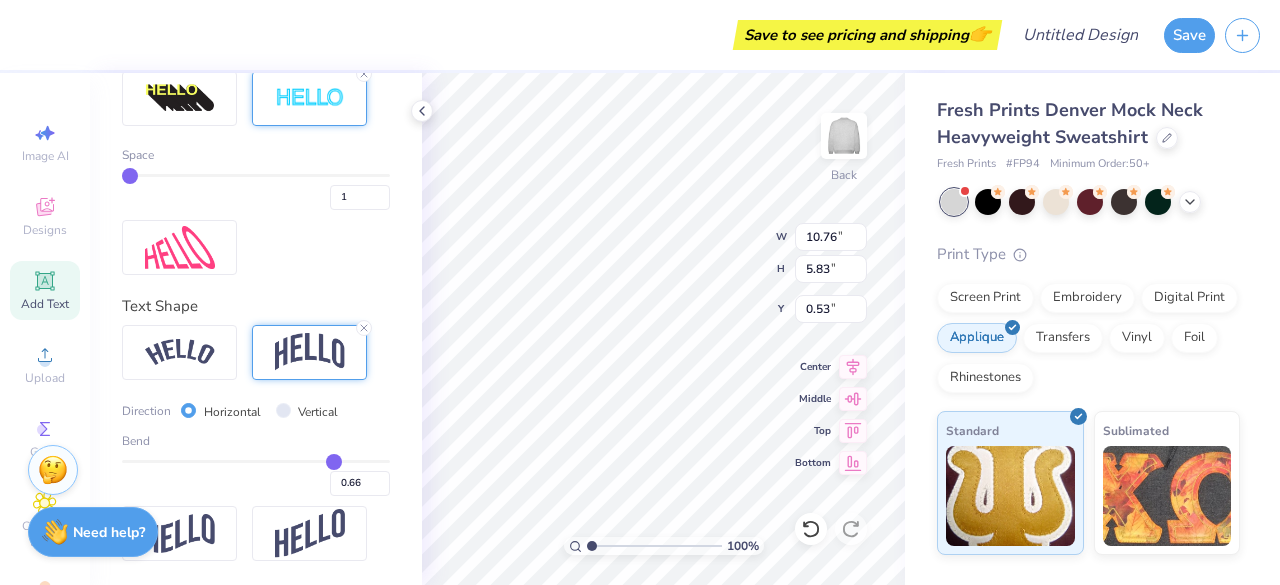 type on "0.62" 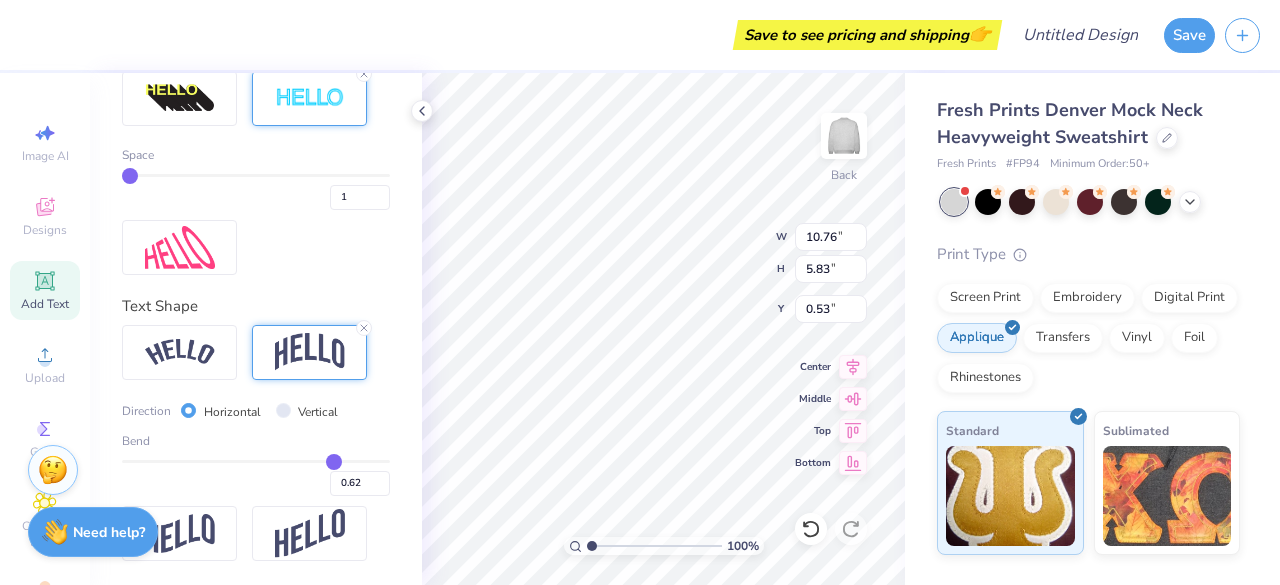 type on "0.6" 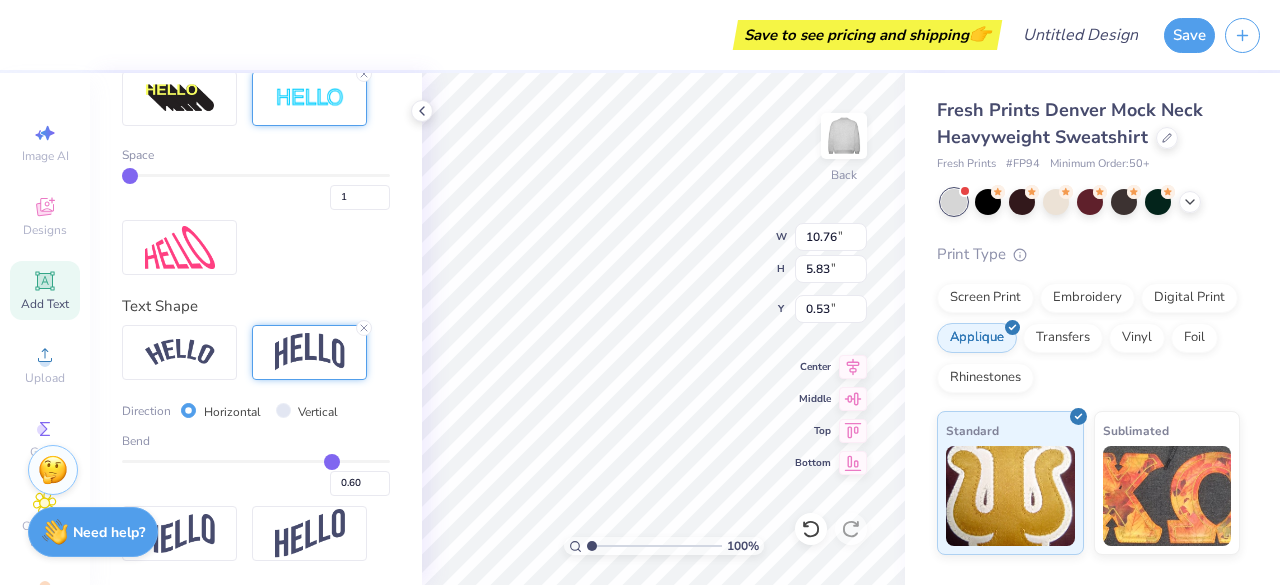 type on "0.57" 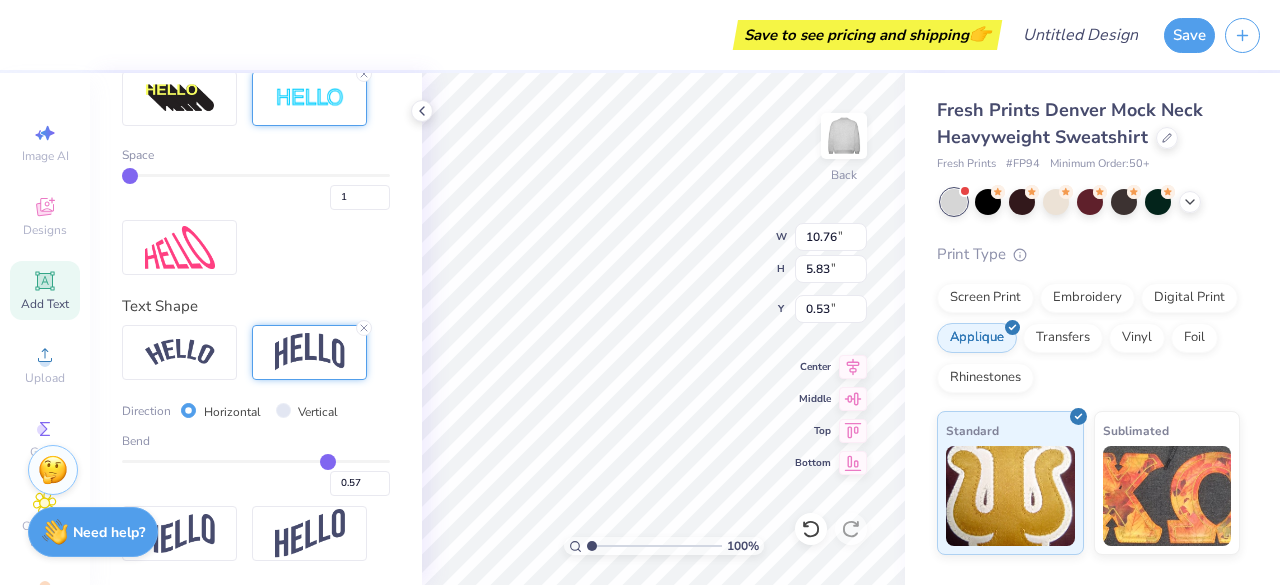 type on "0.56" 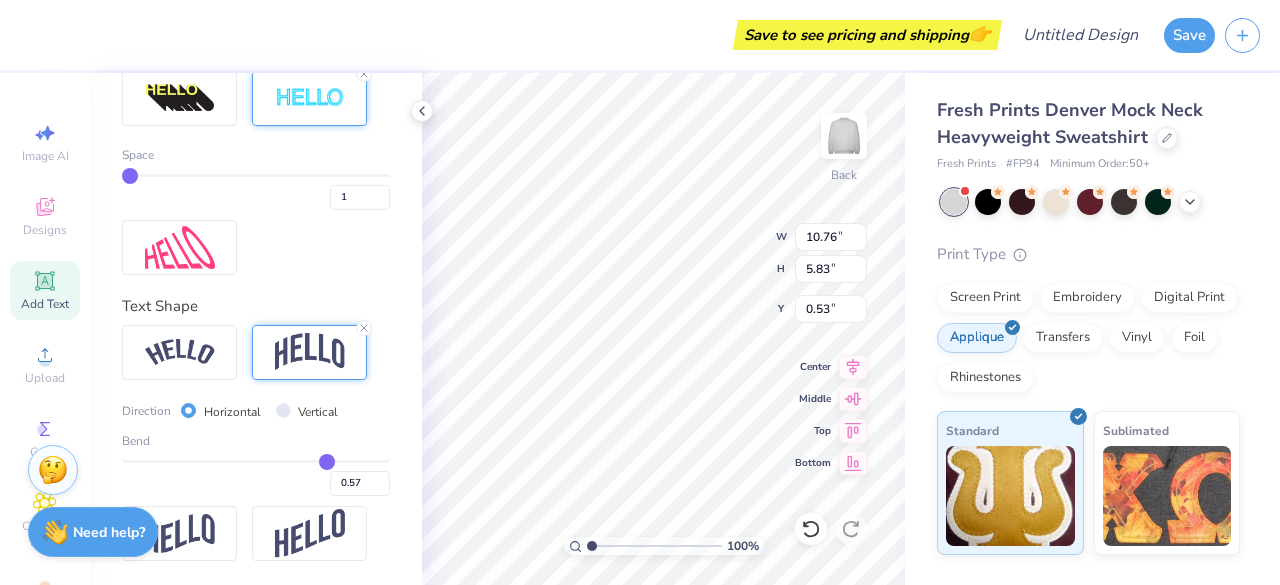 type on "0.56" 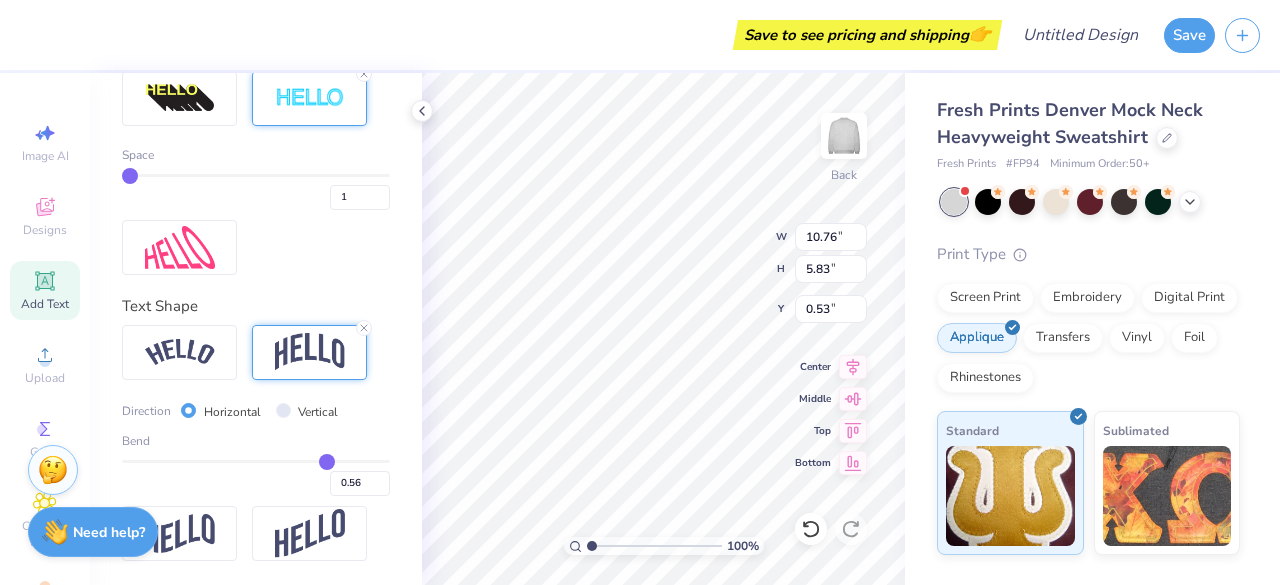 type on "0.55" 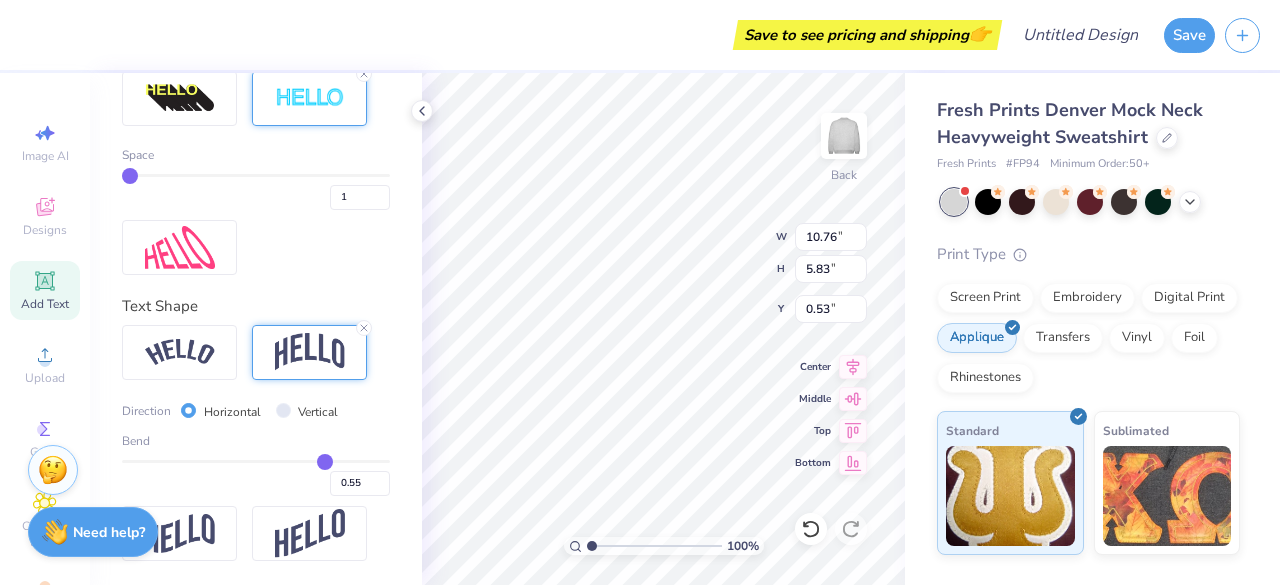 type on "0.54" 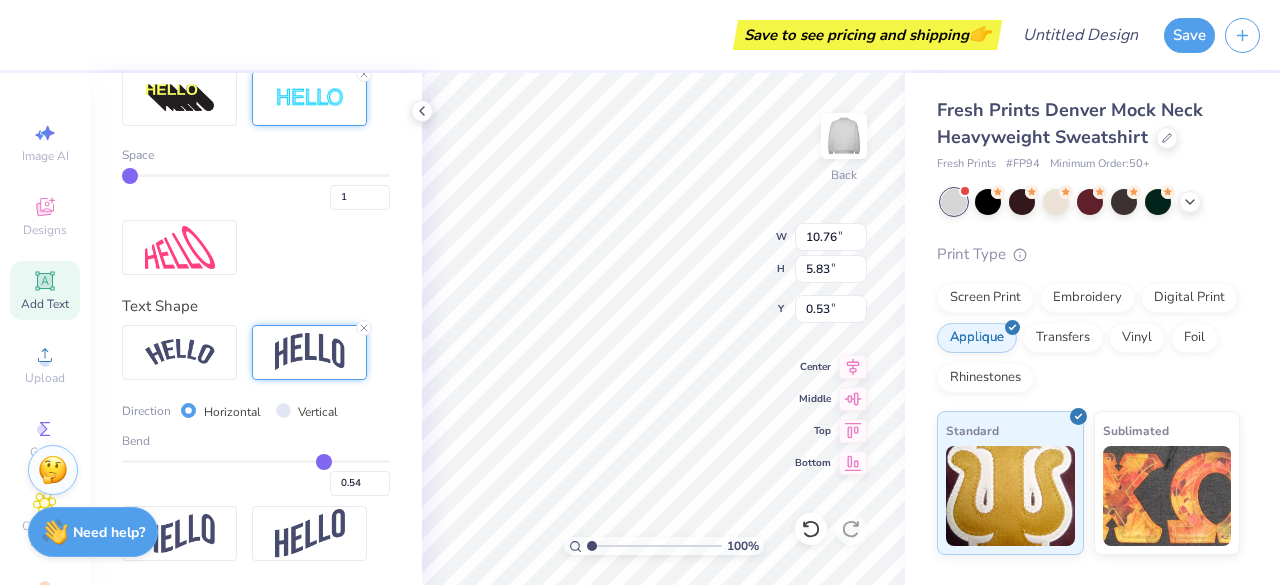 type on "0.53" 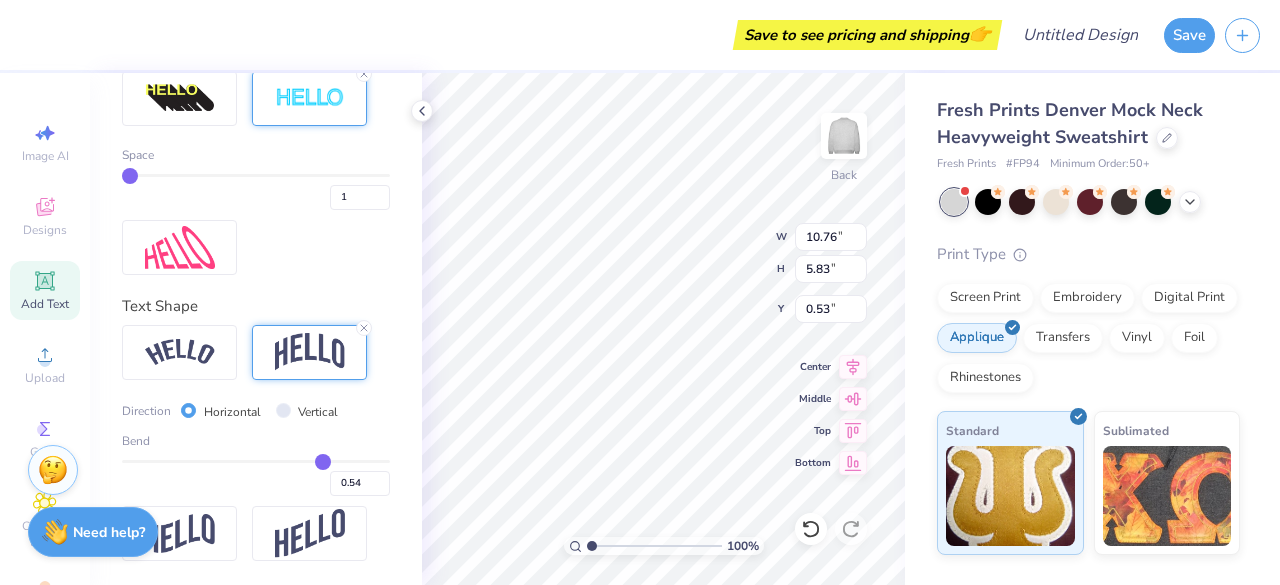 type on "0.53" 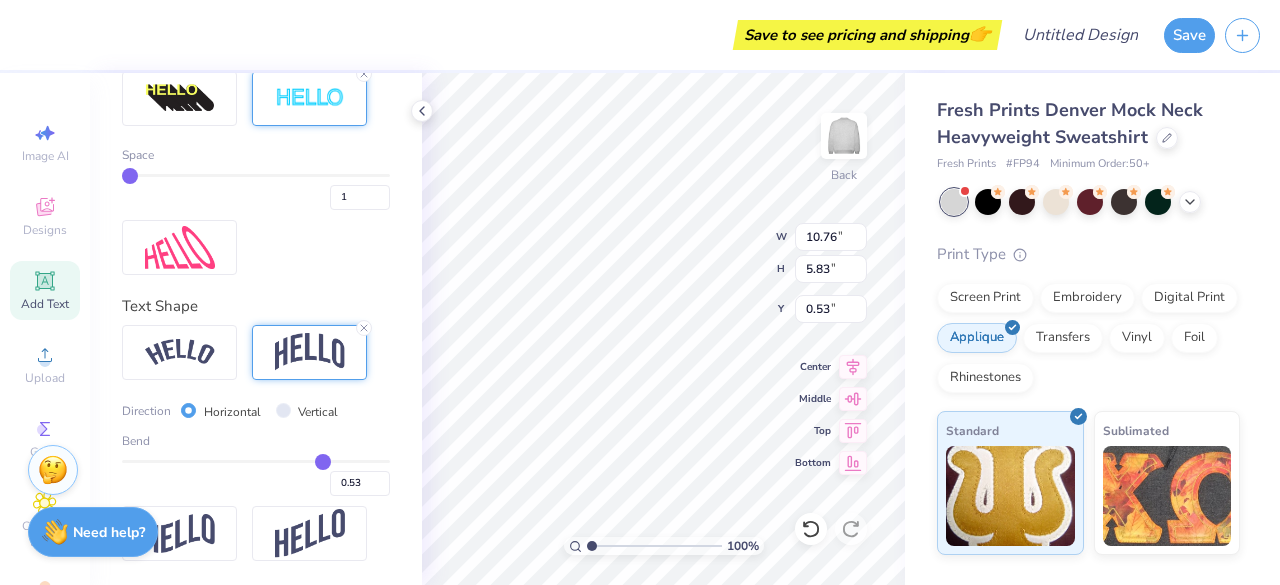 drag, startPoint x: 365, startPoint y: 464, endPoint x: 323, endPoint y: 464, distance: 42 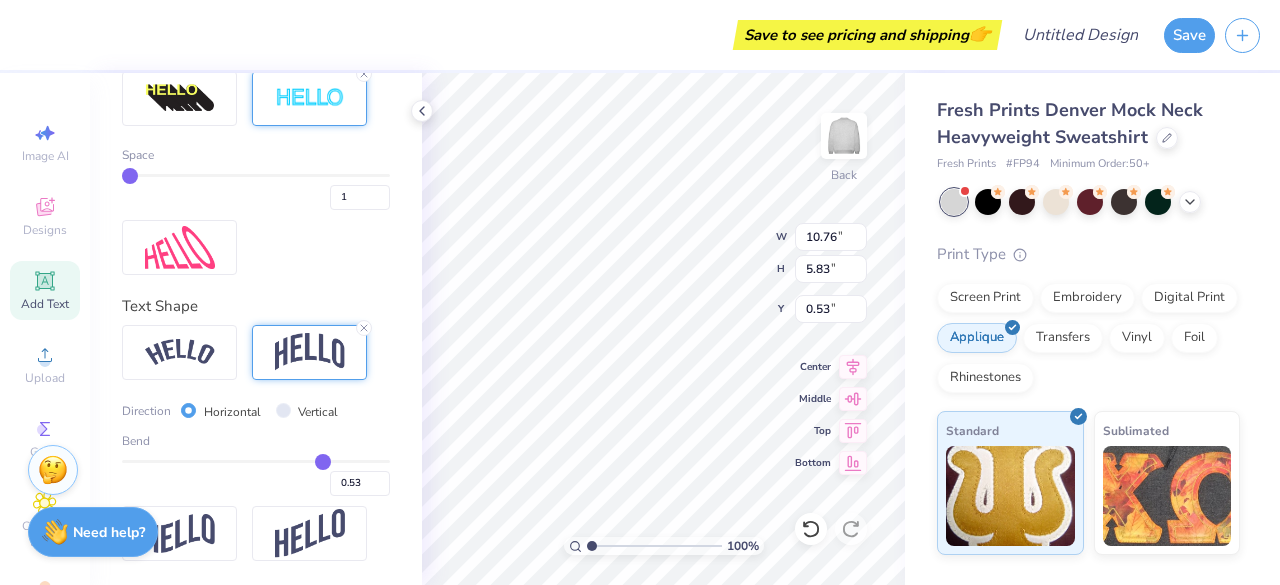 type on "3.90" 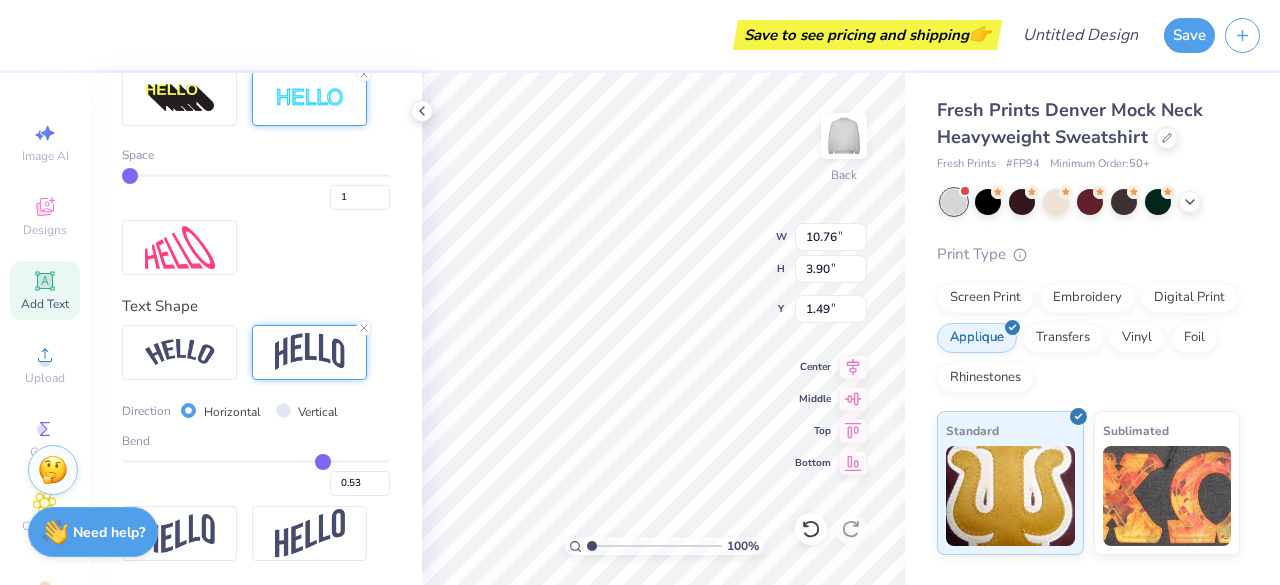 type on "0.52" 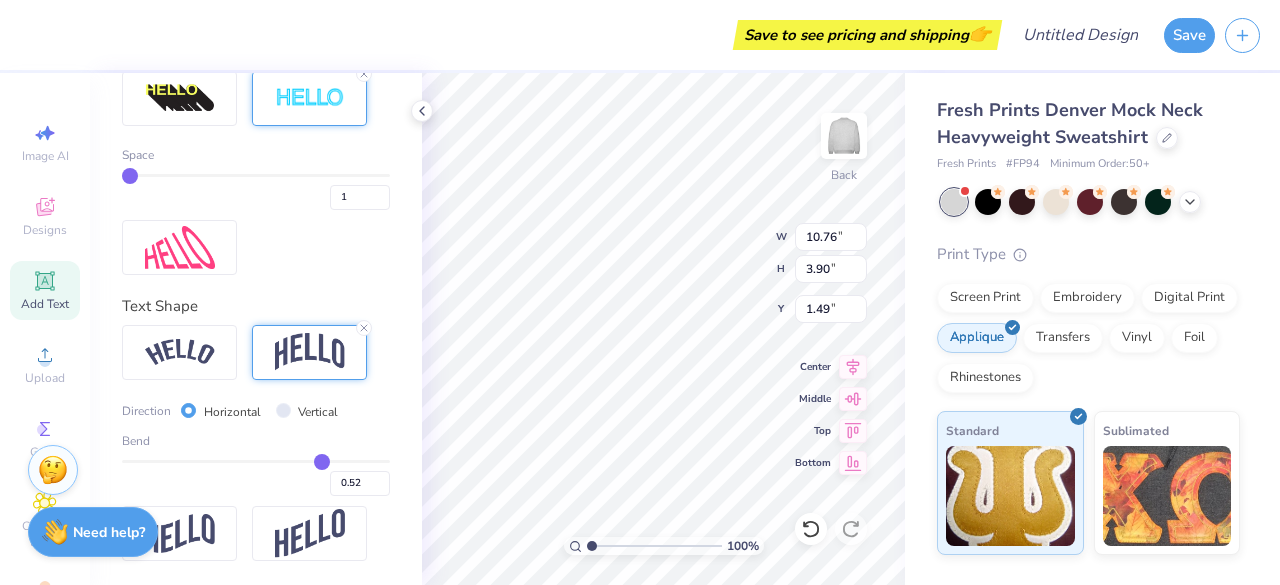 type on "0.5" 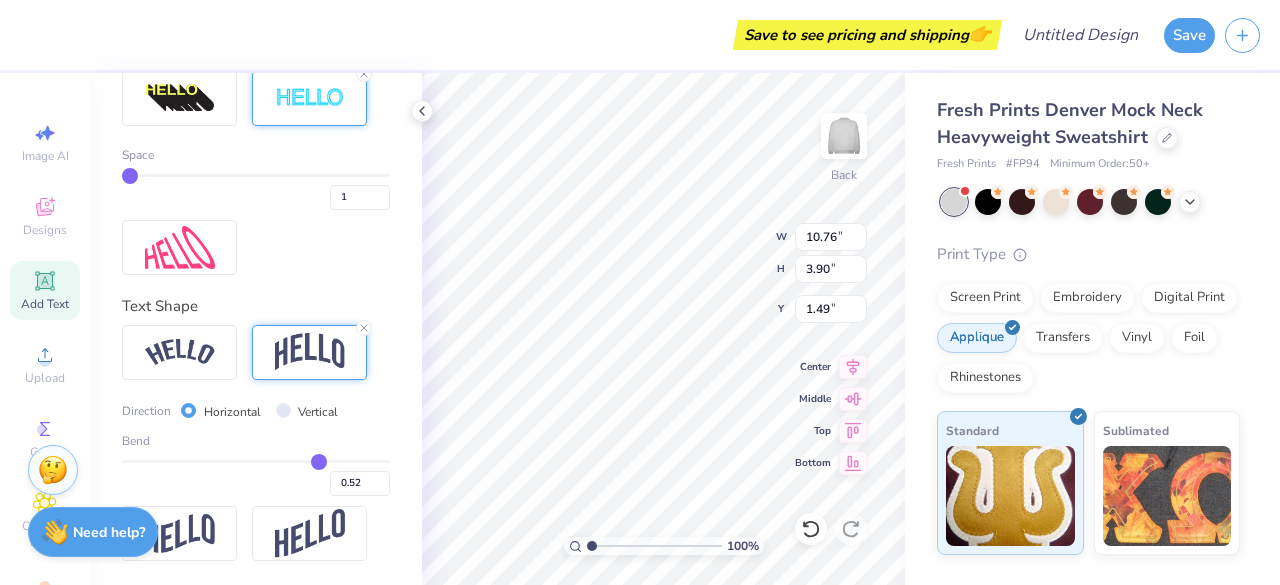 type on "0.50" 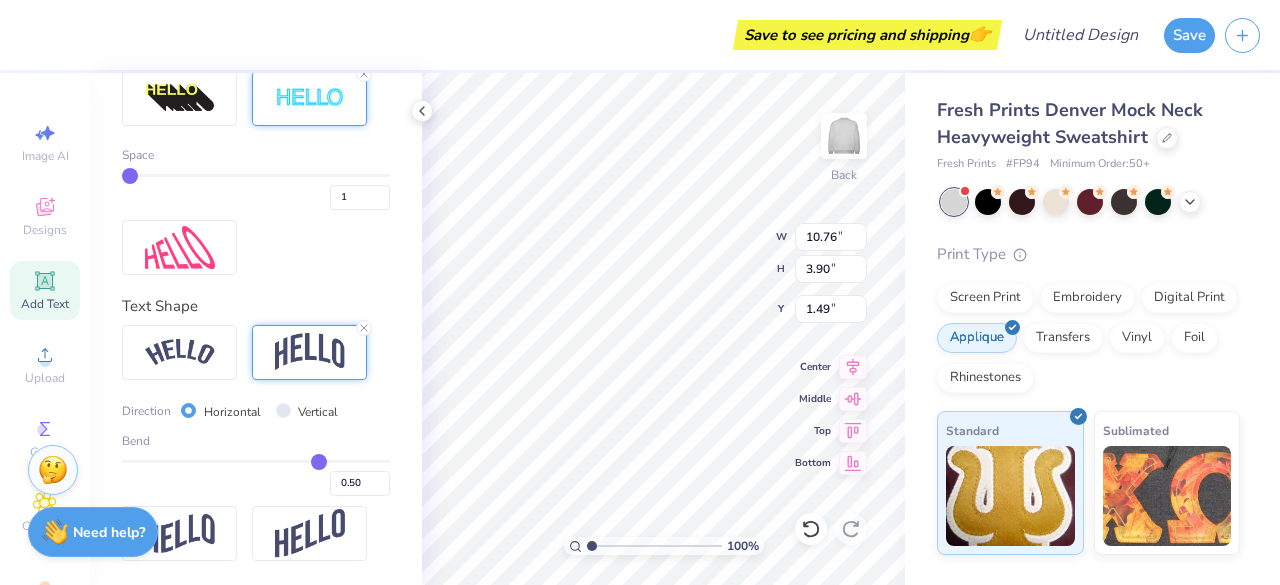 type on "0.48" 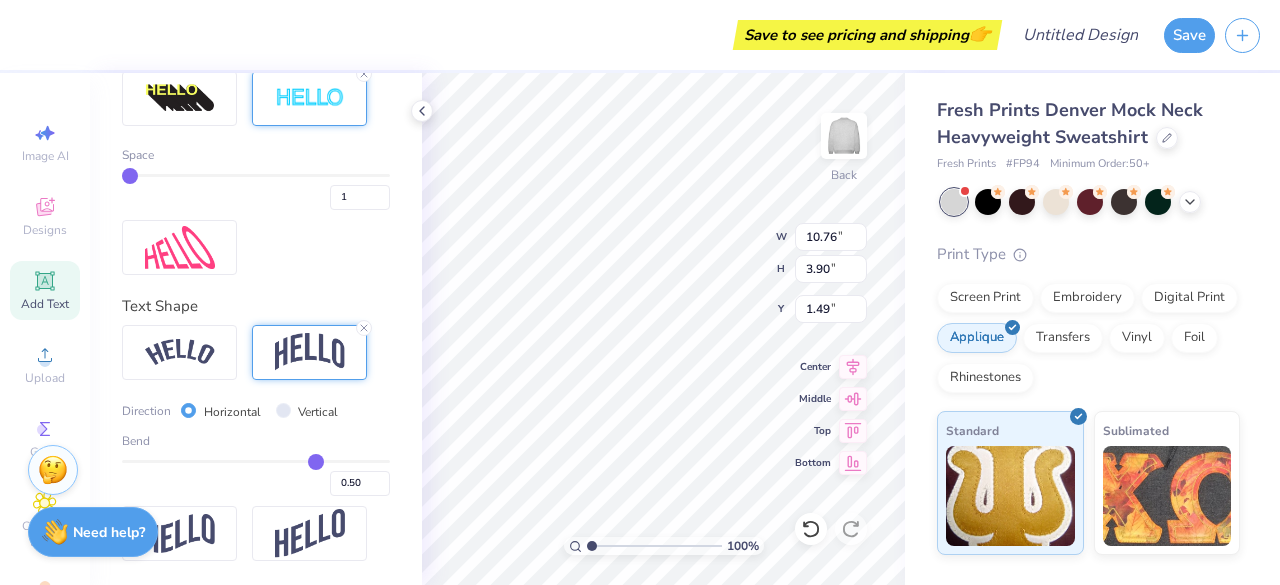 type on "0.48" 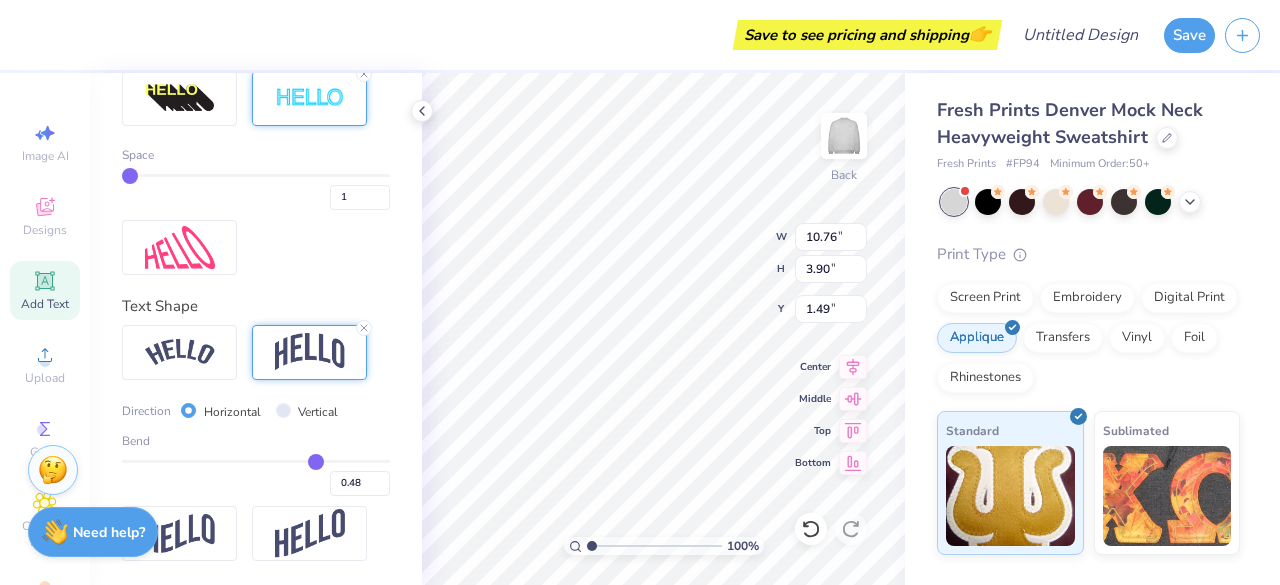 type on "0.46" 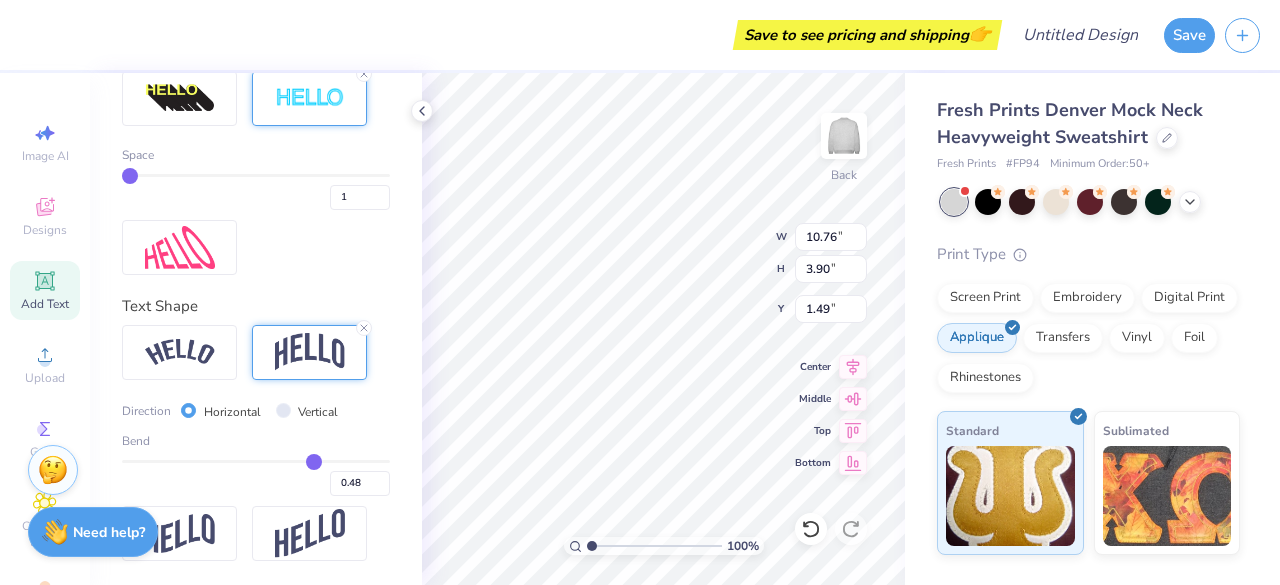 type on "0.46" 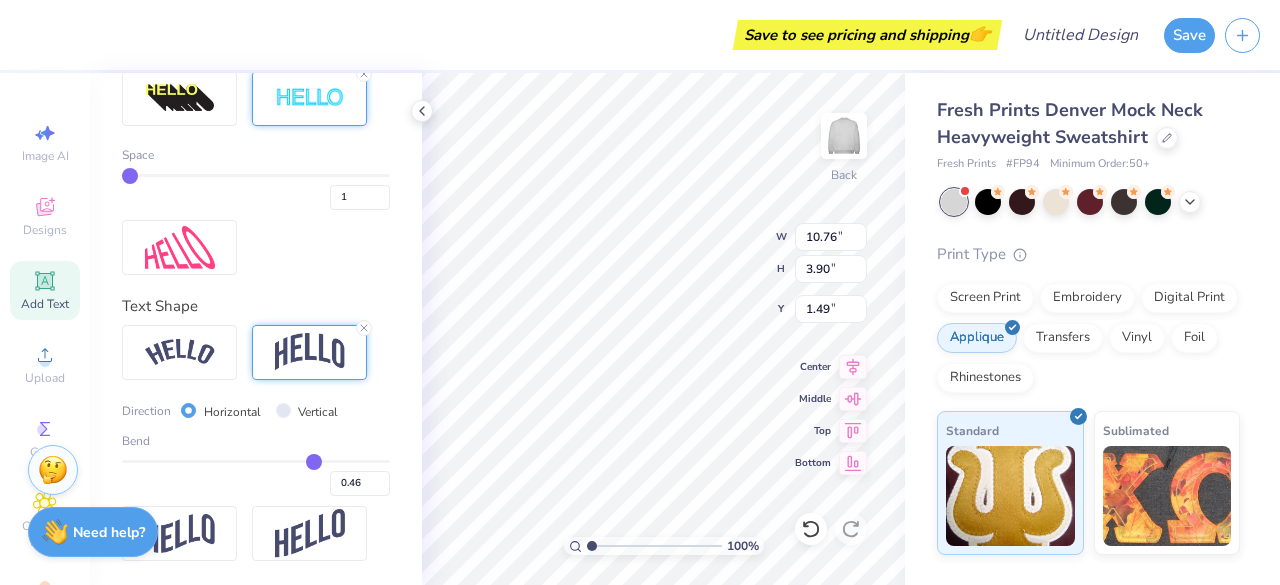 type on "0.45" 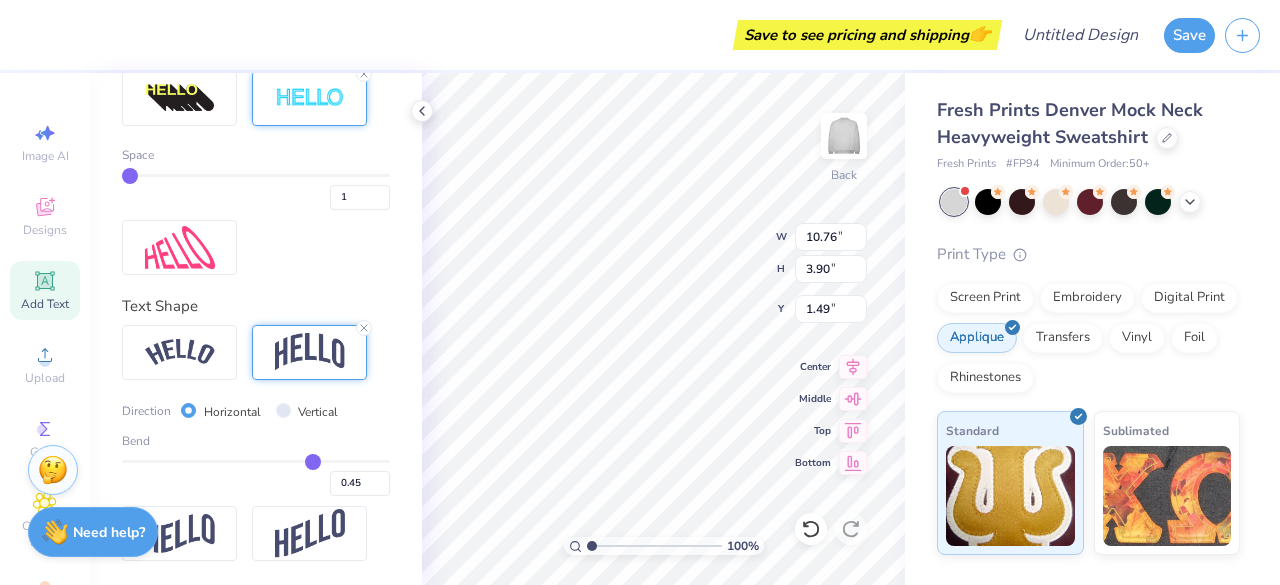 type on "0.43" 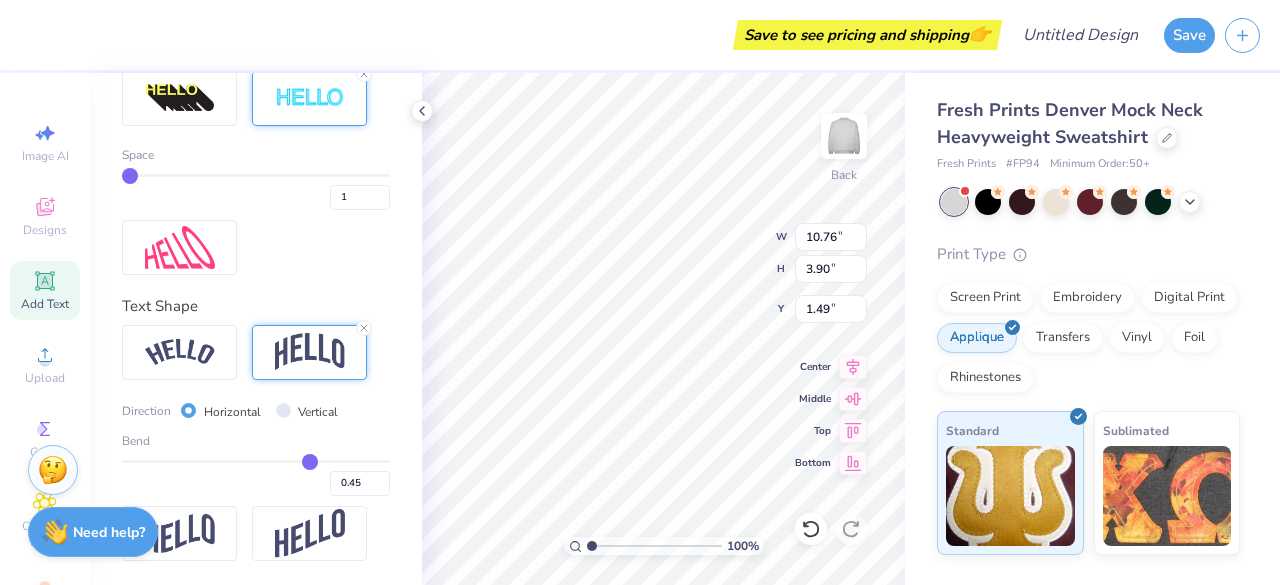 type on "0.43" 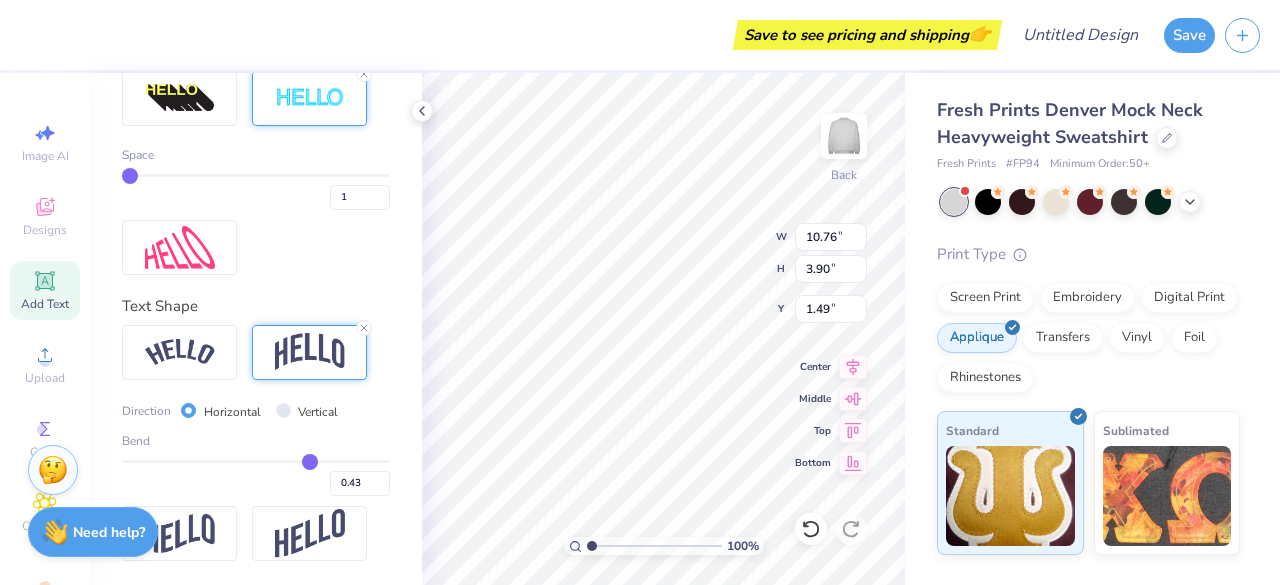 type on "0.42" 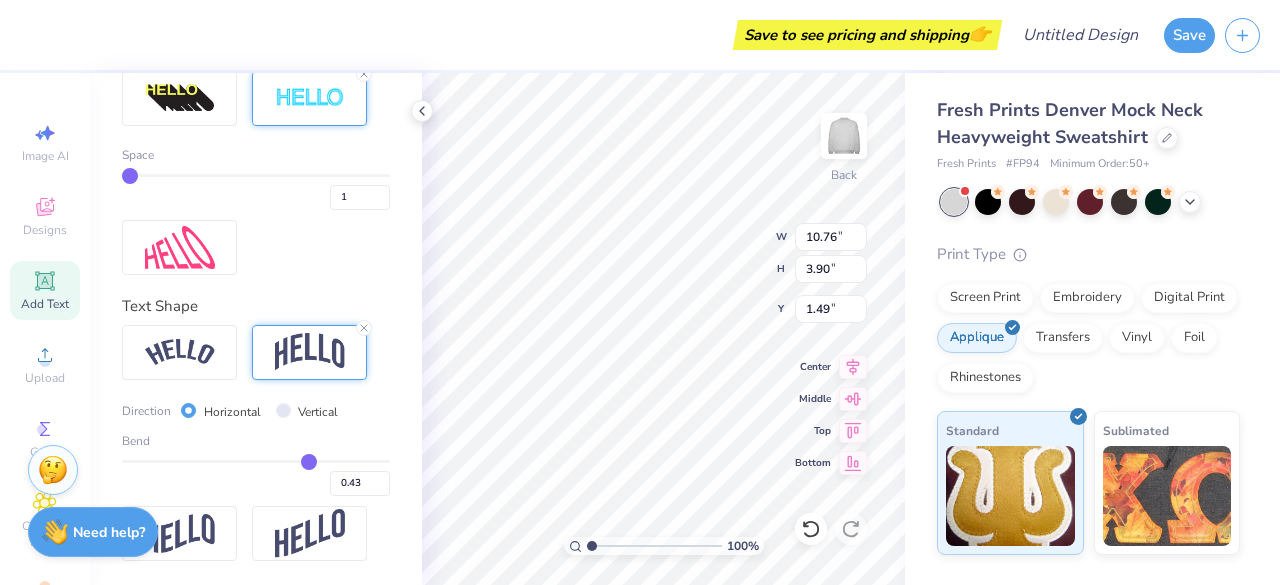 type on "0.42" 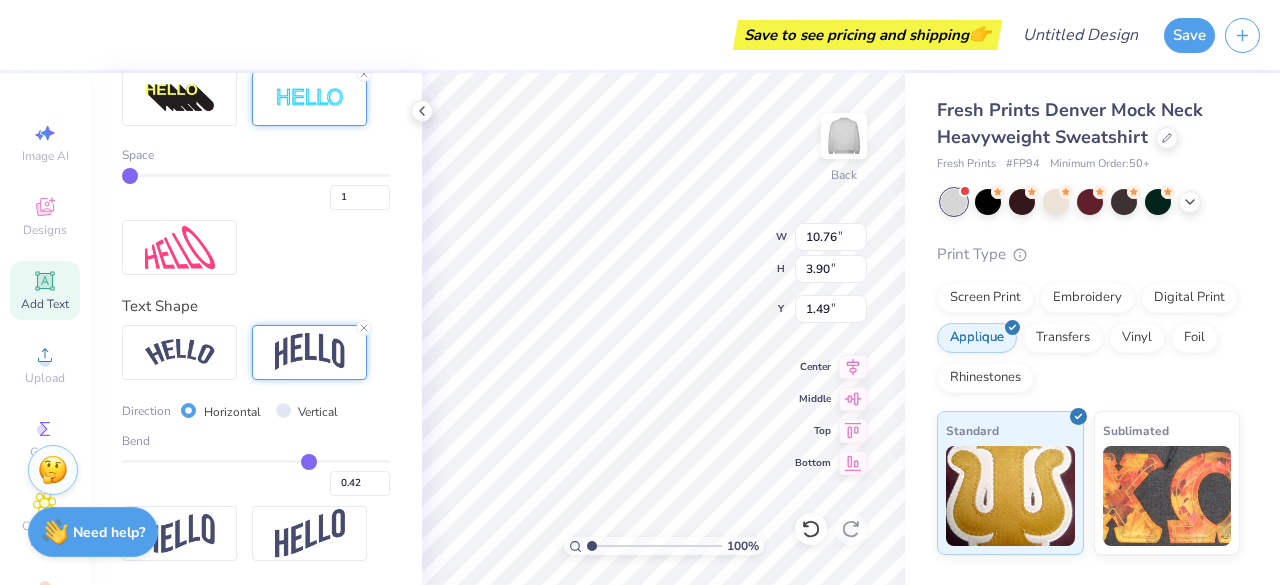 type on "0.41" 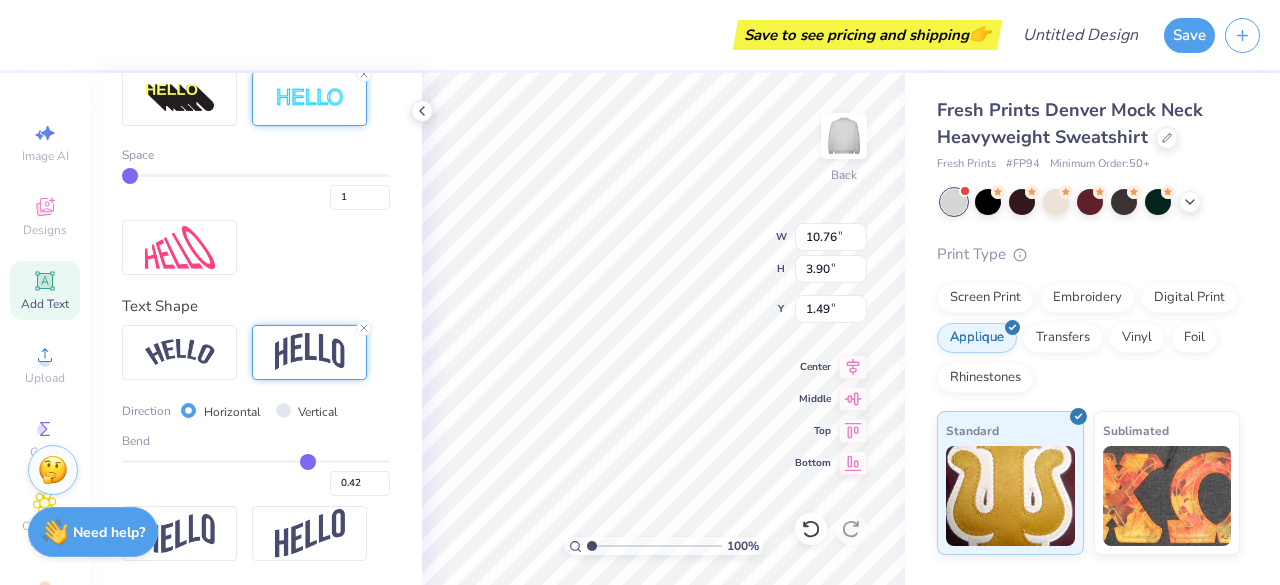 type on "0.41" 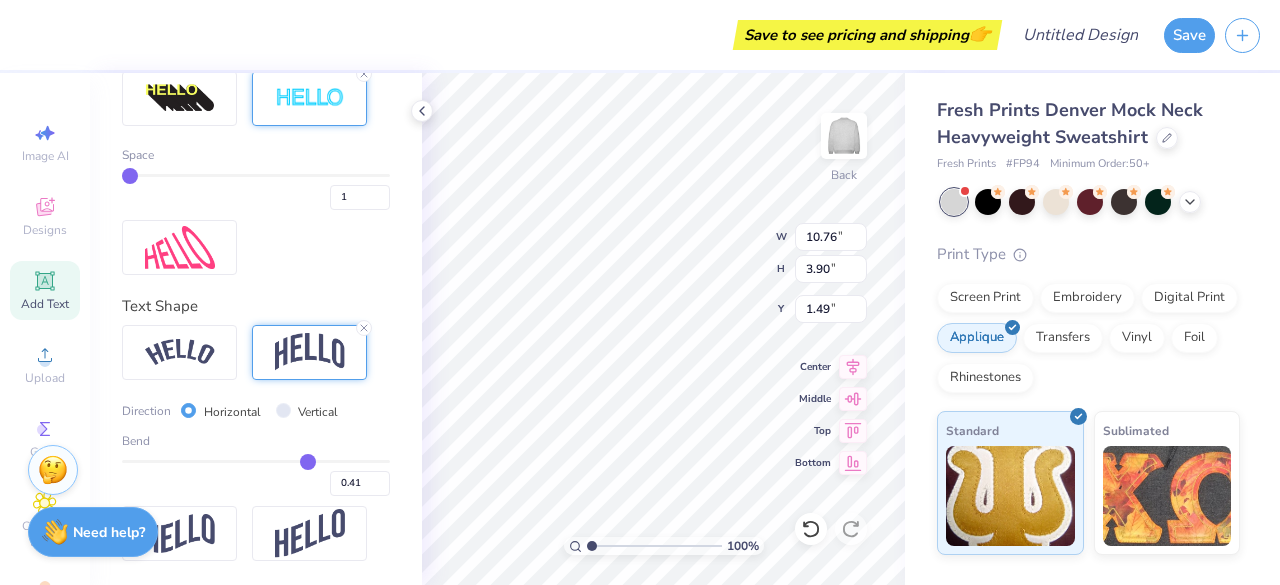 type on "0.4" 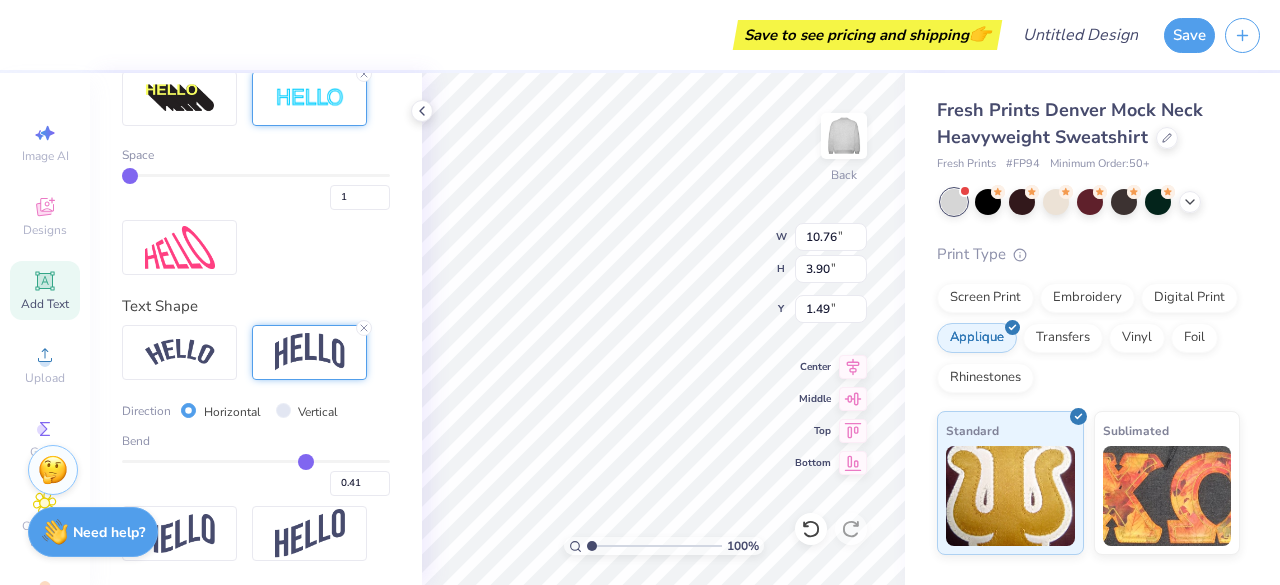 type on "0.40" 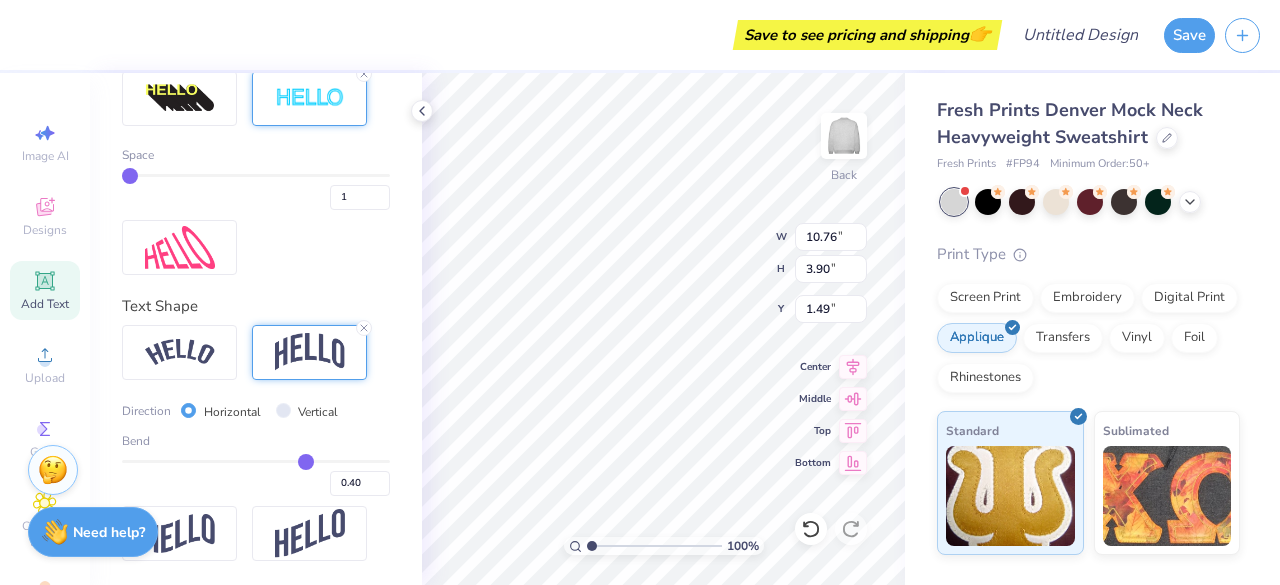 type on "0.39" 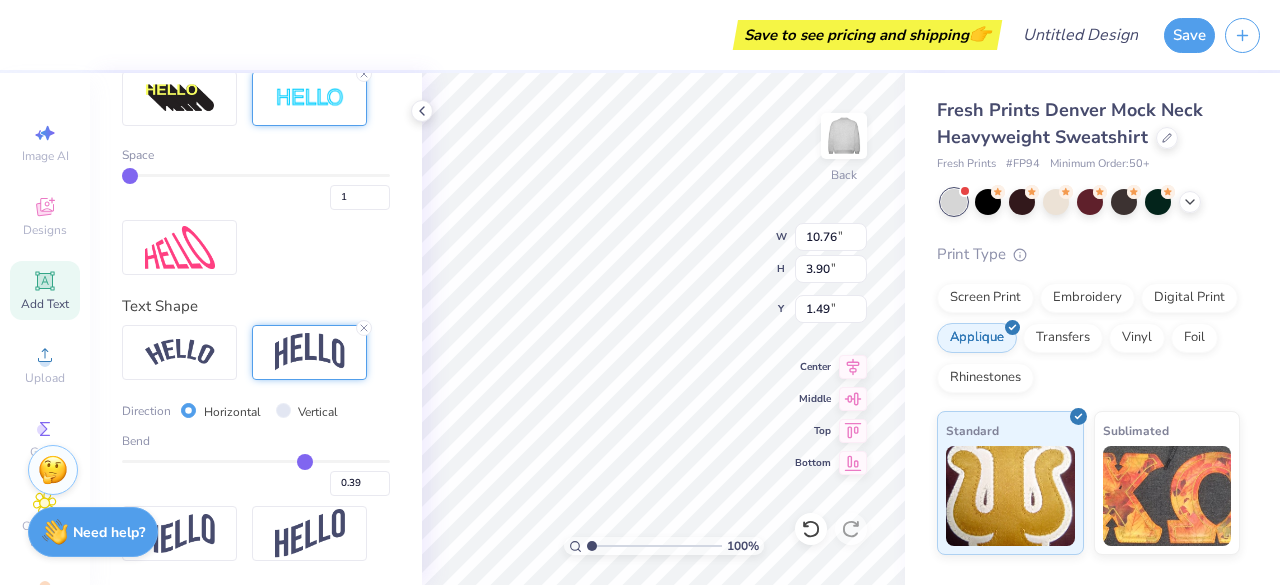 type on "0.38" 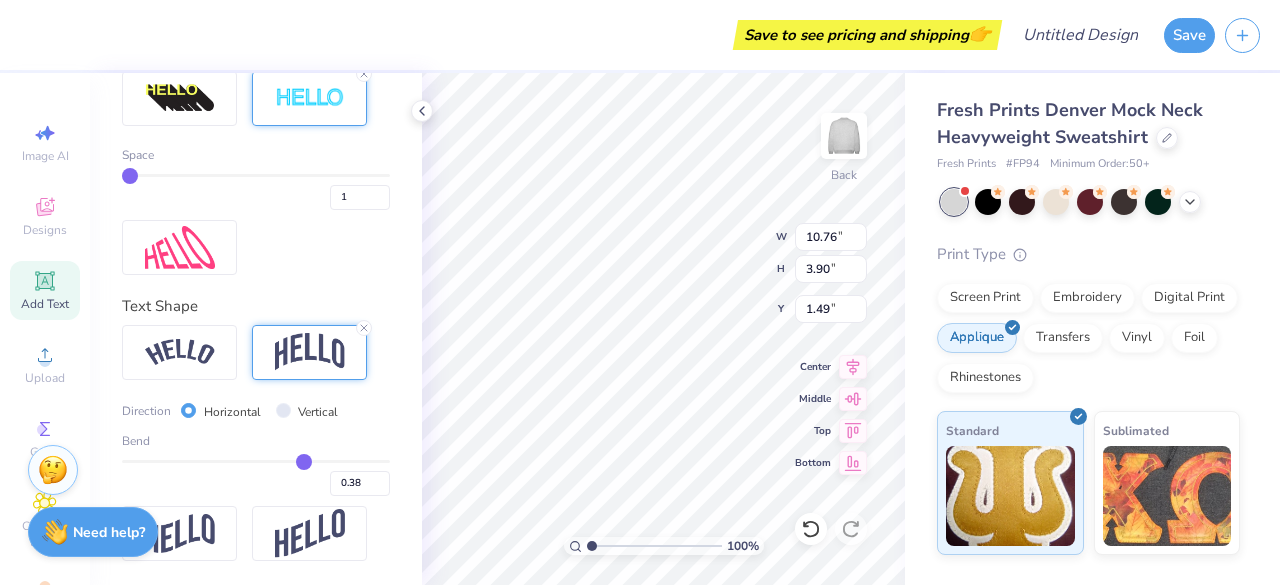 type on "0.37" 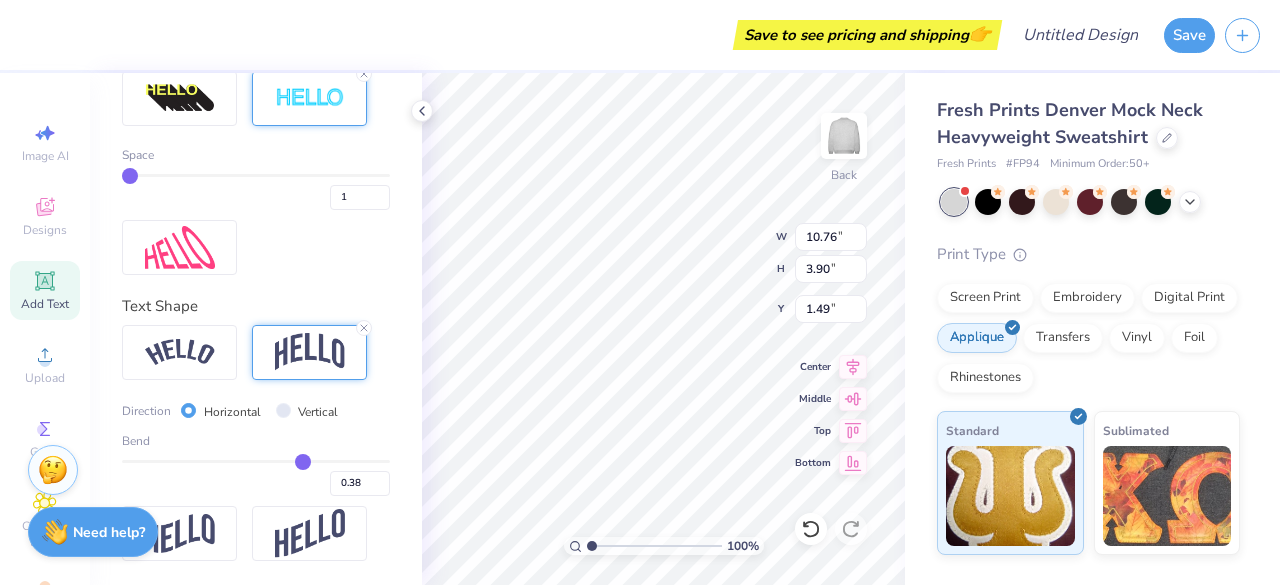 type on "0.37" 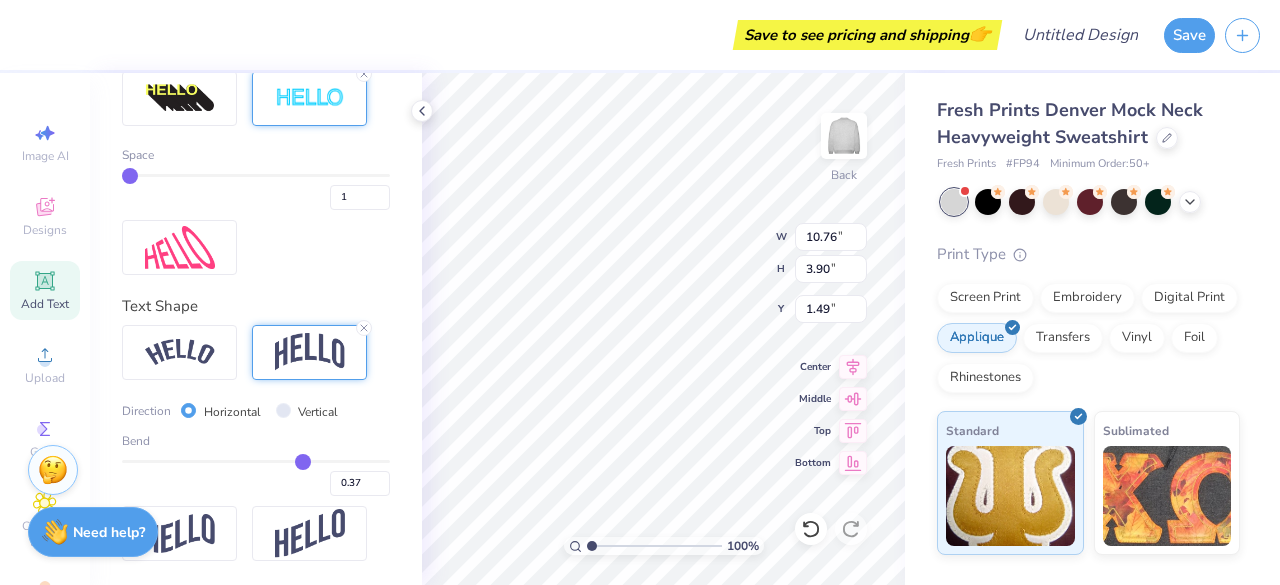 type on "0.36" 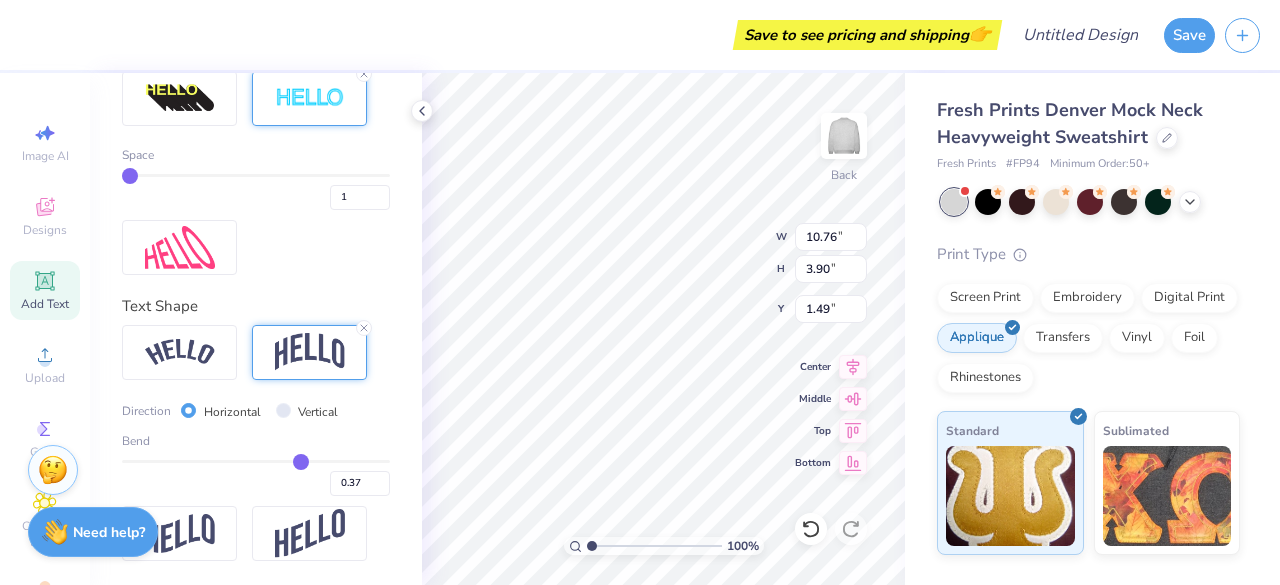 type on "0.36" 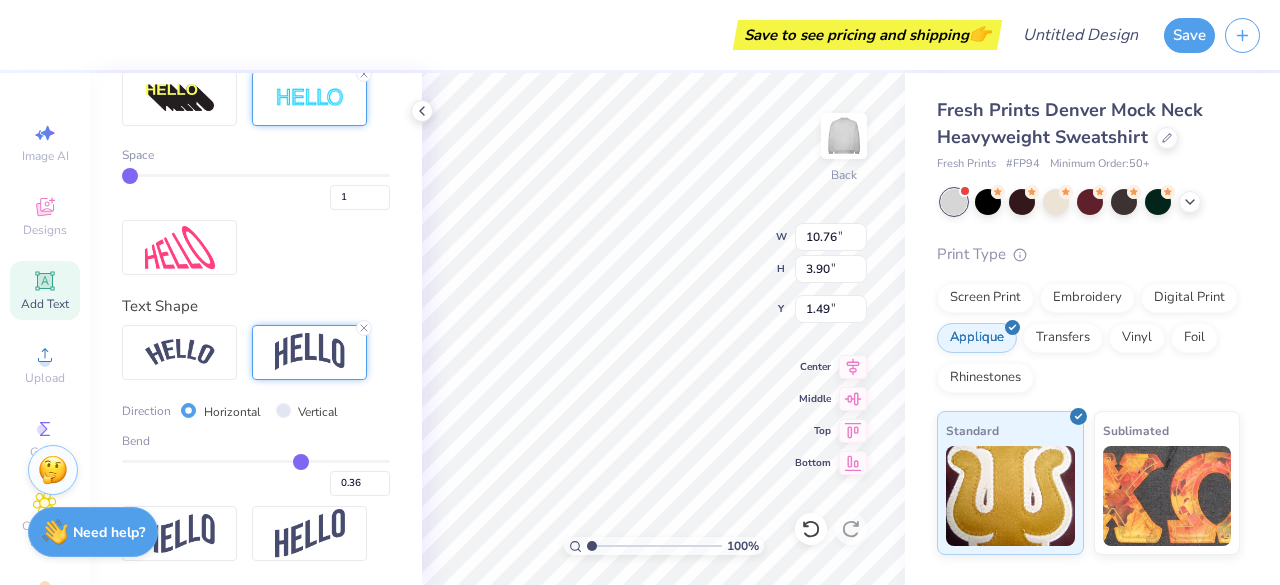 type on "0.35" 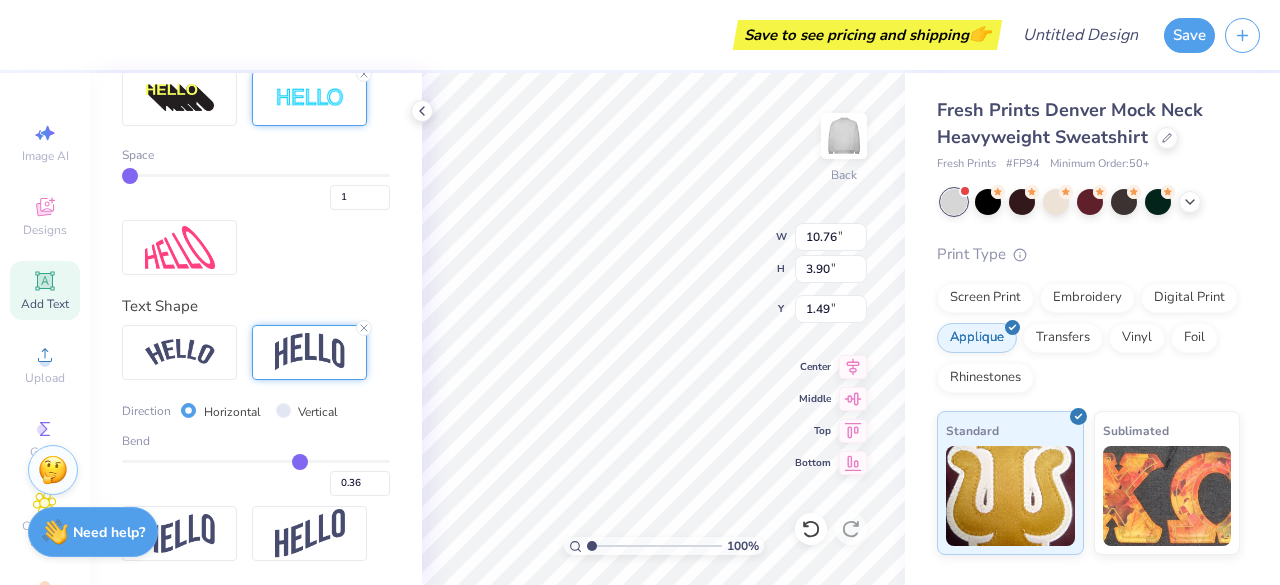 type on "0.35" 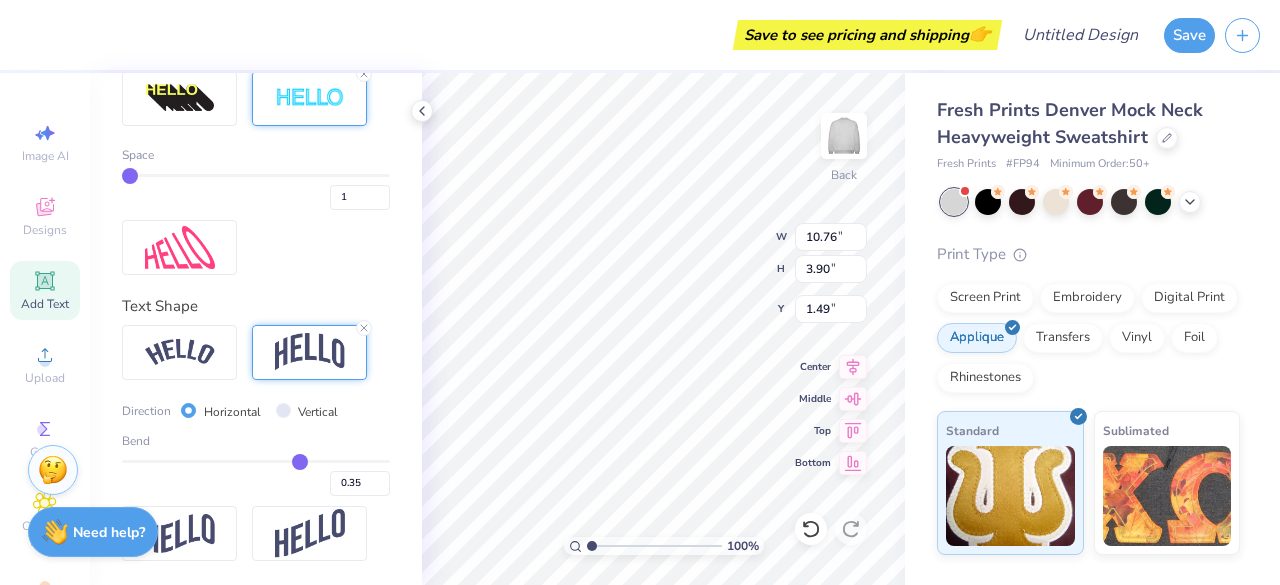 drag, startPoint x: 323, startPoint y: 464, endPoint x: 299, endPoint y: 464, distance: 24 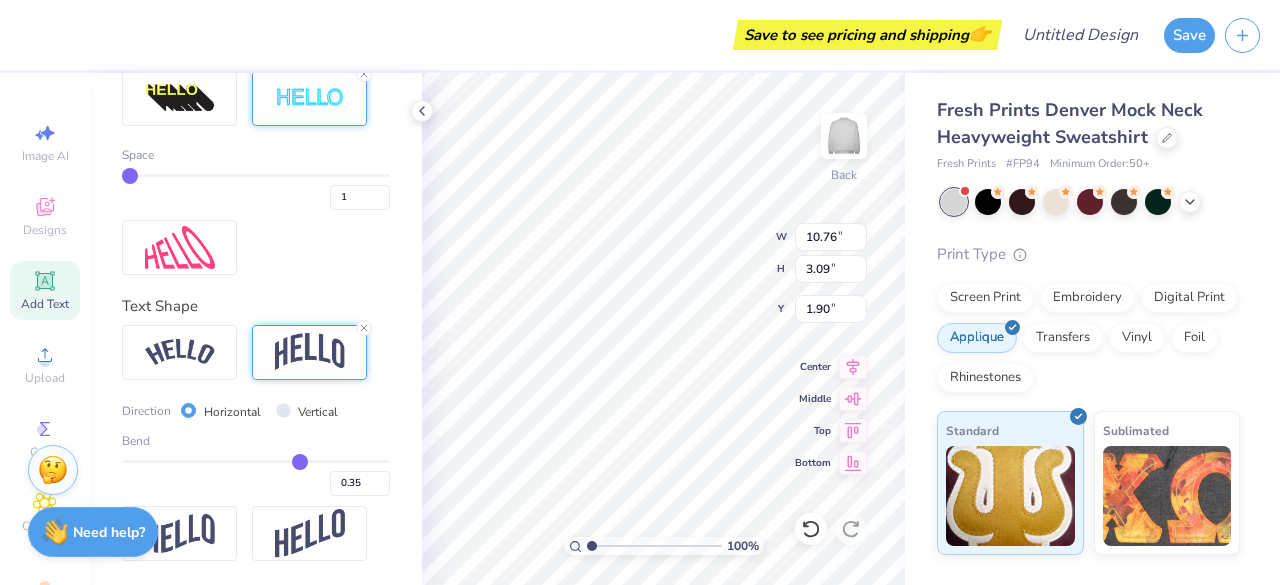 type on "0.34" 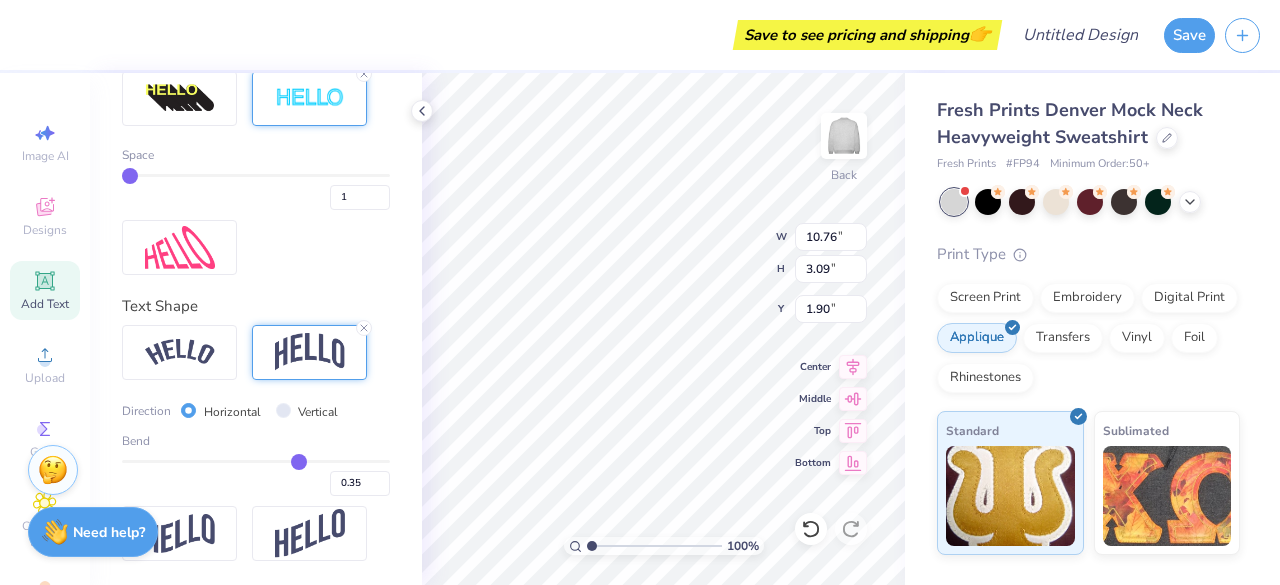 type on "0.34" 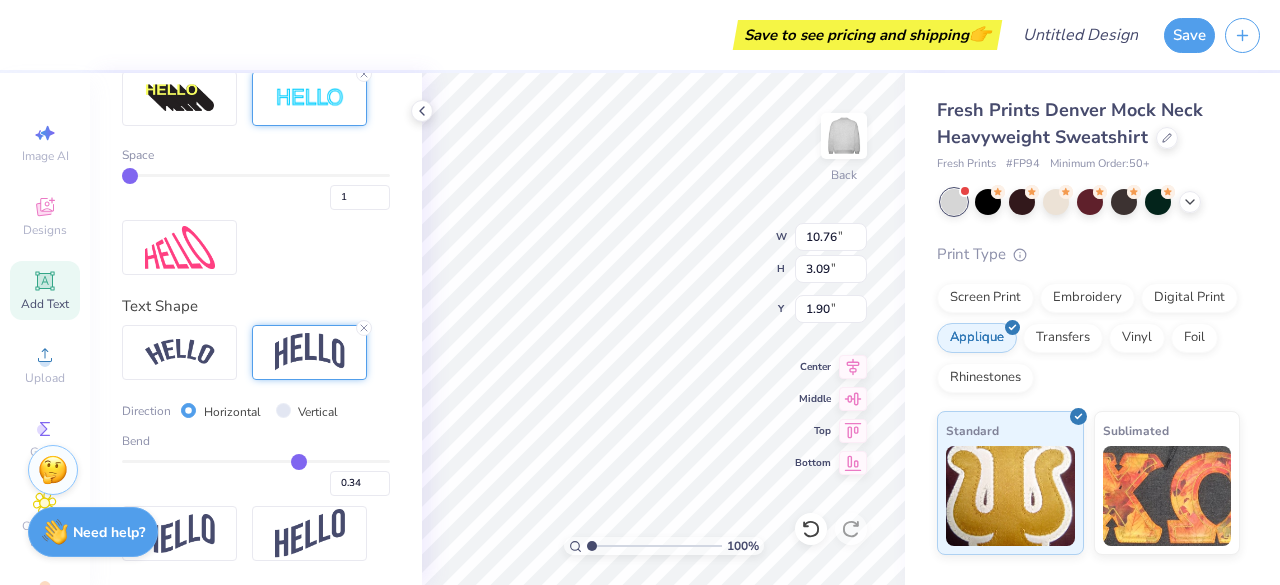 type on "0.33" 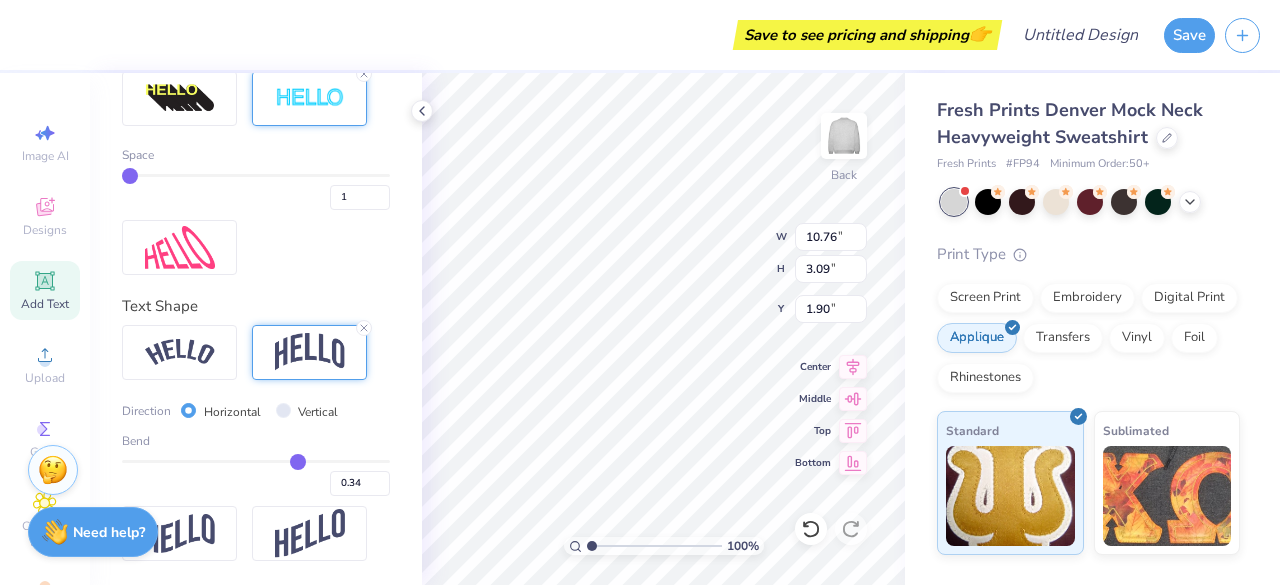type on "0.33" 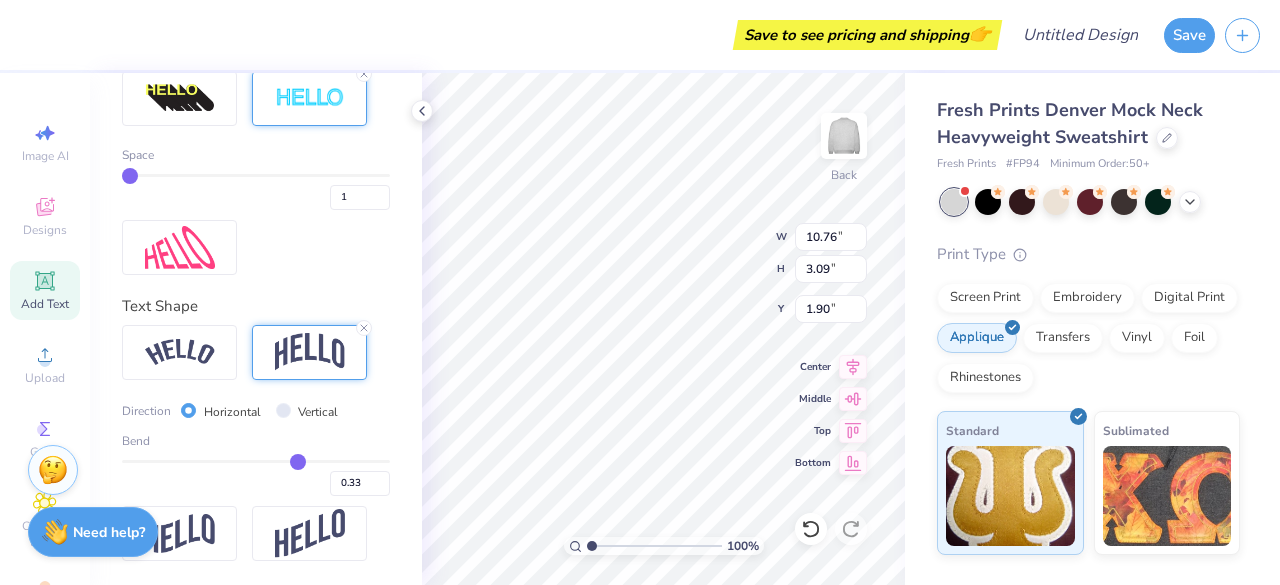 type on "0.31" 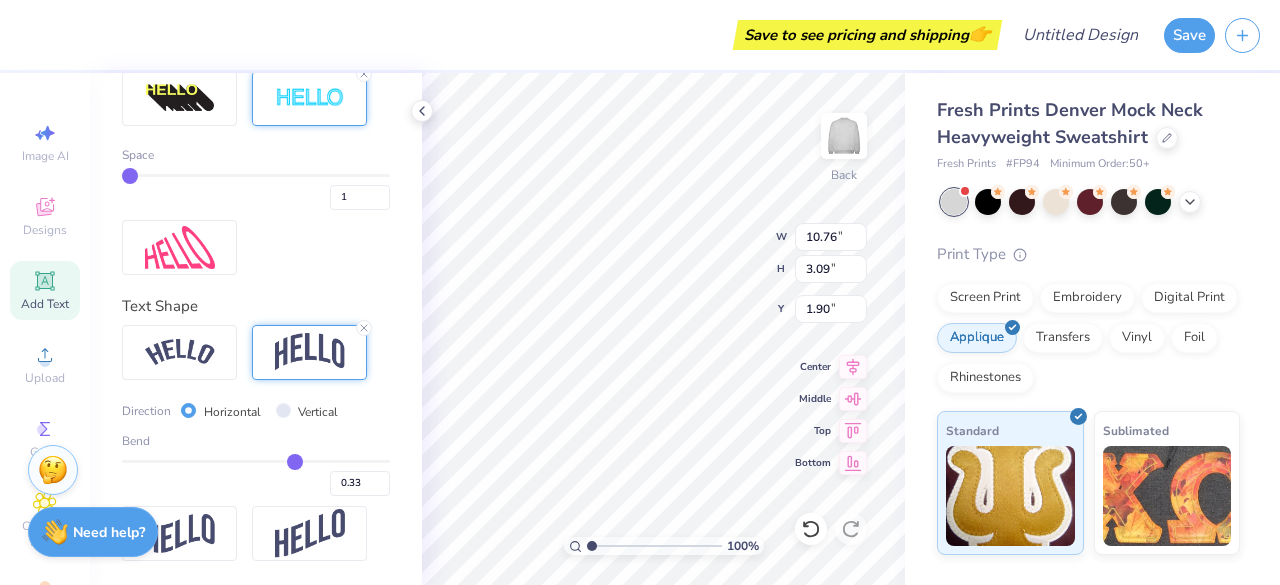 type on "0.31" 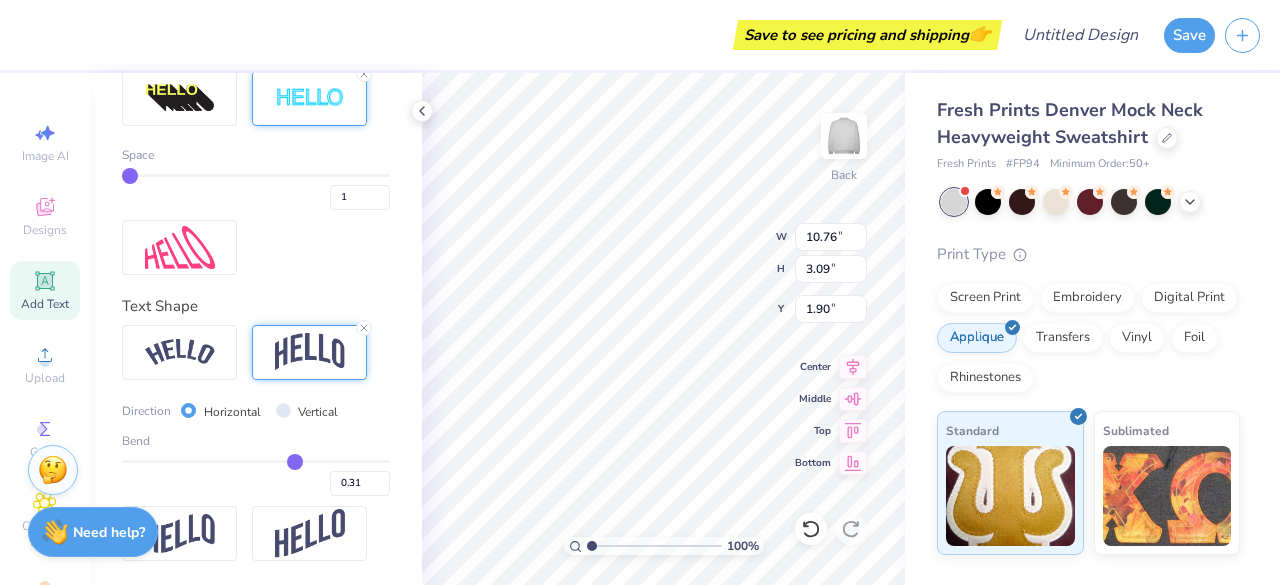 type on "0.29" 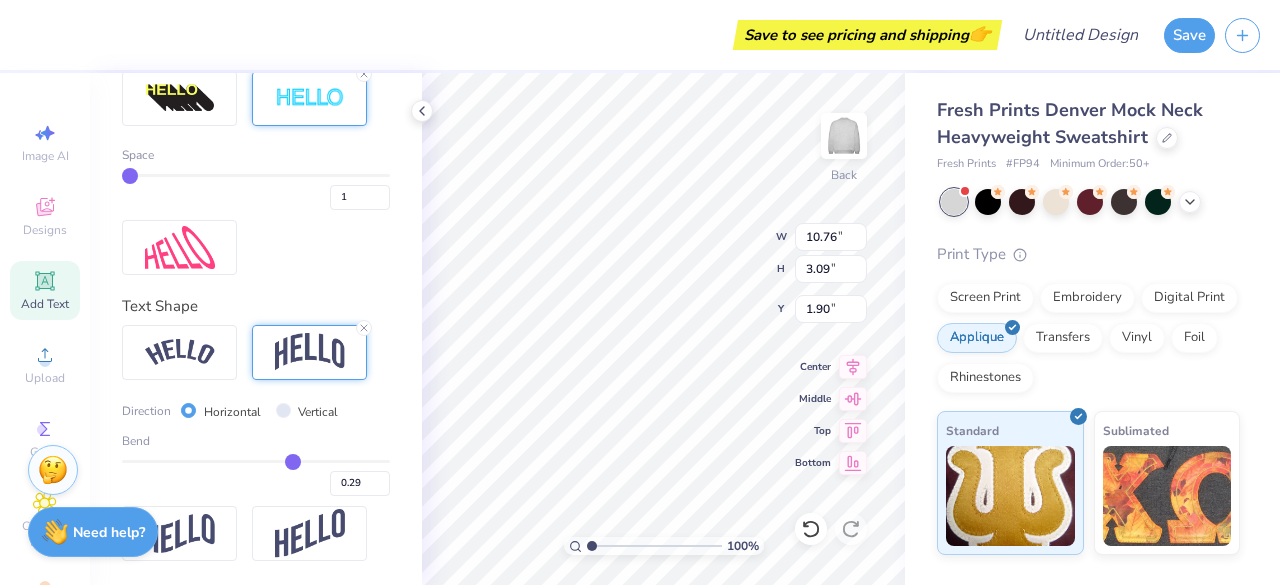 type on "0.27" 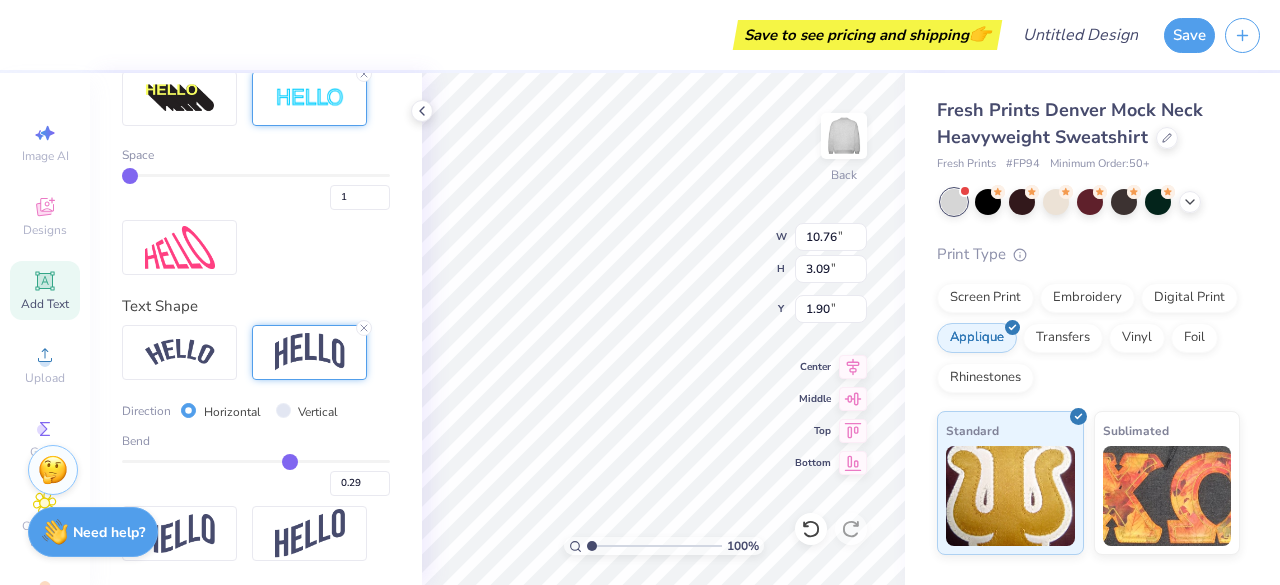 type on "0.27" 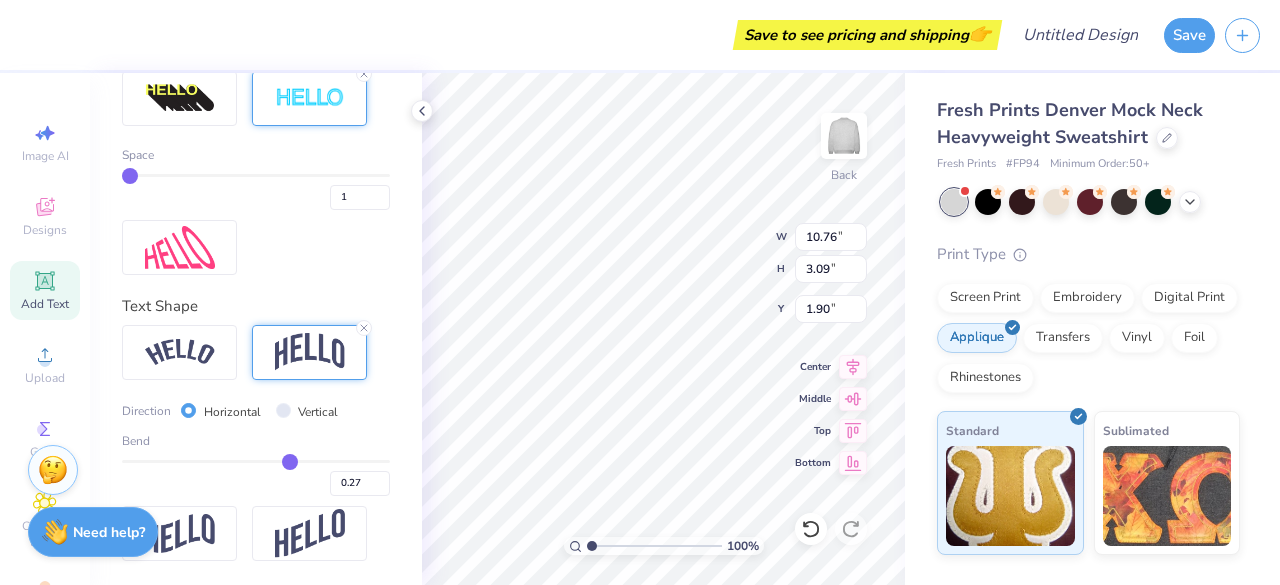 type on "0.26" 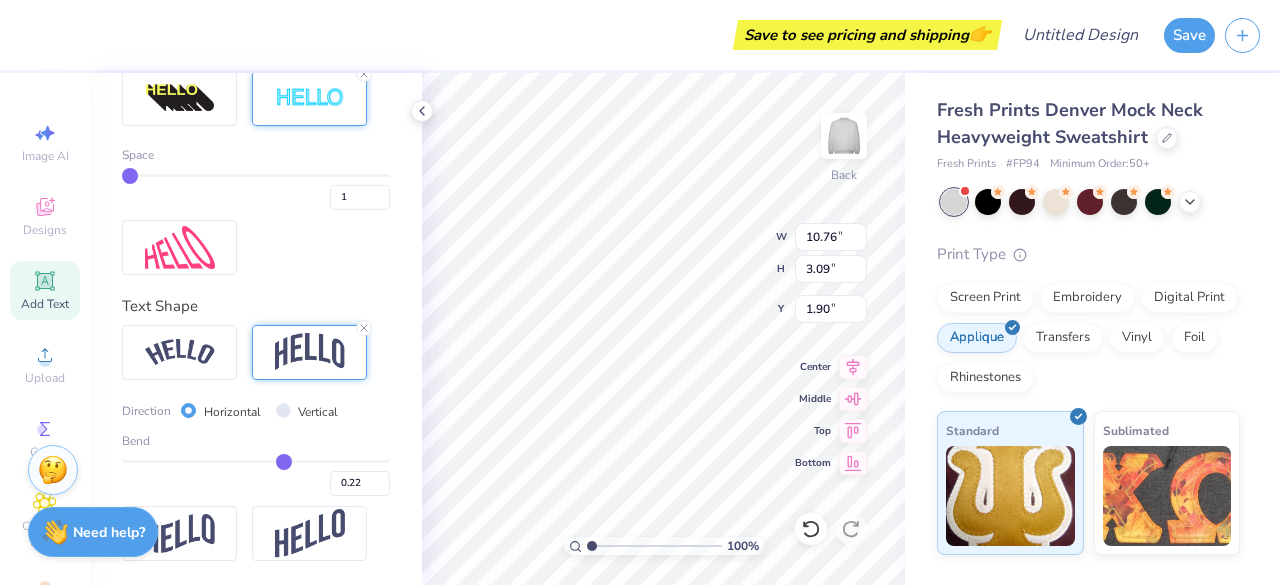 drag, startPoint x: 299, startPoint y: 464, endPoint x: 283, endPoint y: 464, distance: 16 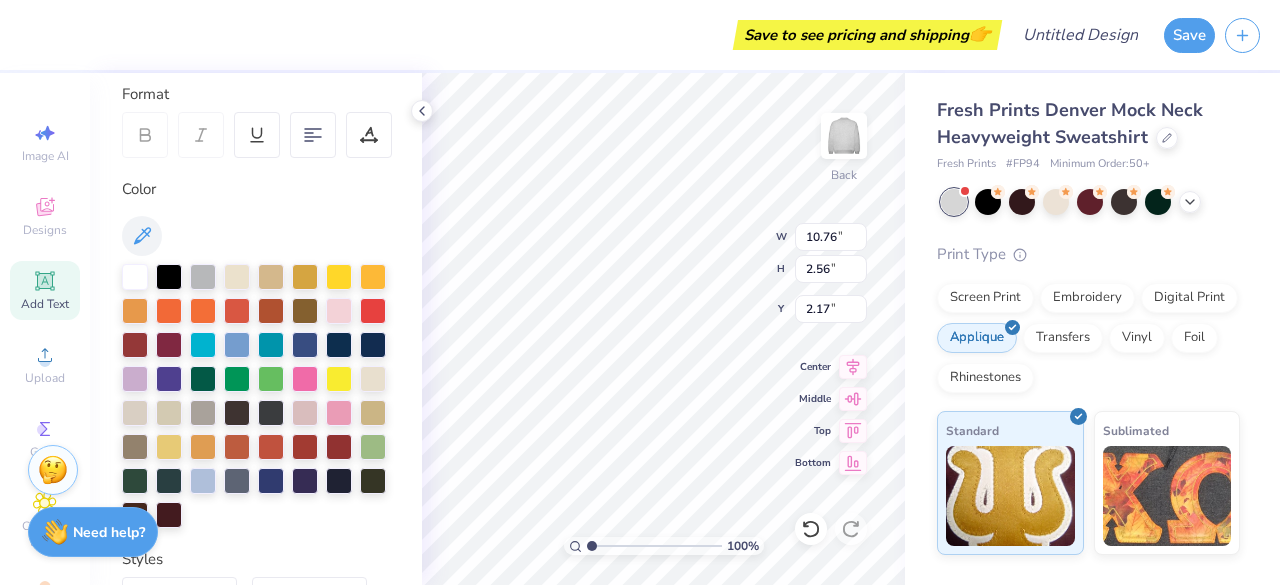 scroll, scrollTop: 278, scrollLeft: 0, axis: vertical 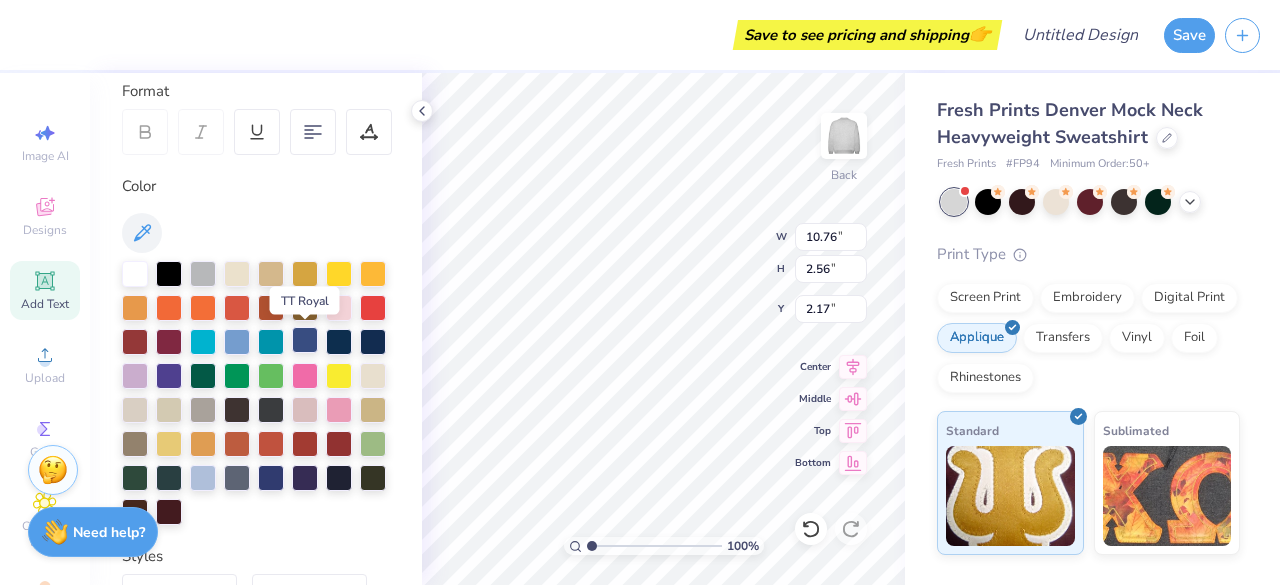 click at bounding box center [305, 340] 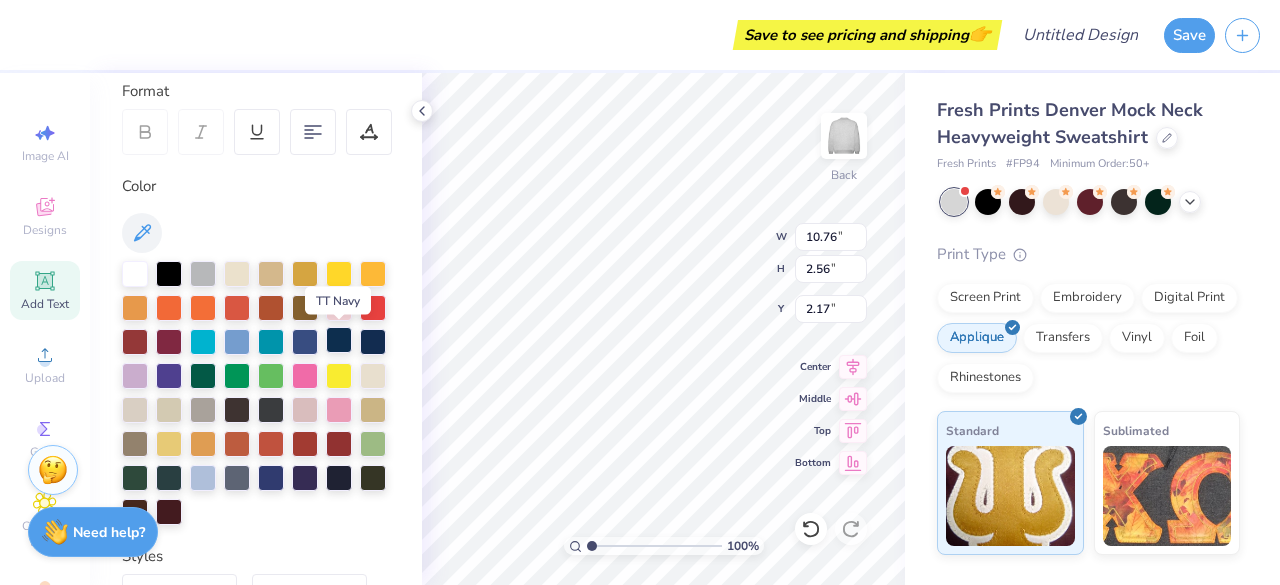 click at bounding box center (339, 340) 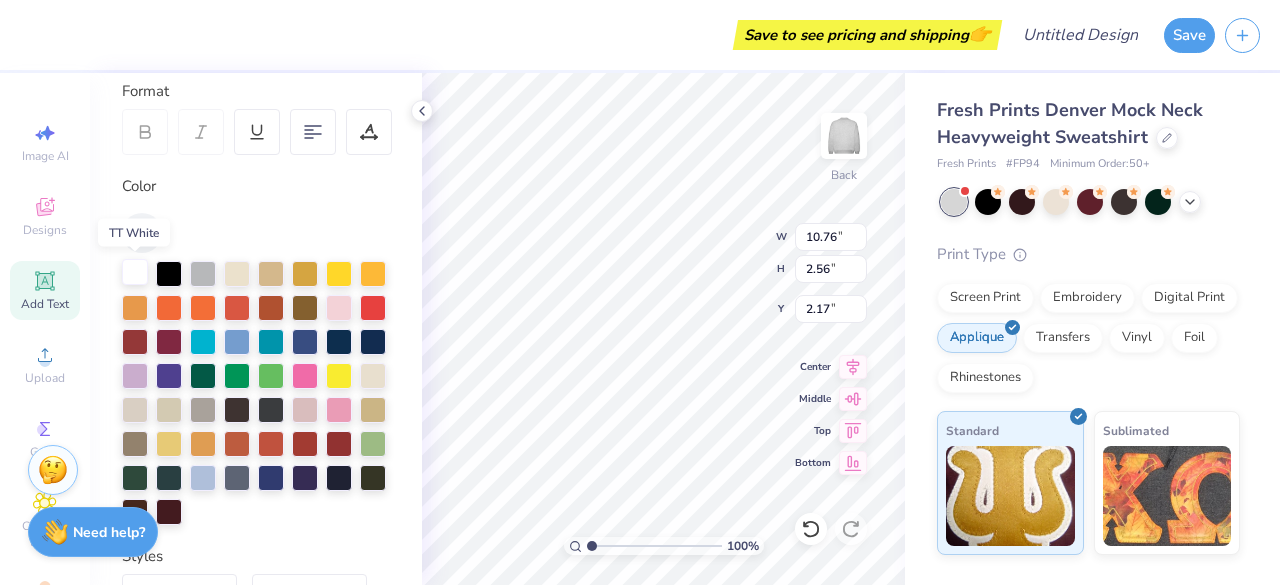 click at bounding box center (135, 272) 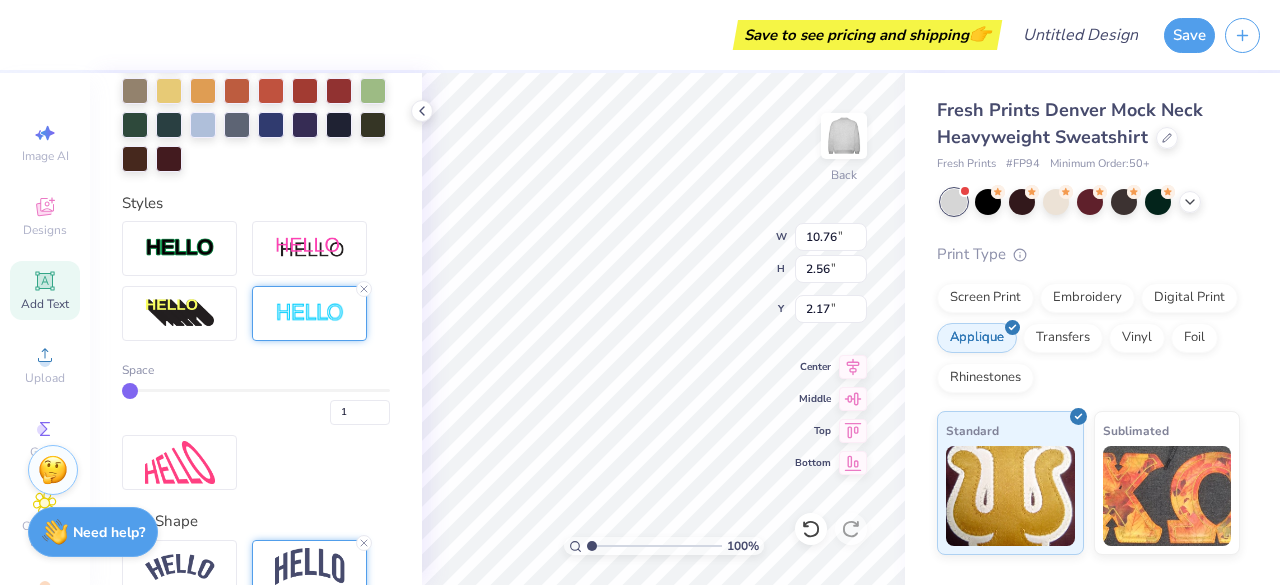 scroll, scrollTop: 629, scrollLeft: 0, axis: vertical 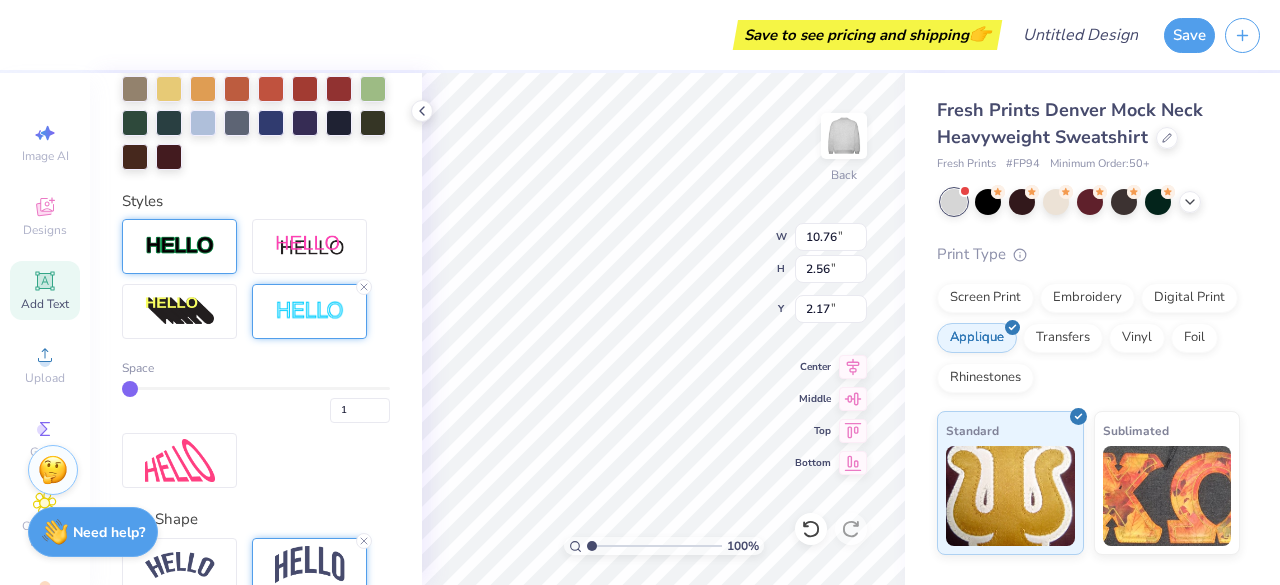 click at bounding box center (180, 246) 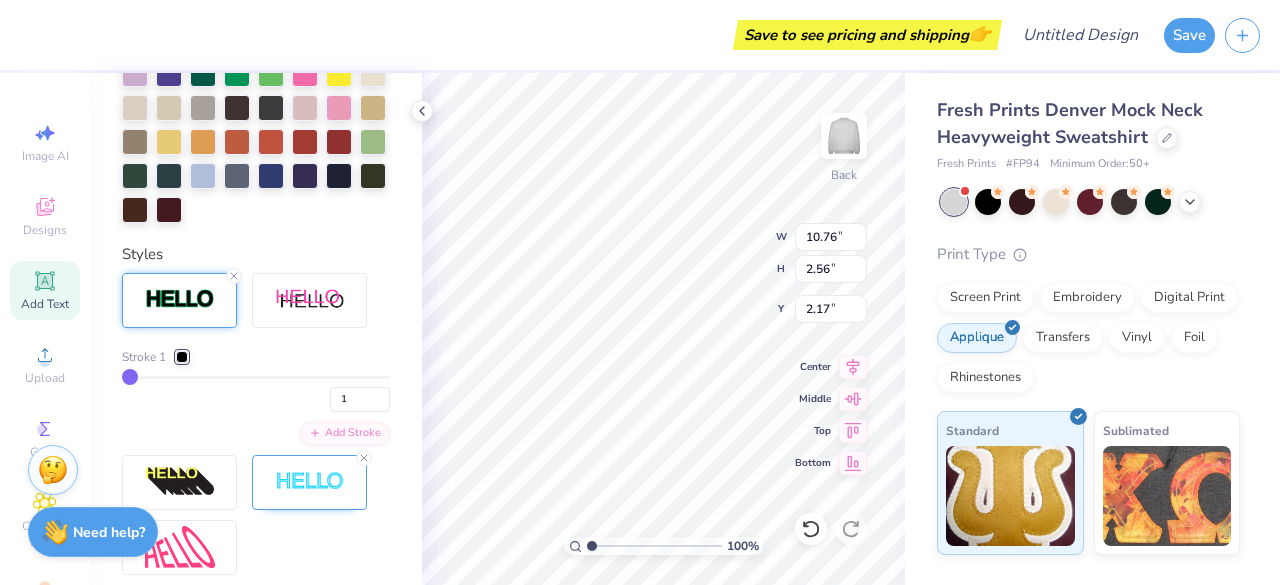 scroll, scrollTop: 658, scrollLeft: 0, axis: vertical 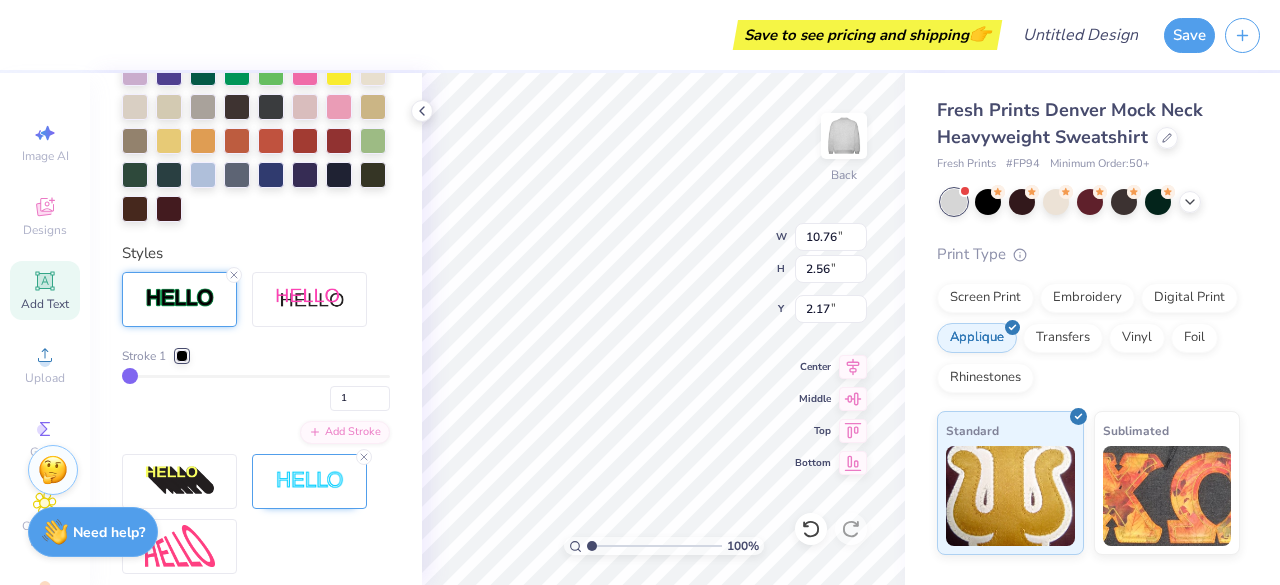 click at bounding box center [182, 356] 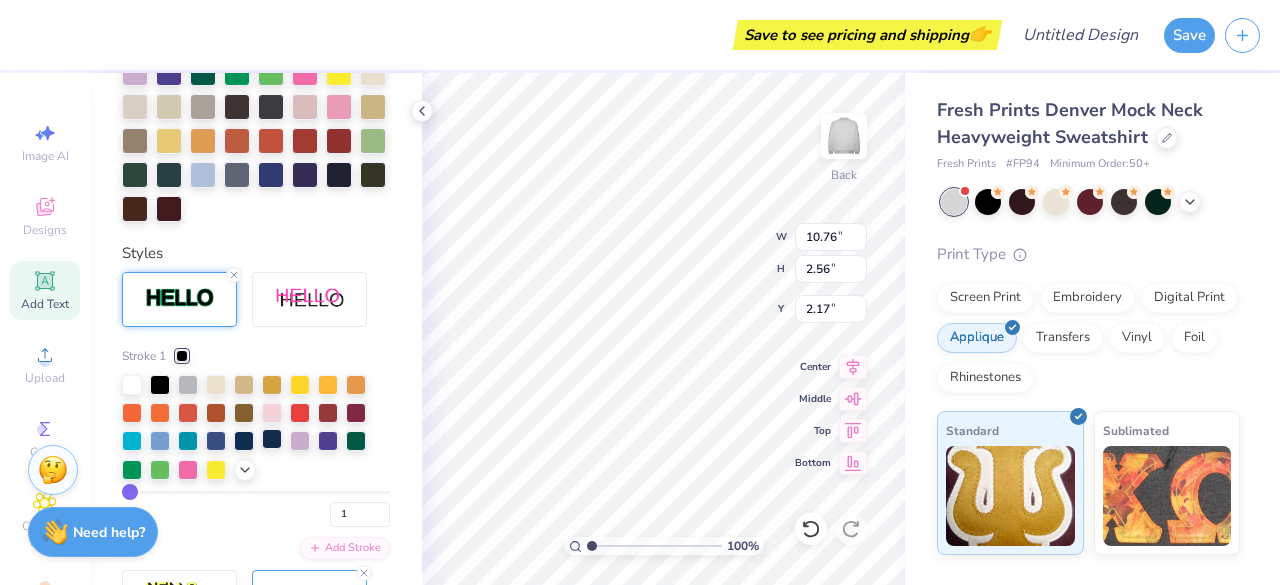 click at bounding box center (272, 439) 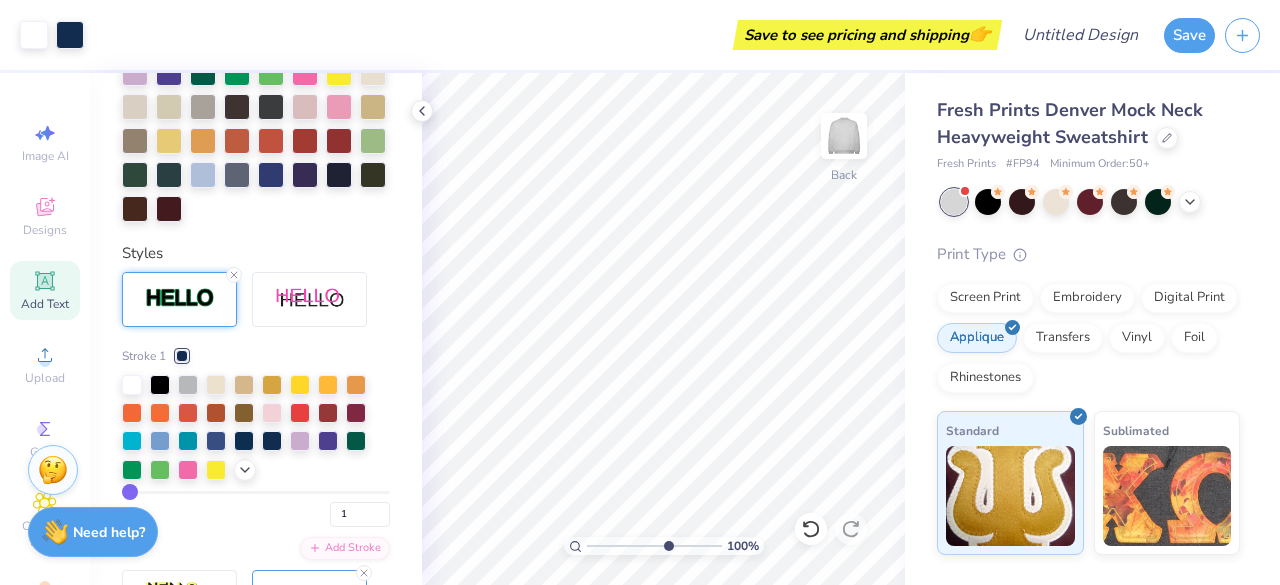 click at bounding box center [654, 546] 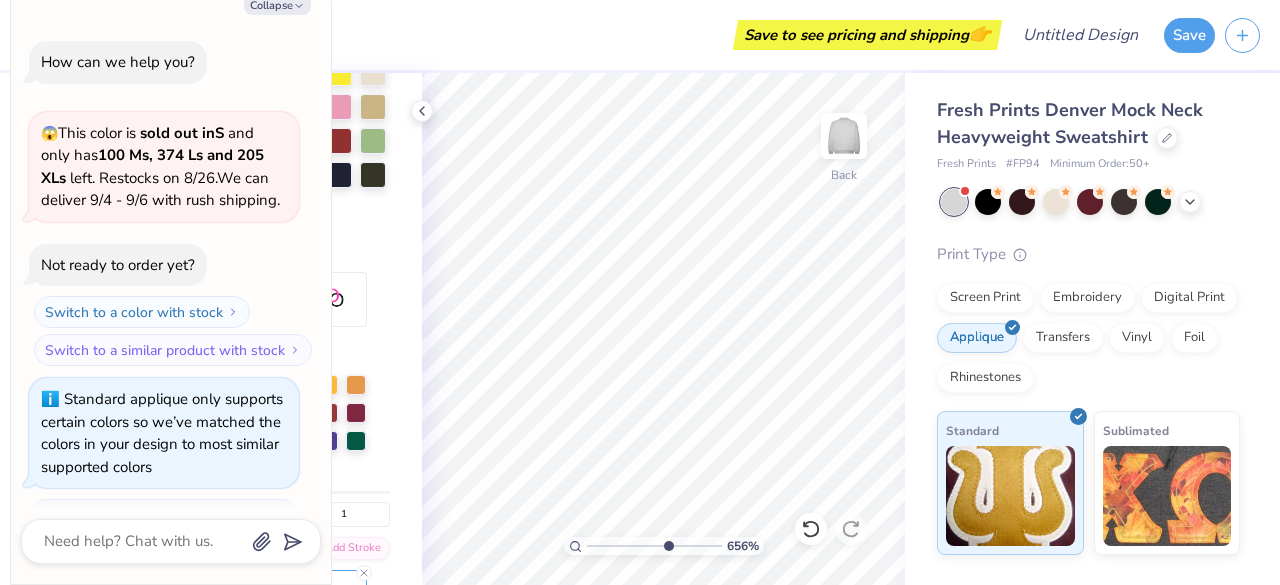 scroll, scrollTop: 117, scrollLeft: 0, axis: vertical 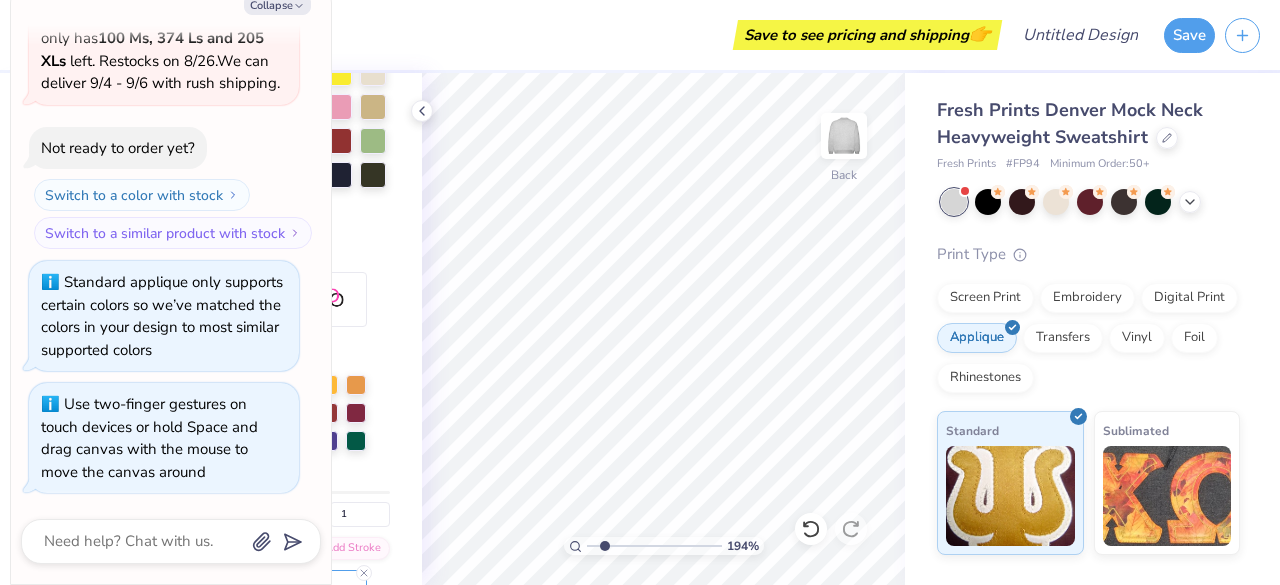 drag, startPoint x: 666, startPoint y: 543, endPoint x: 604, endPoint y: 556, distance: 63.348244 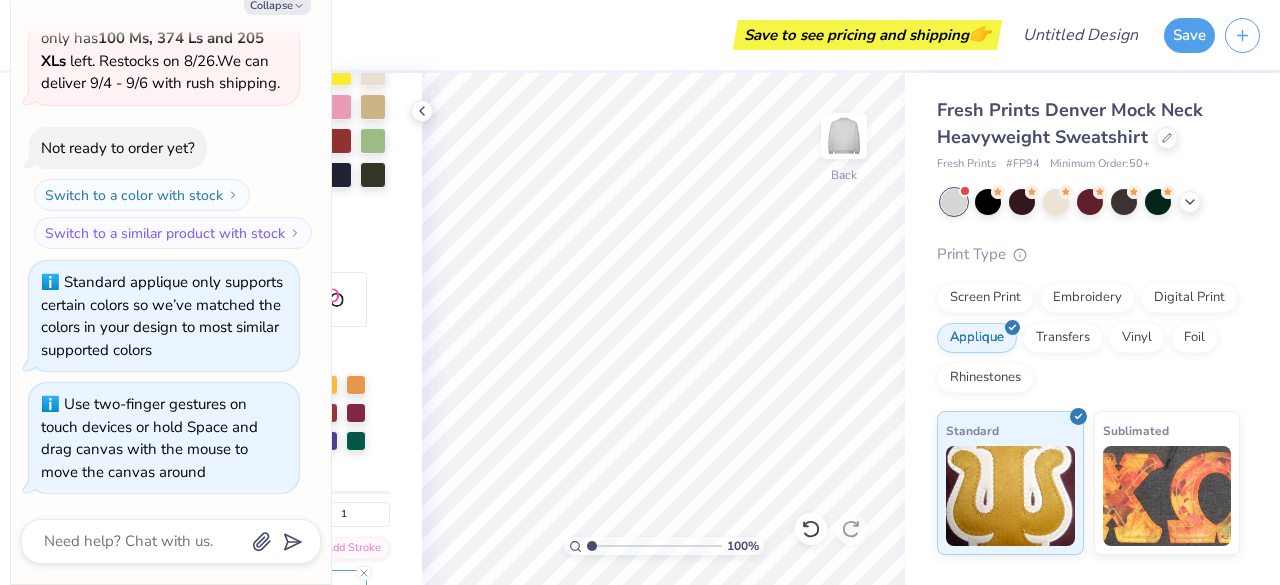 drag, startPoint x: 601, startPoint y: 546, endPoint x: 591, endPoint y: 547, distance: 10.049875 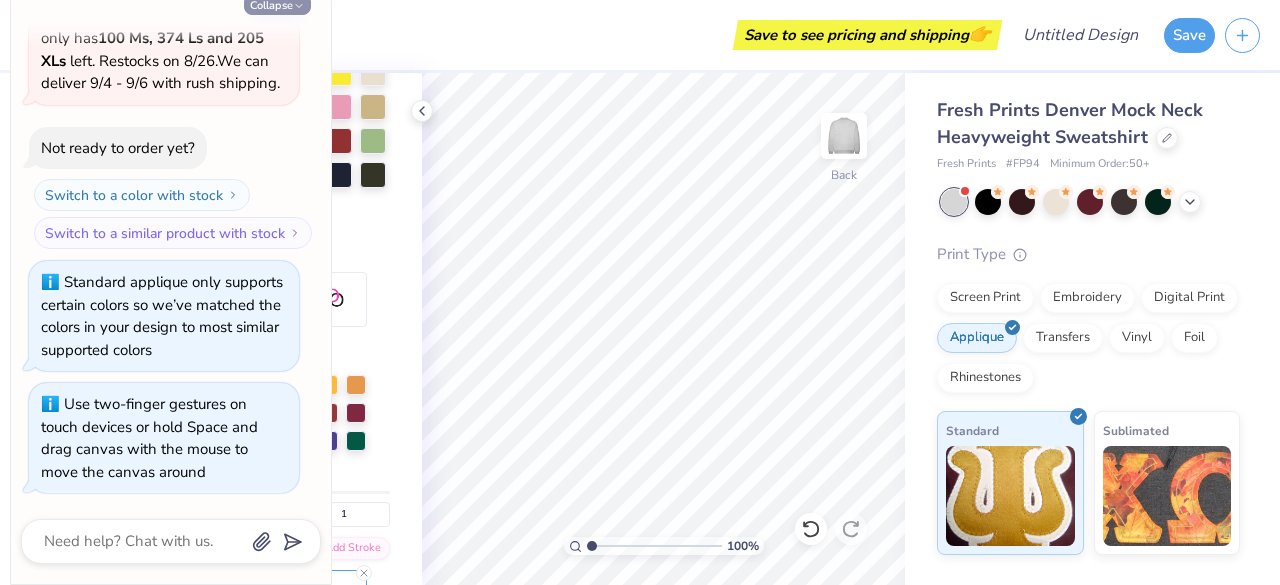 click on "Collapse" at bounding box center (277, 4) 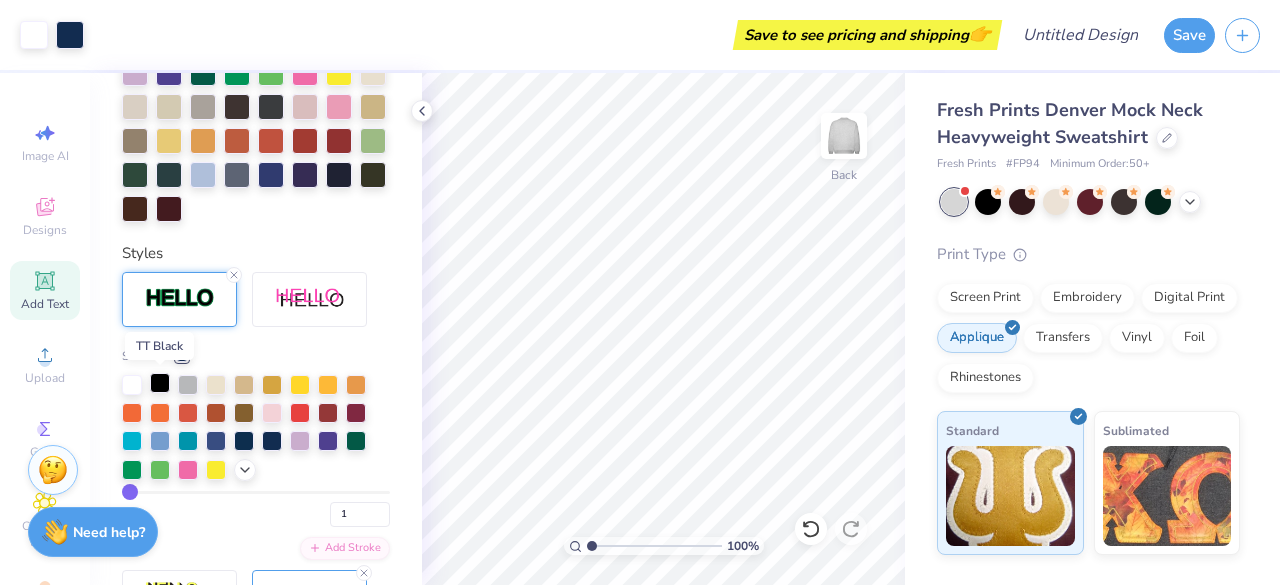 click at bounding box center (160, 383) 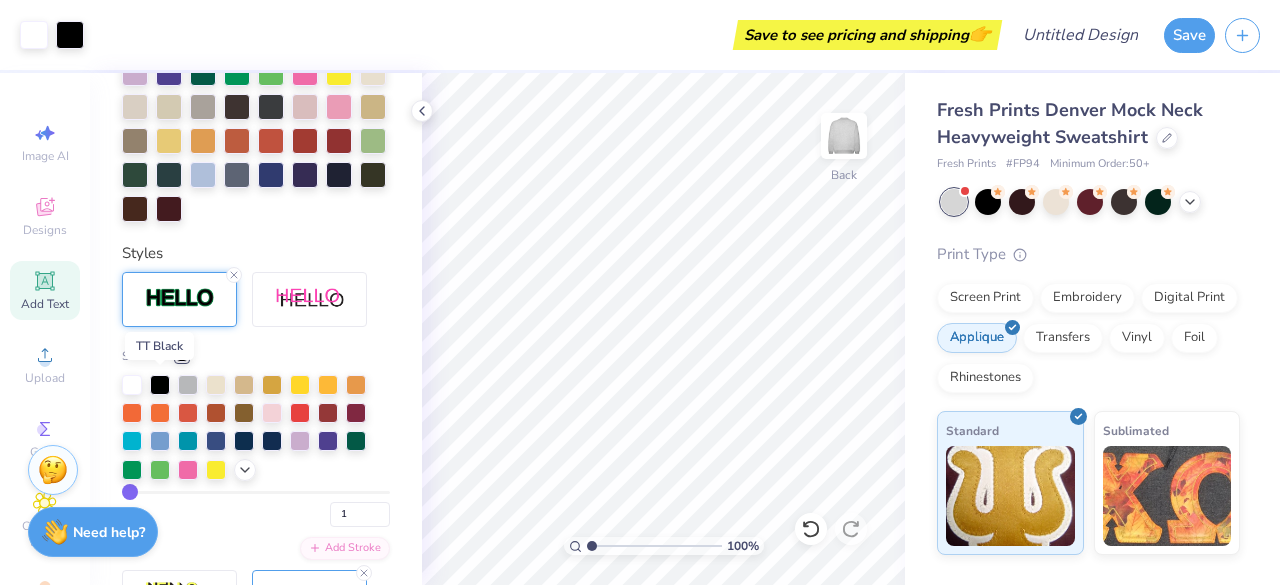 click at bounding box center [160, 385] 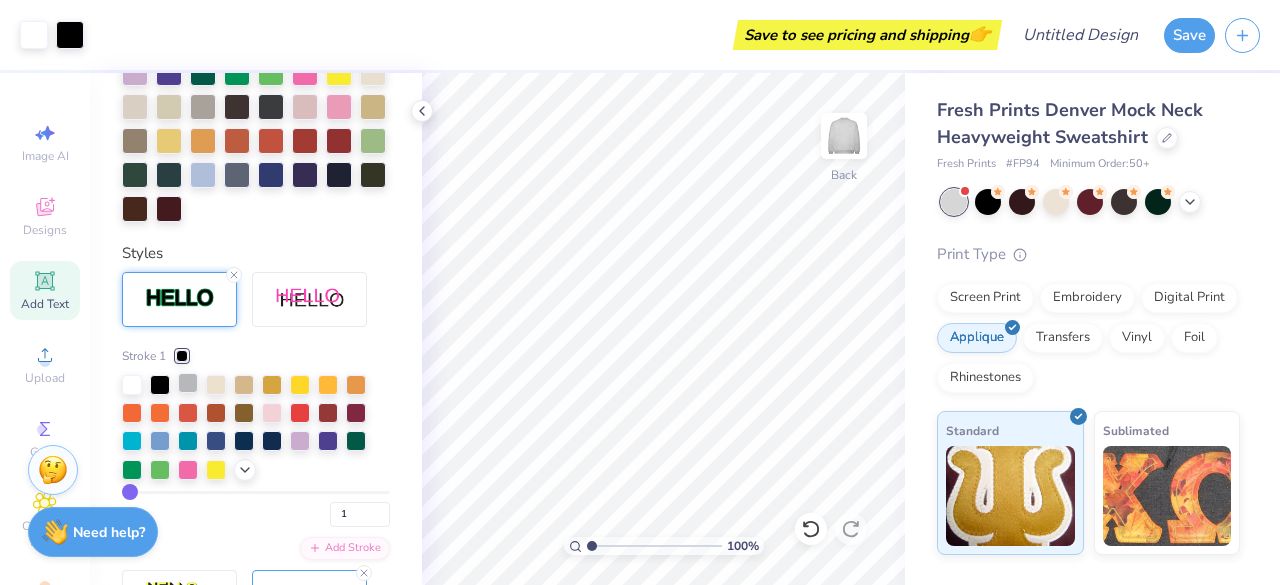 click at bounding box center [188, 383] 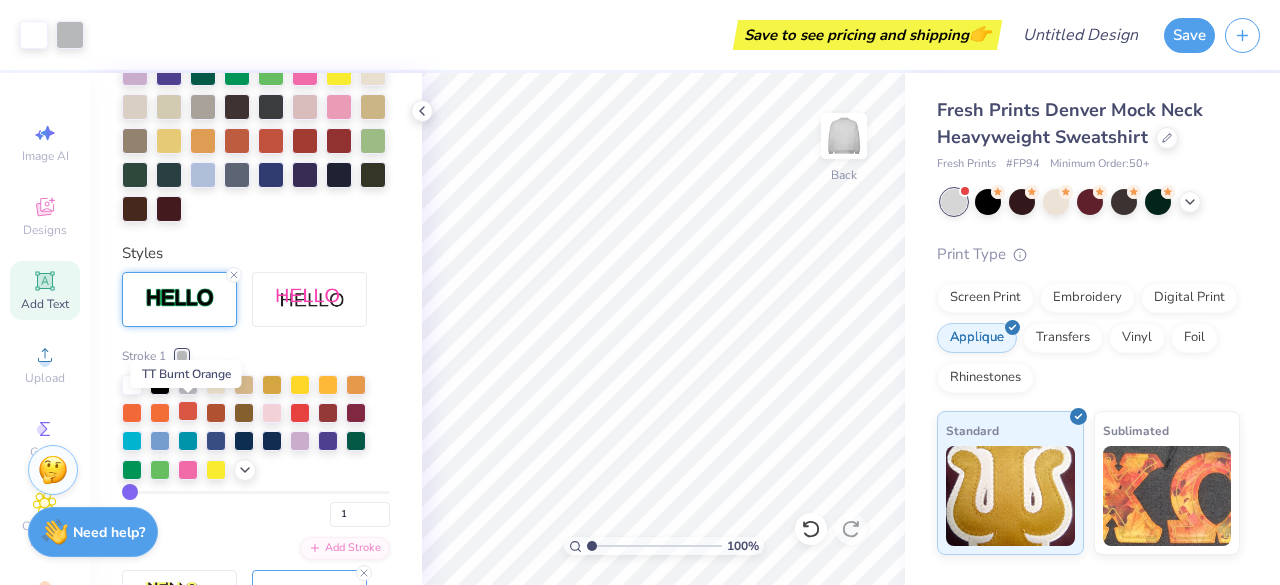 click at bounding box center (188, 411) 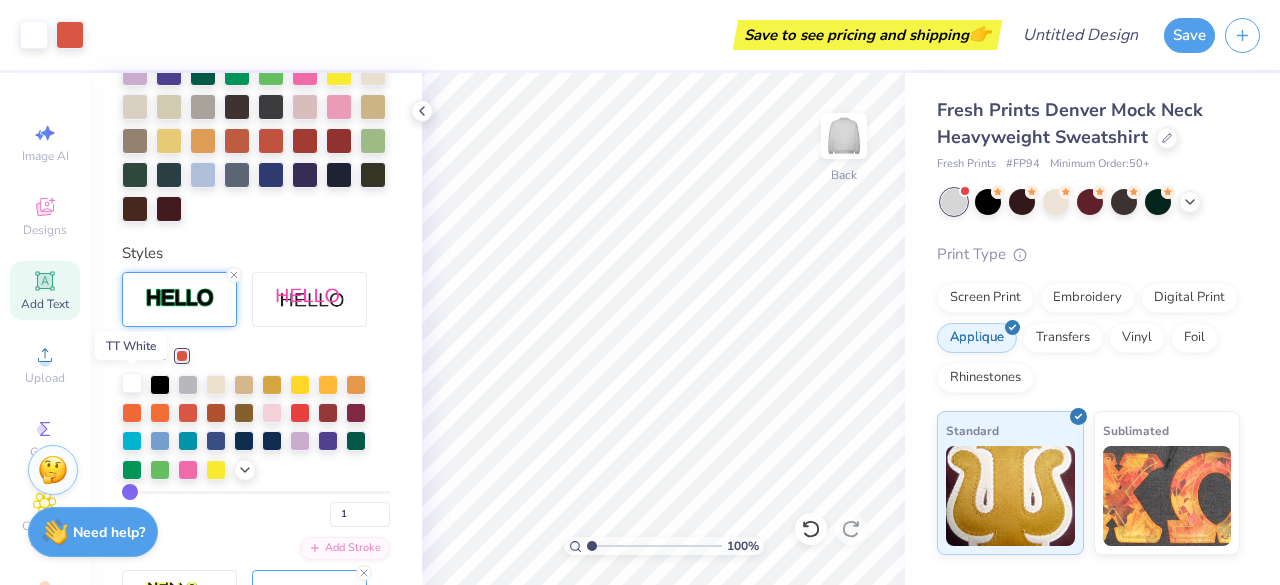 click at bounding box center [132, 383] 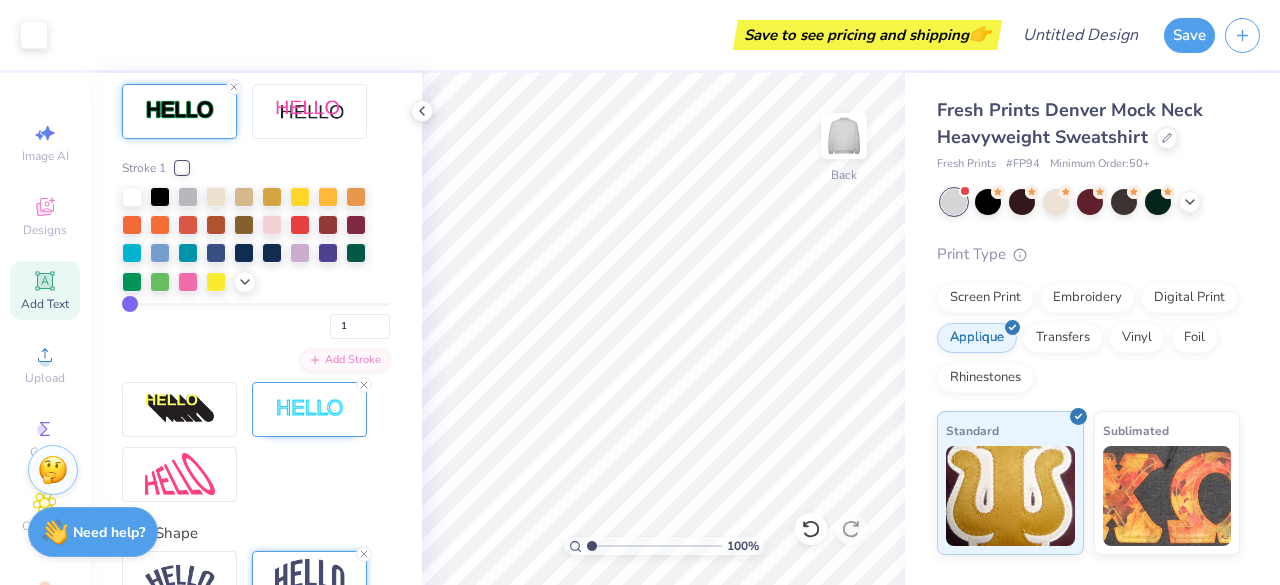 scroll, scrollTop: 848, scrollLeft: 0, axis: vertical 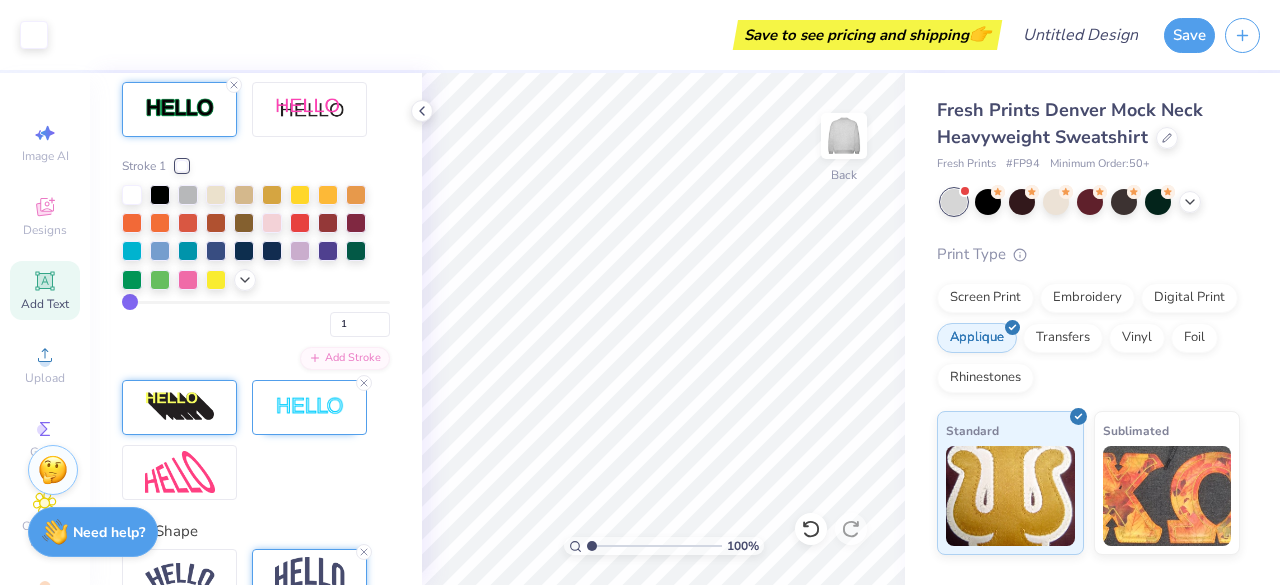 click at bounding box center (180, 407) 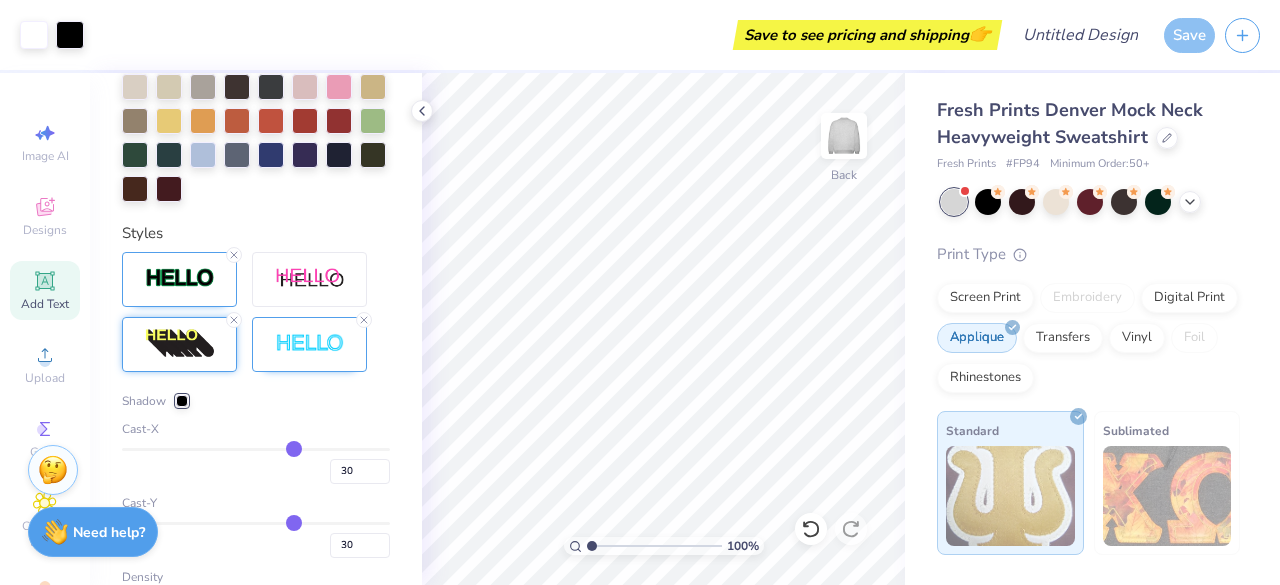 scroll, scrollTop: 671, scrollLeft: 0, axis: vertical 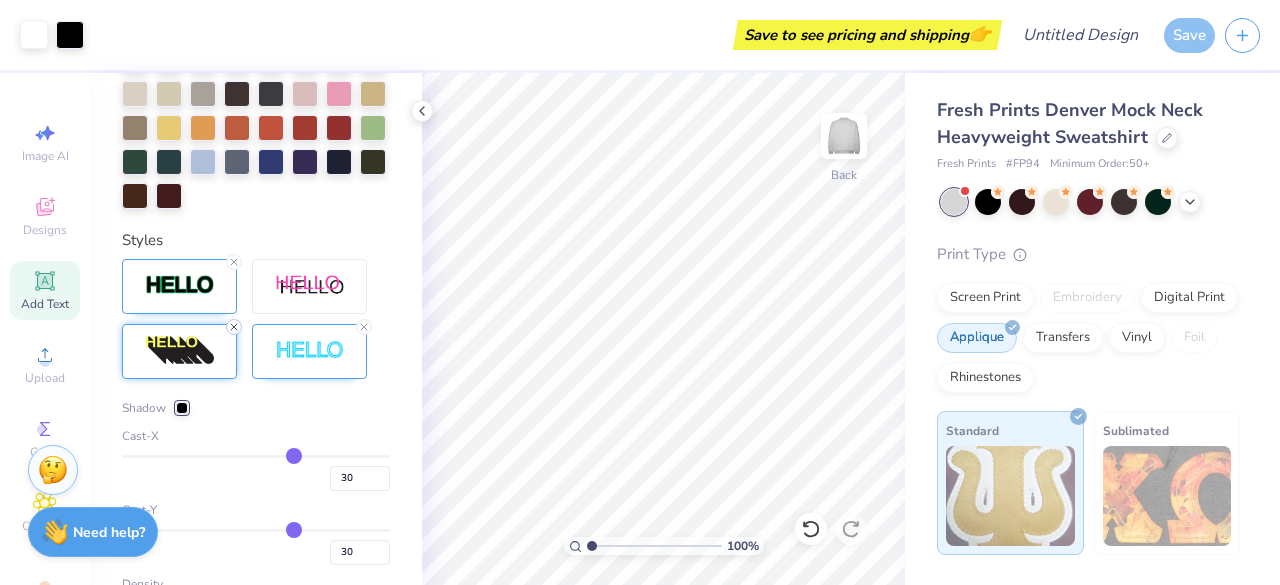 click 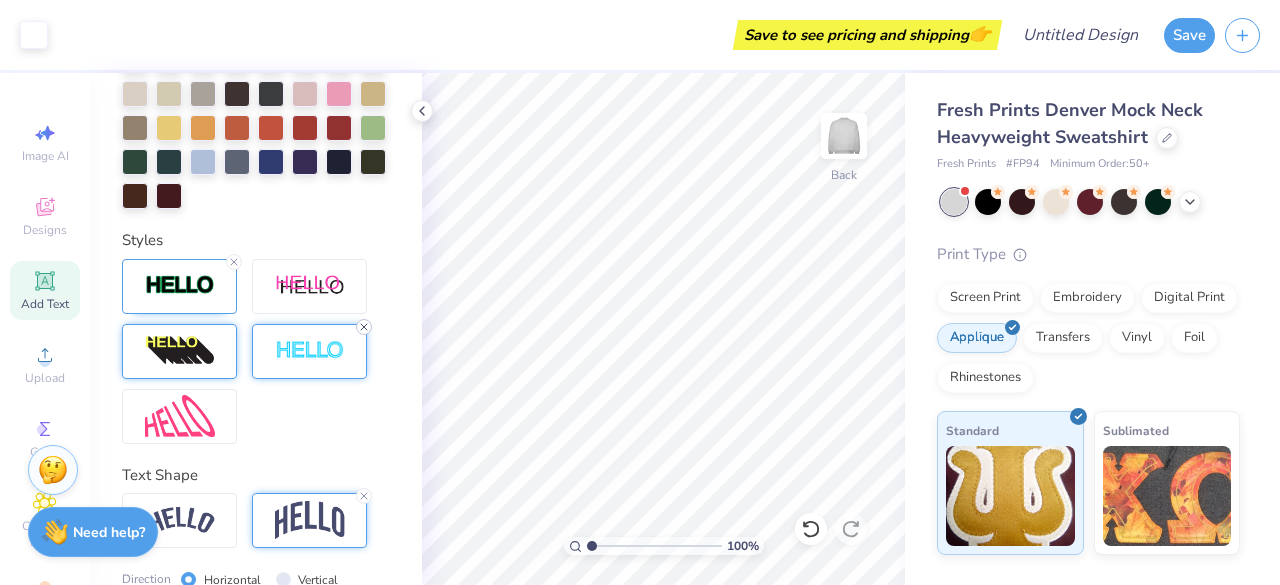click 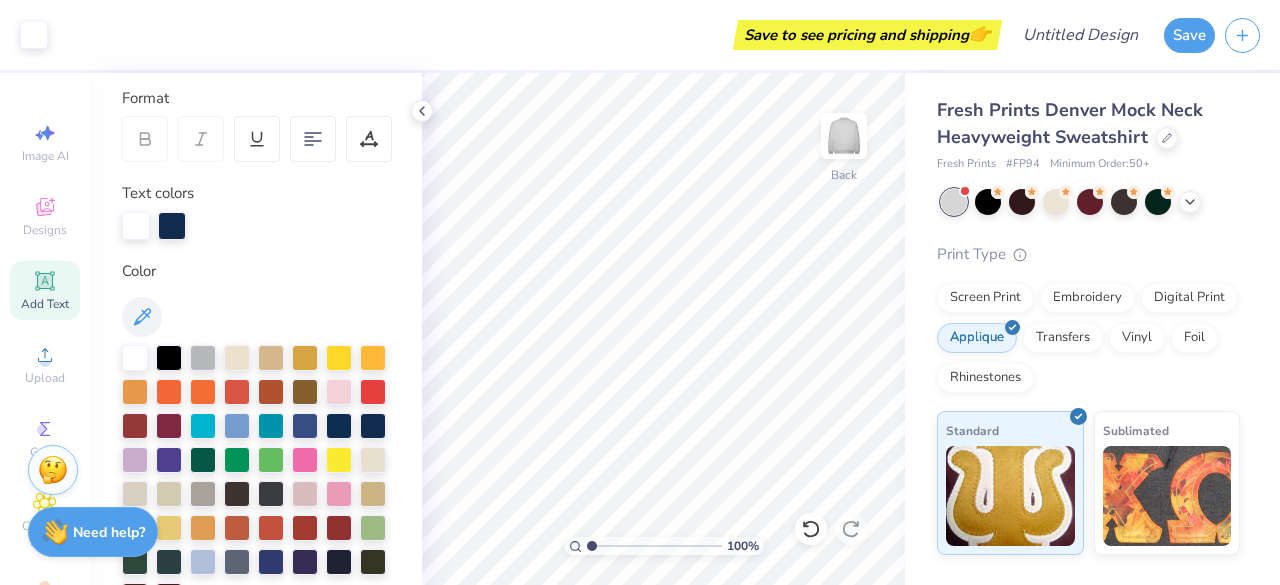 scroll, scrollTop: 248, scrollLeft: 0, axis: vertical 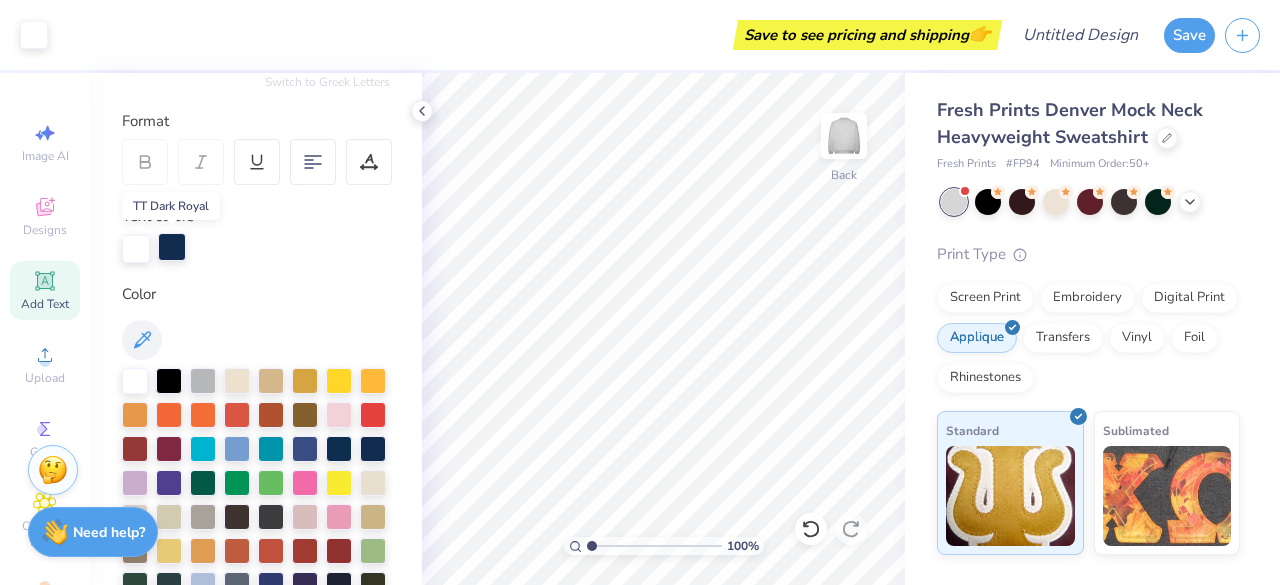click at bounding box center (172, 247) 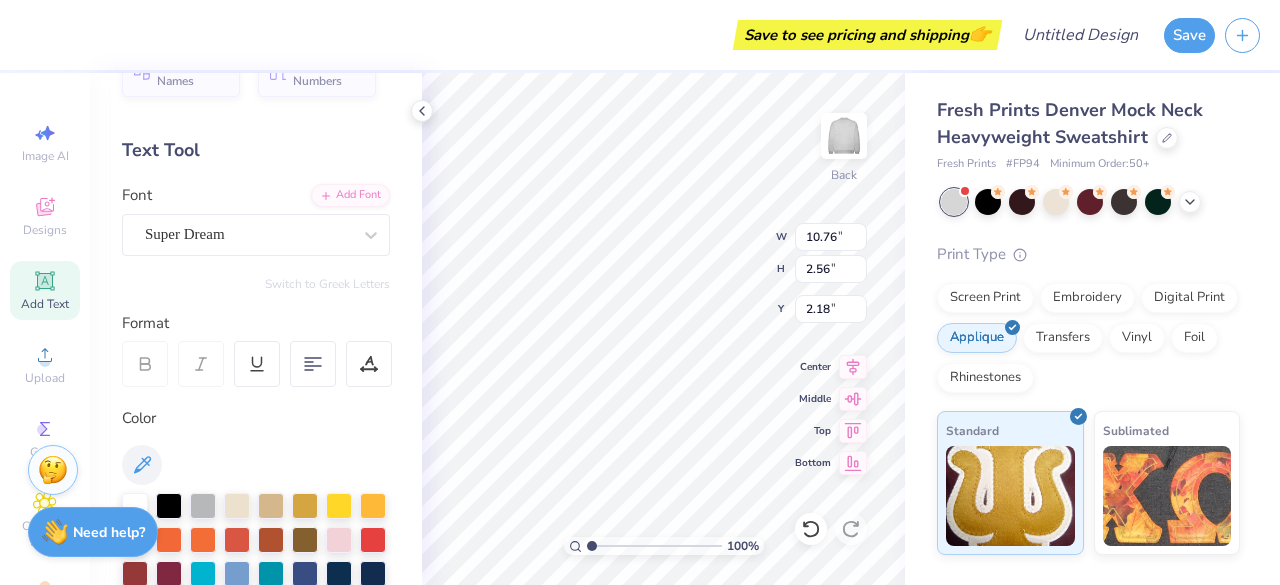 scroll, scrollTop: 0, scrollLeft: 0, axis: both 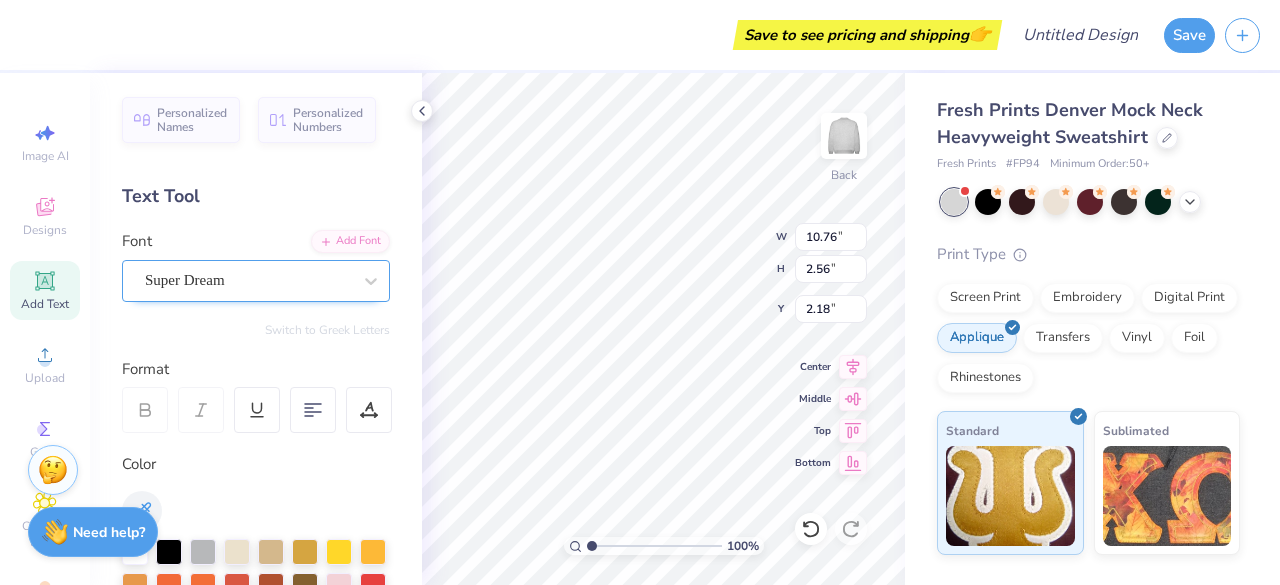 click on "Super Dream" at bounding box center (248, 280) 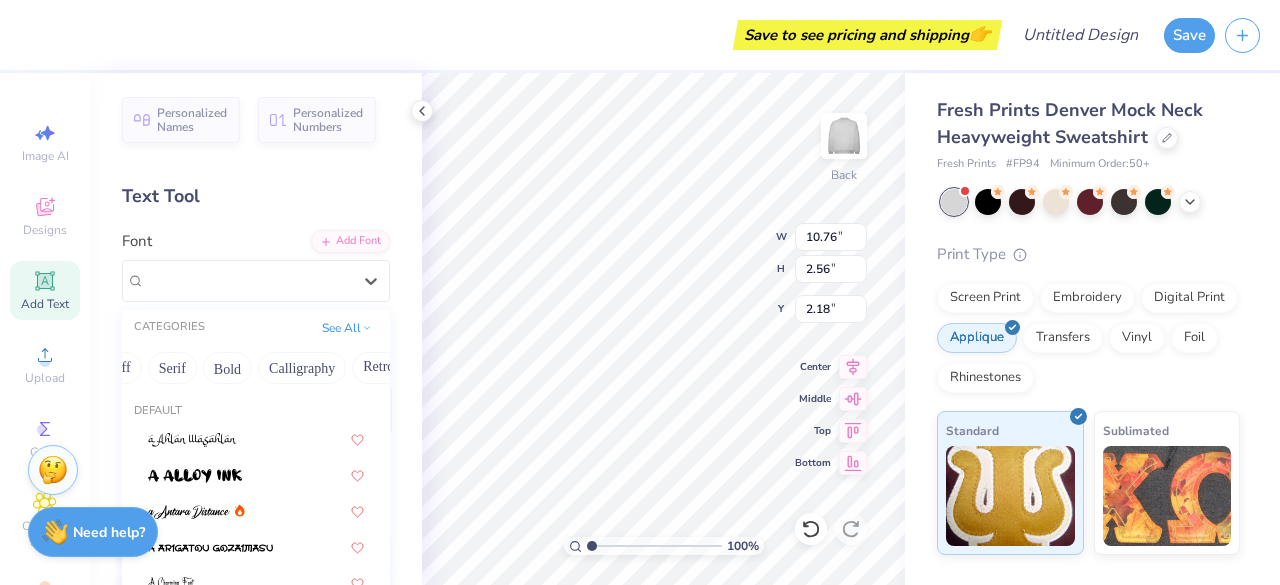 scroll, scrollTop: 0, scrollLeft: 196, axis: horizontal 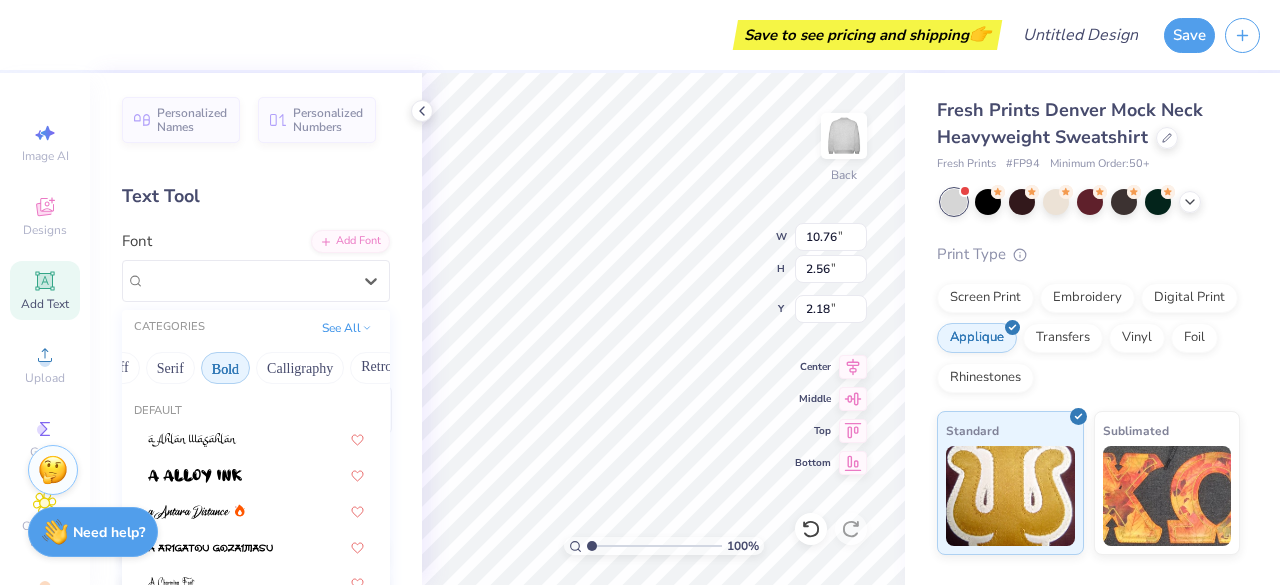 click on "Bold" at bounding box center [225, 368] 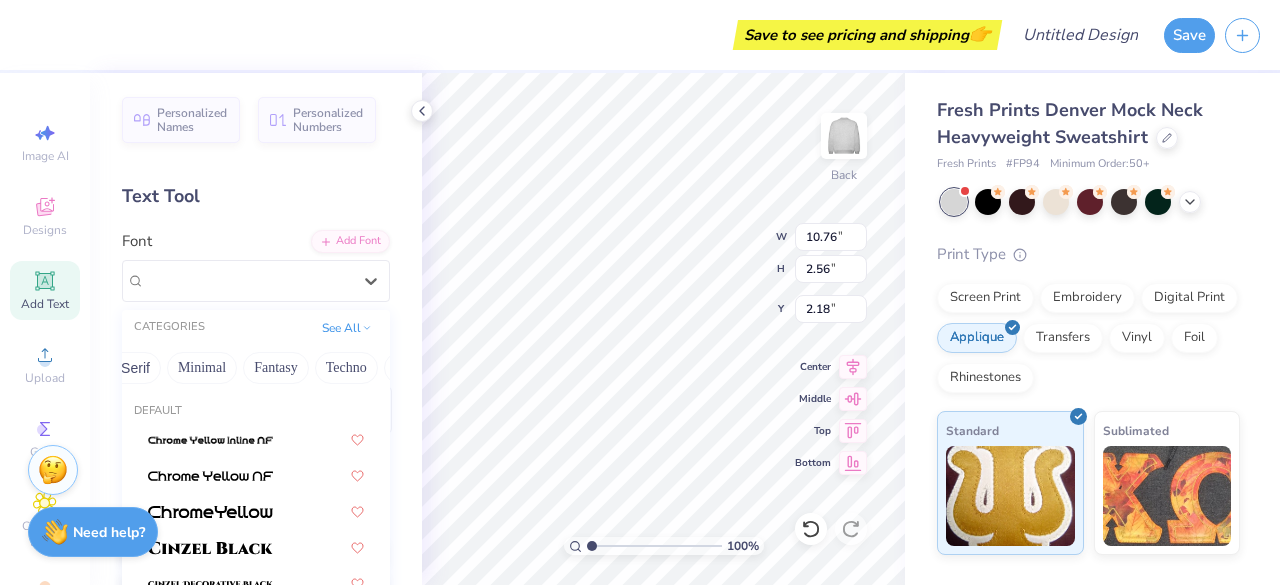 scroll, scrollTop: 0, scrollLeft: 588, axis: horizontal 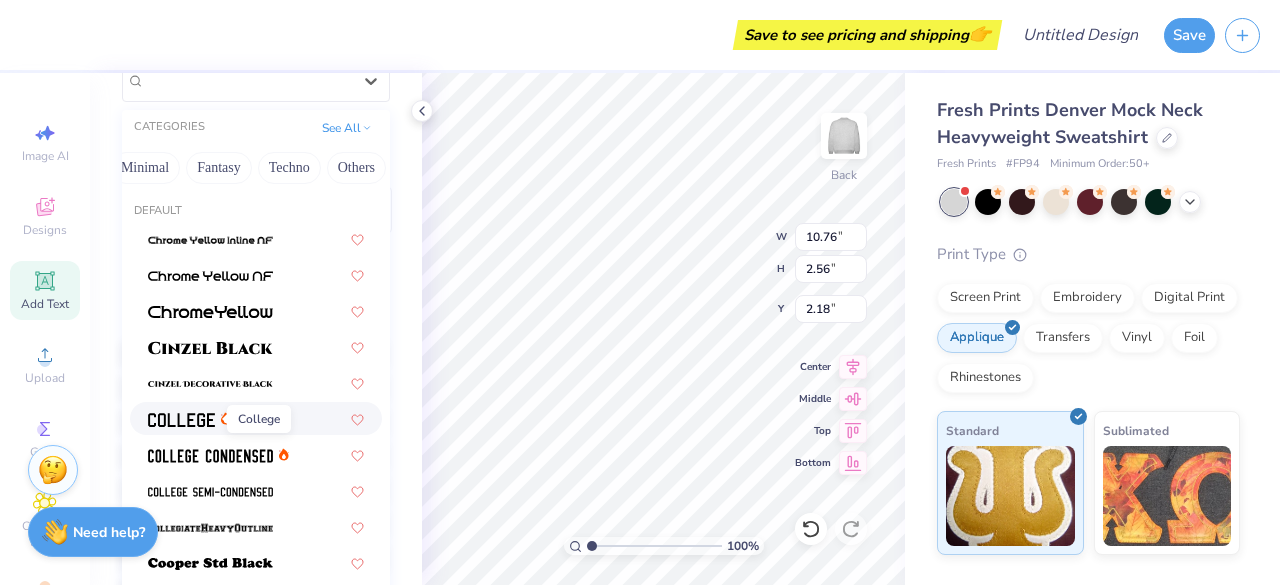click at bounding box center (181, 418) 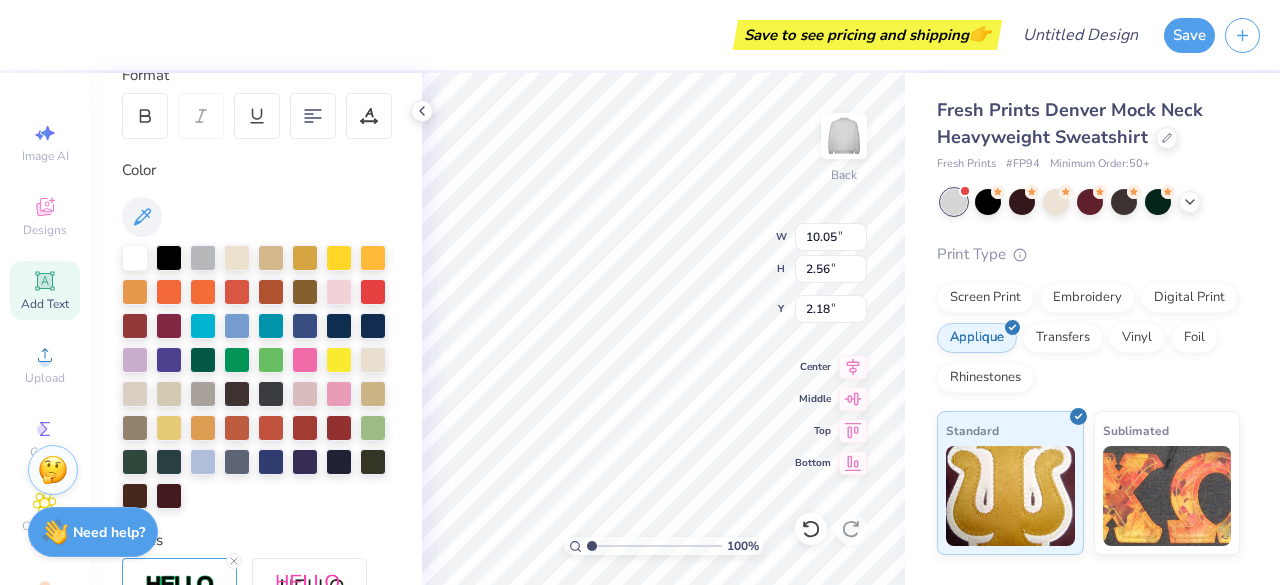 scroll, scrollTop: 292, scrollLeft: 0, axis: vertical 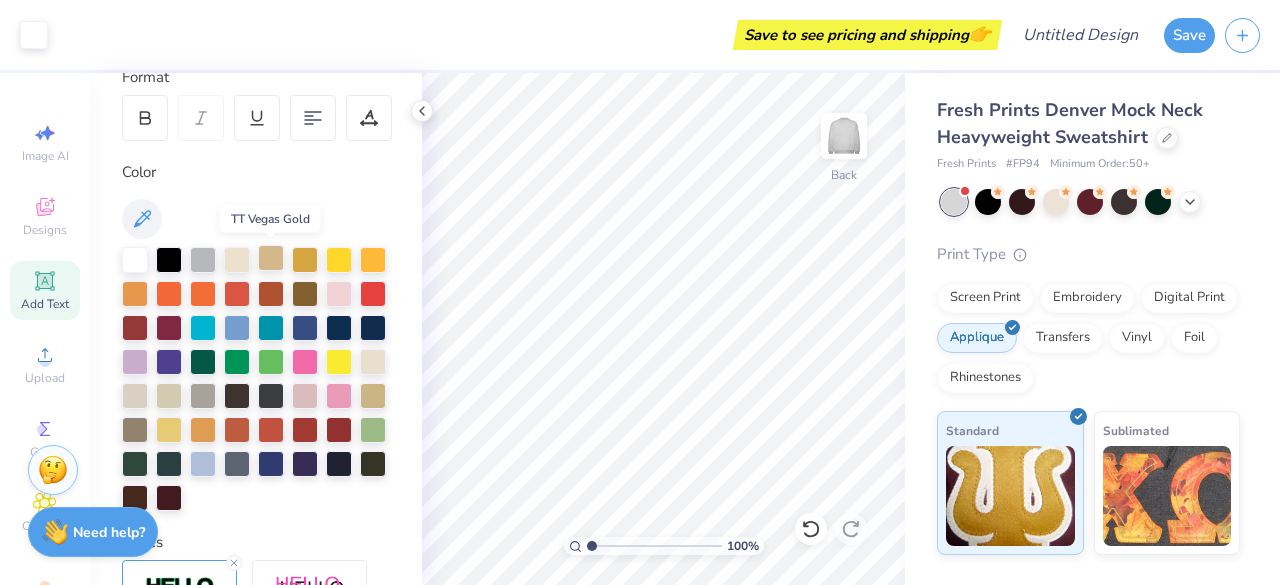 click at bounding box center [271, 258] 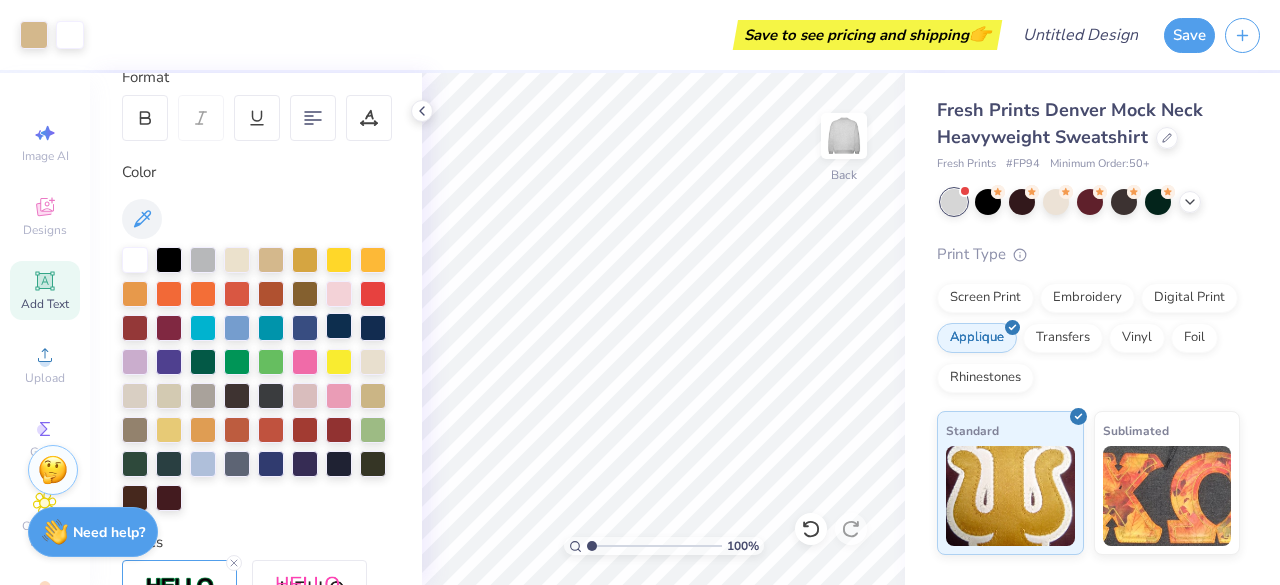 click at bounding box center [339, 326] 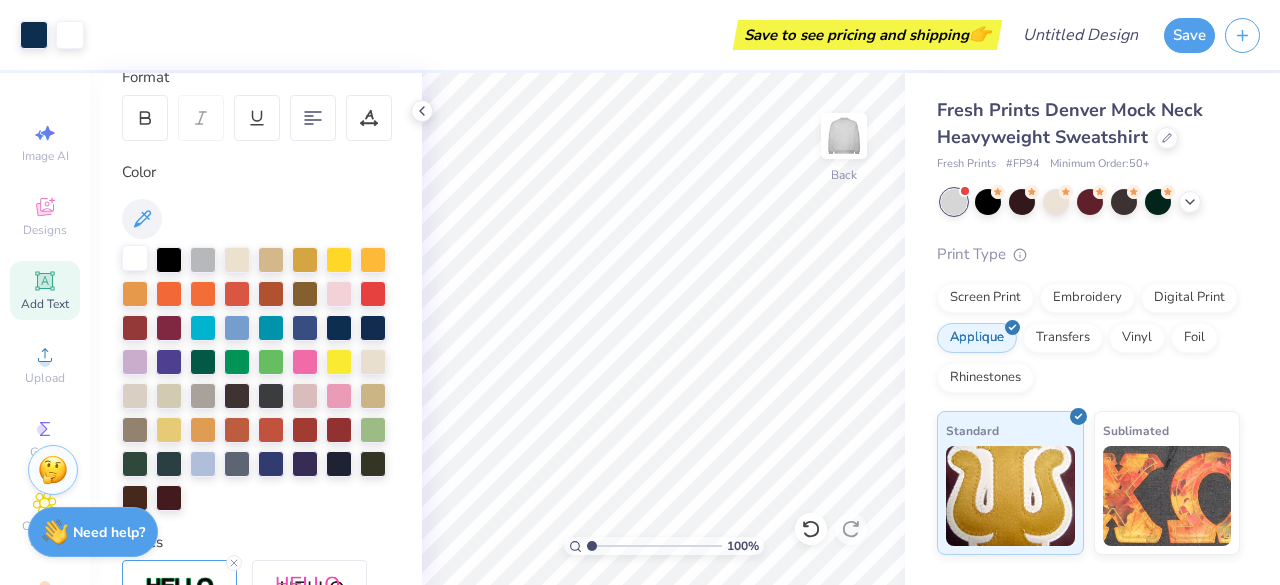 click at bounding box center [135, 258] 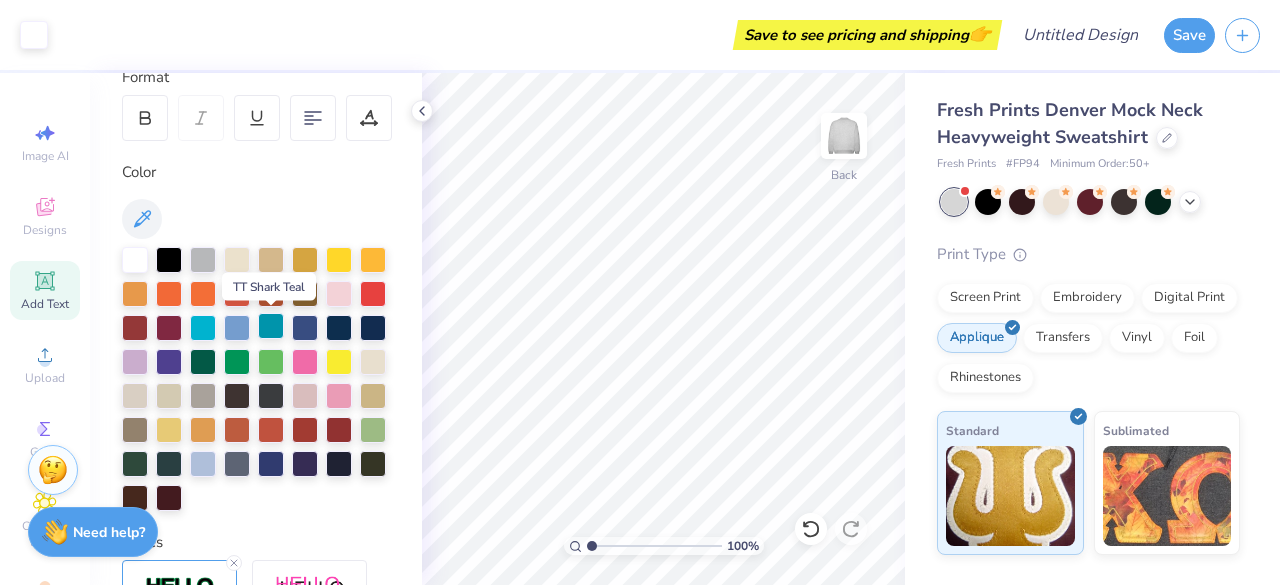 click at bounding box center [271, 326] 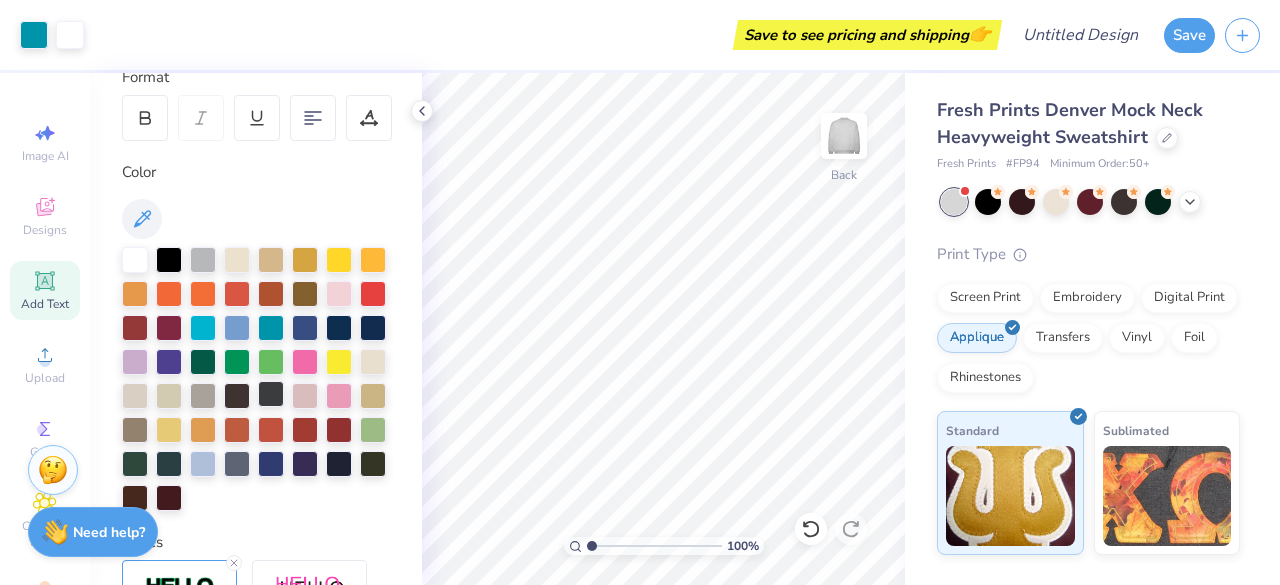 click at bounding box center (271, 394) 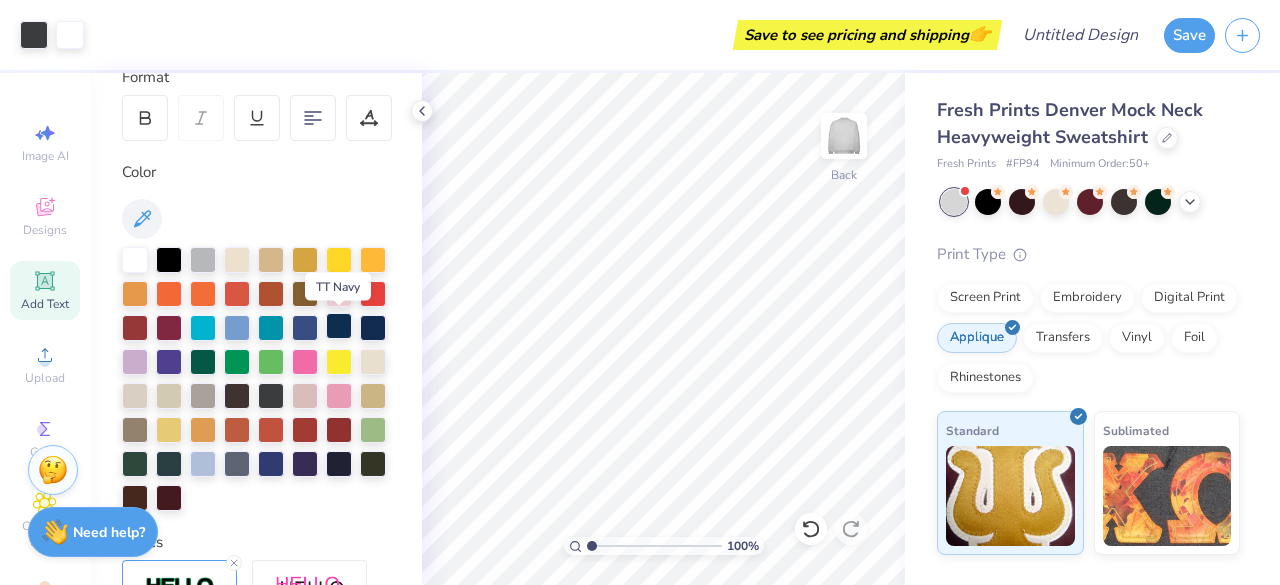 click at bounding box center [339, 326] 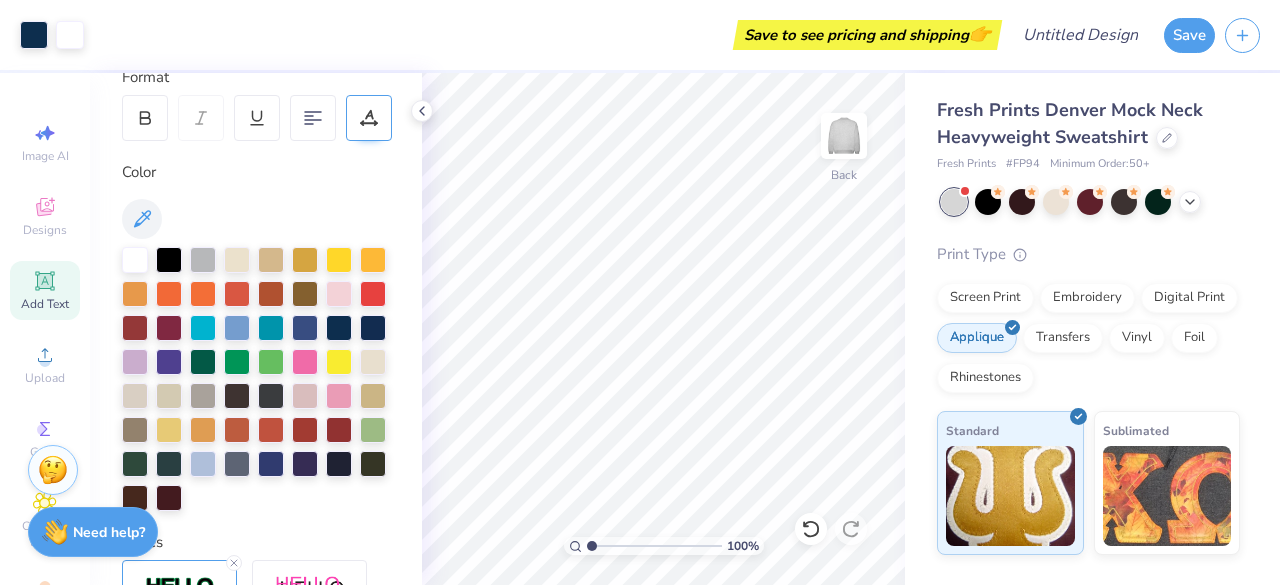 click 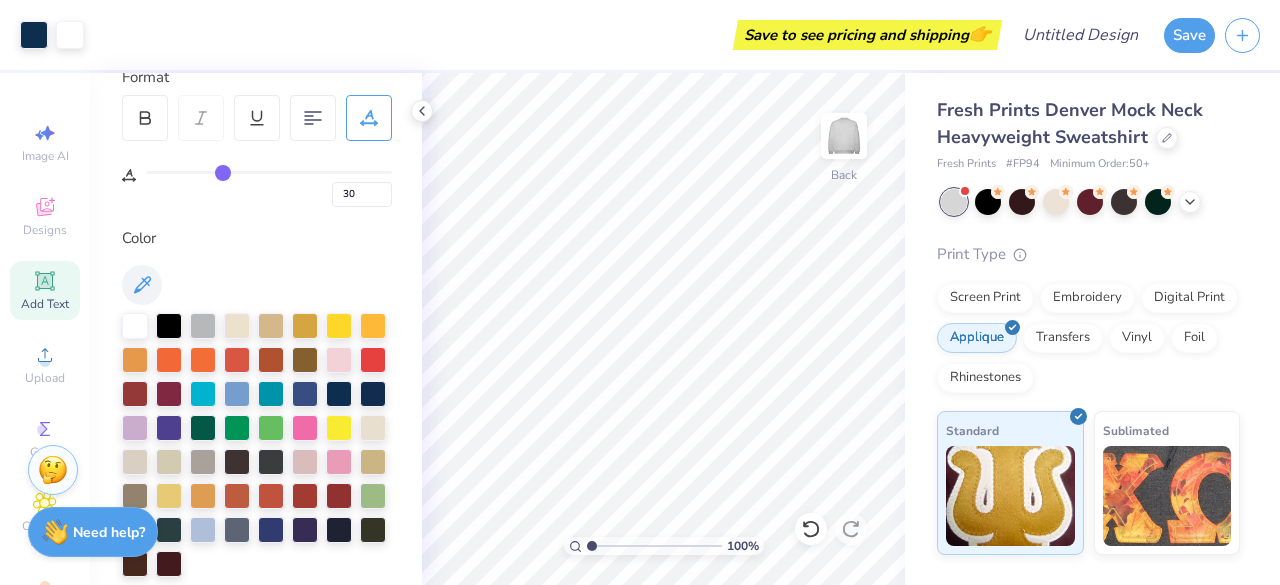 drag, startPoint x: 157, startPoint y: 178, endPoint x: 222, endPoint y: 177, distance: 65.00769 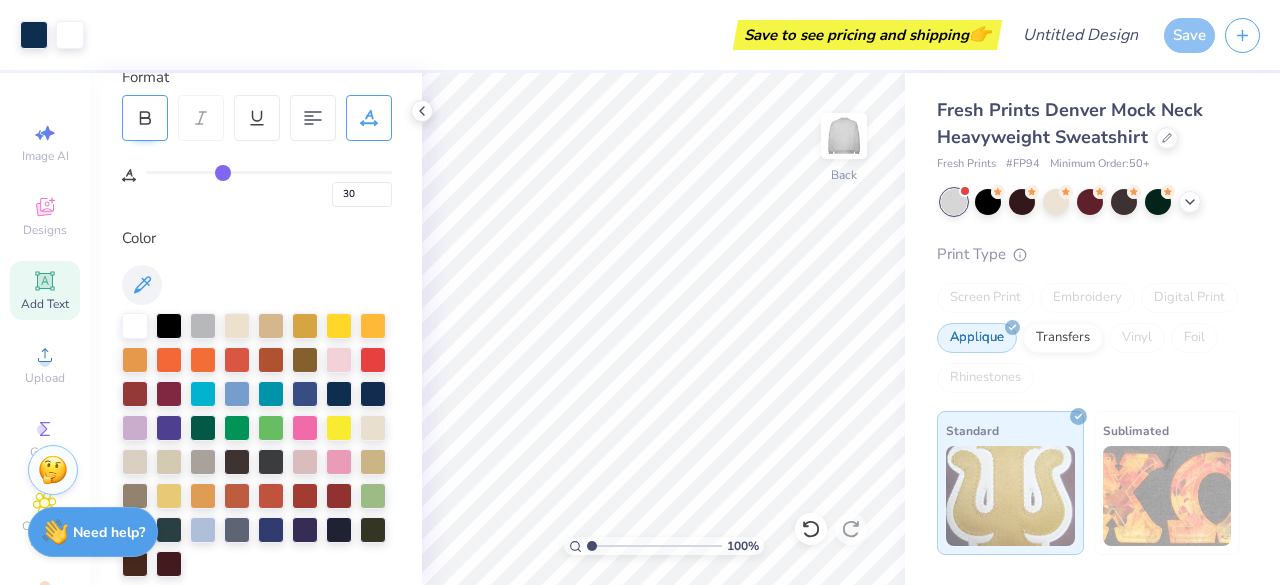 click at bounding box center [145, 118] 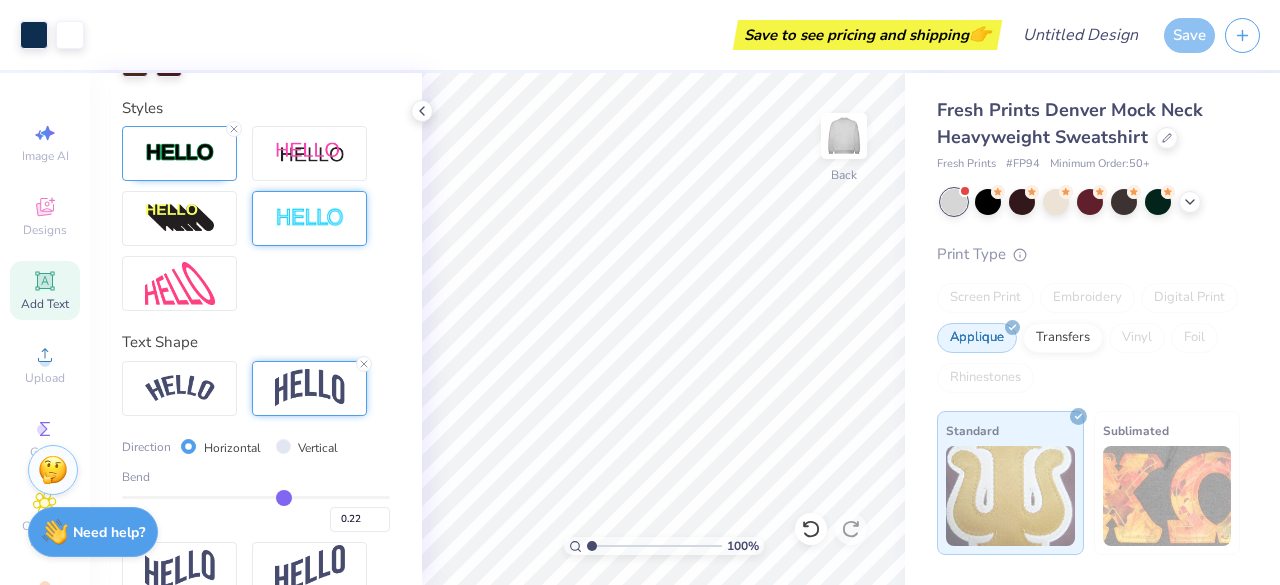 scroll, scrollTop: 828, scrollLeft: 0, axis: vertical 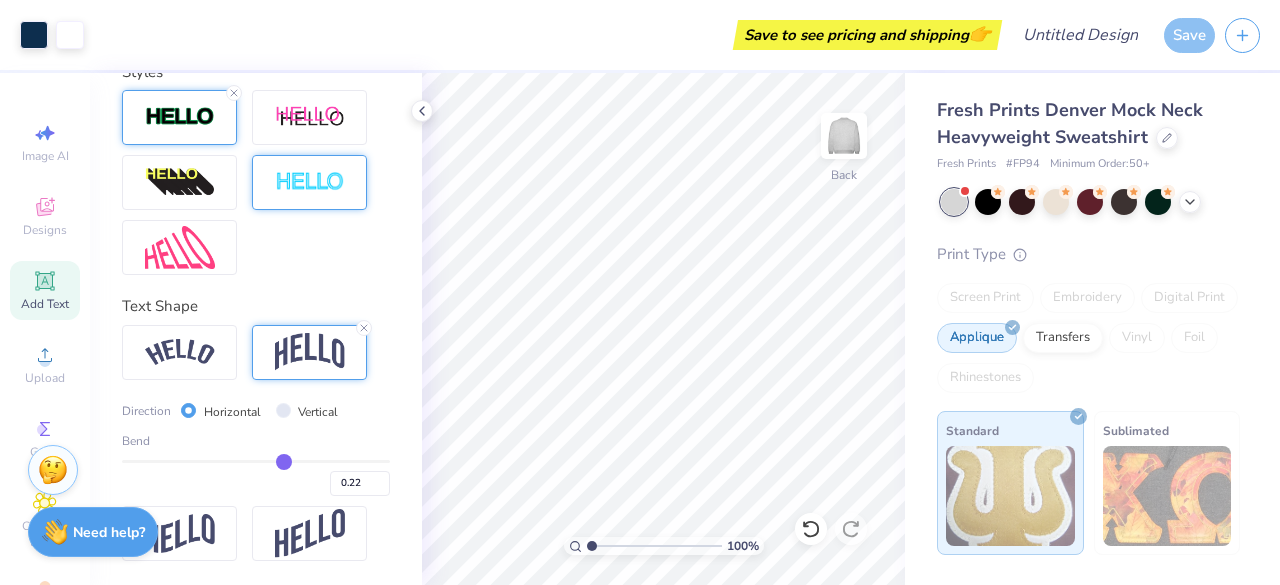 click at bounding box center (180, 117) 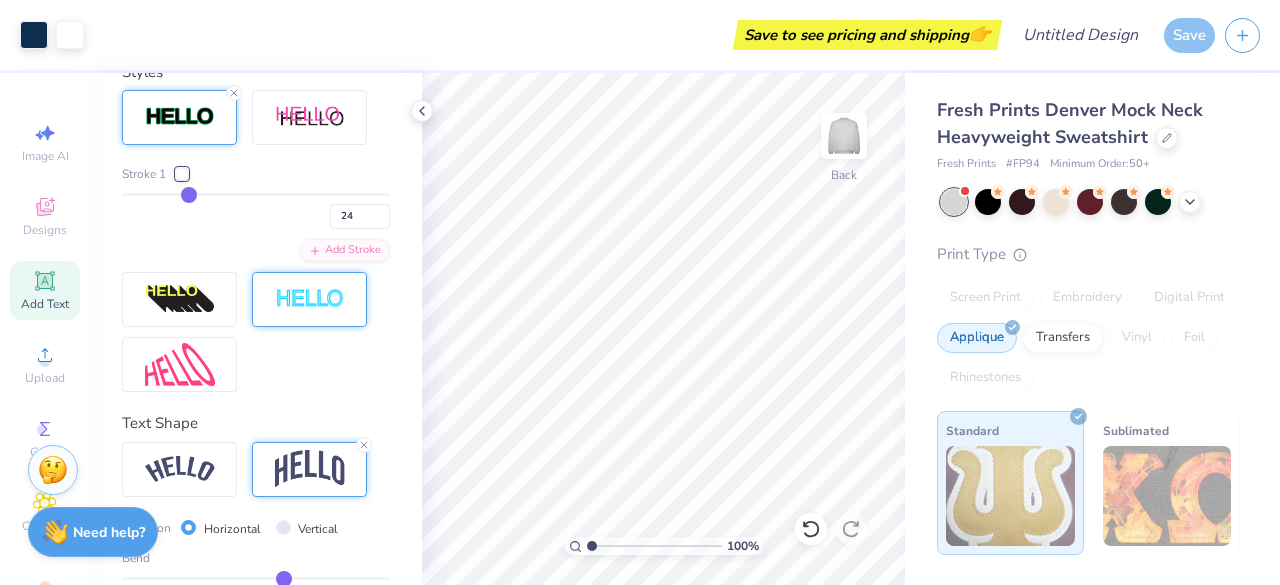 drag, startPoint x: 131, startPoint y: 192, endPoint x: 187, endPoint y: 194, distance: 56.0357 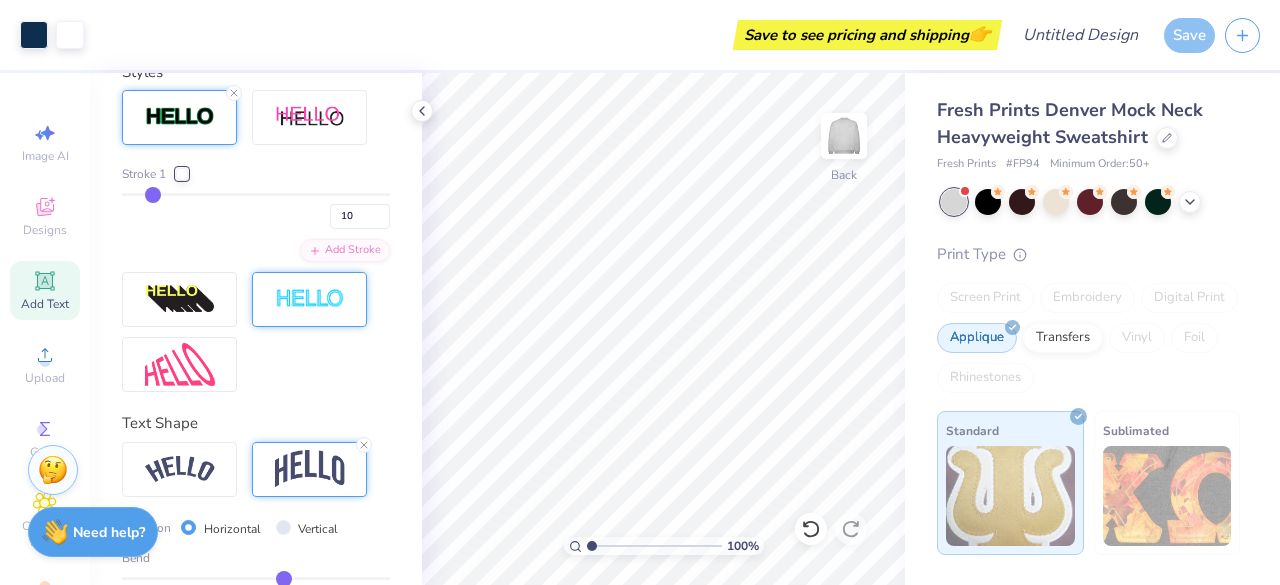 drag, startPoint x: 187, startPoint y: 194, endPoint x: 152, endPoint y: 196, distance: 35.057095 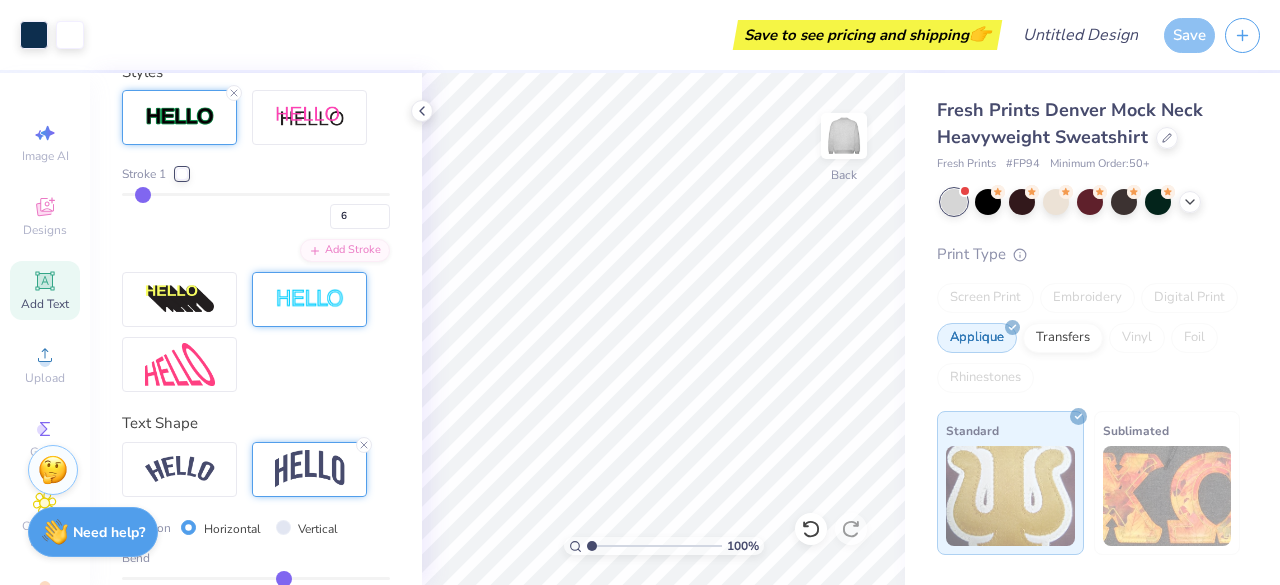 drag, startPoint x: 152, startPoint y: 196, endPoint x: 142, endPoint y: 197, distance: 10.049875 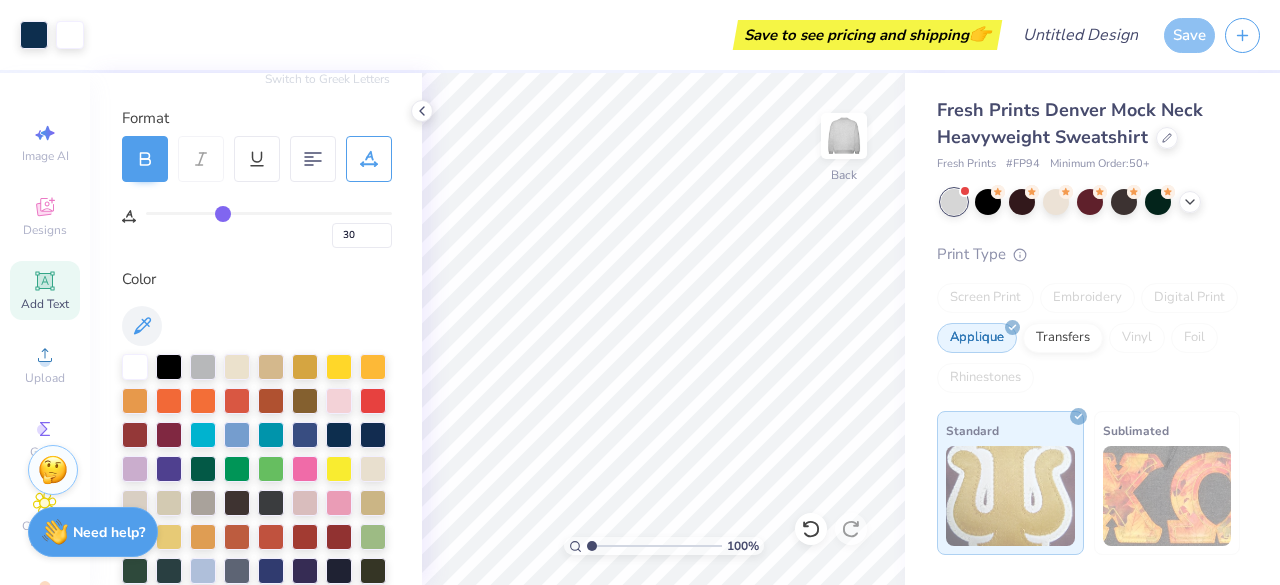 scroll, scrollTop: 247, scrollLeft: 0, axis: vertical 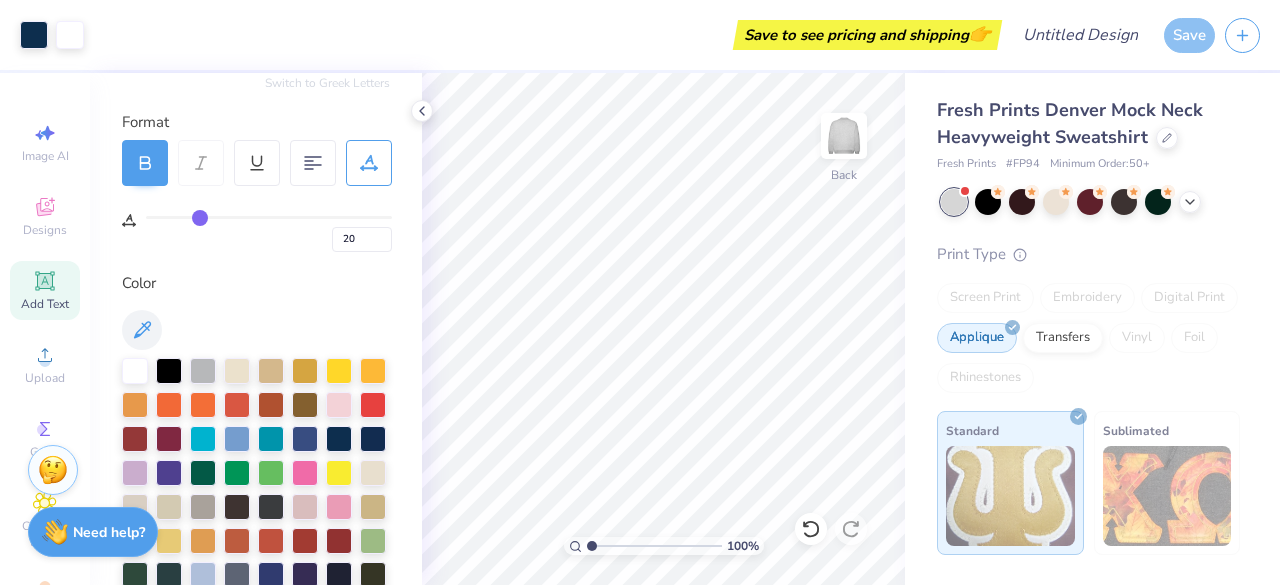 drag, startPoint x: 222, startPoint y: 213, endPoint x: 200, endPoint y: 215, distance: 22.090721 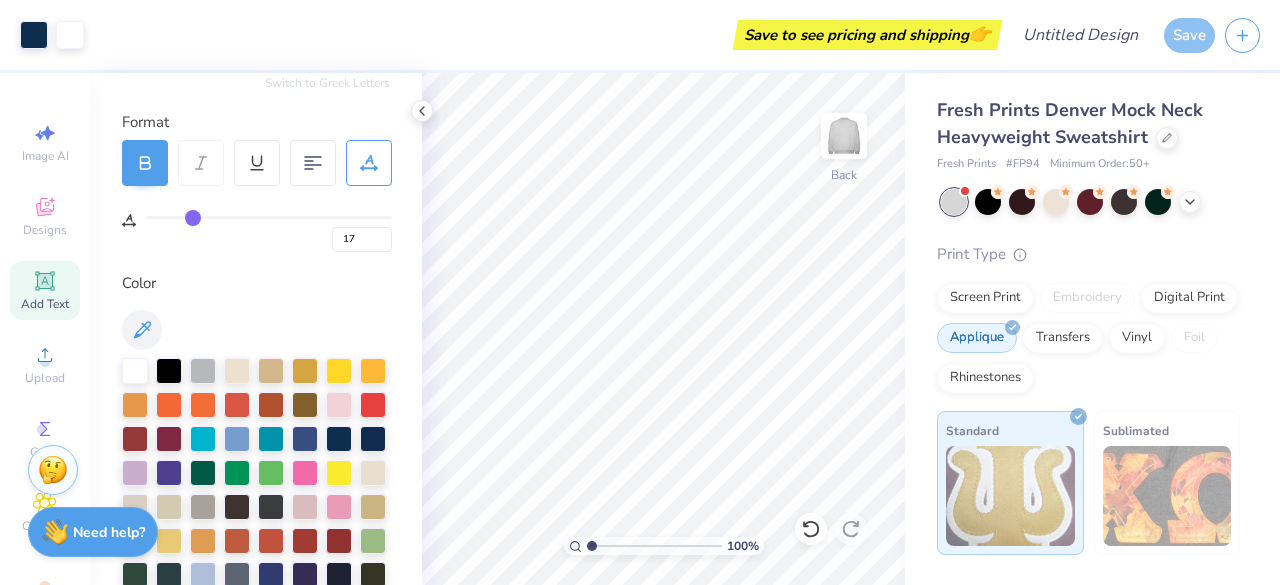 click at bounding box center [269, 217] 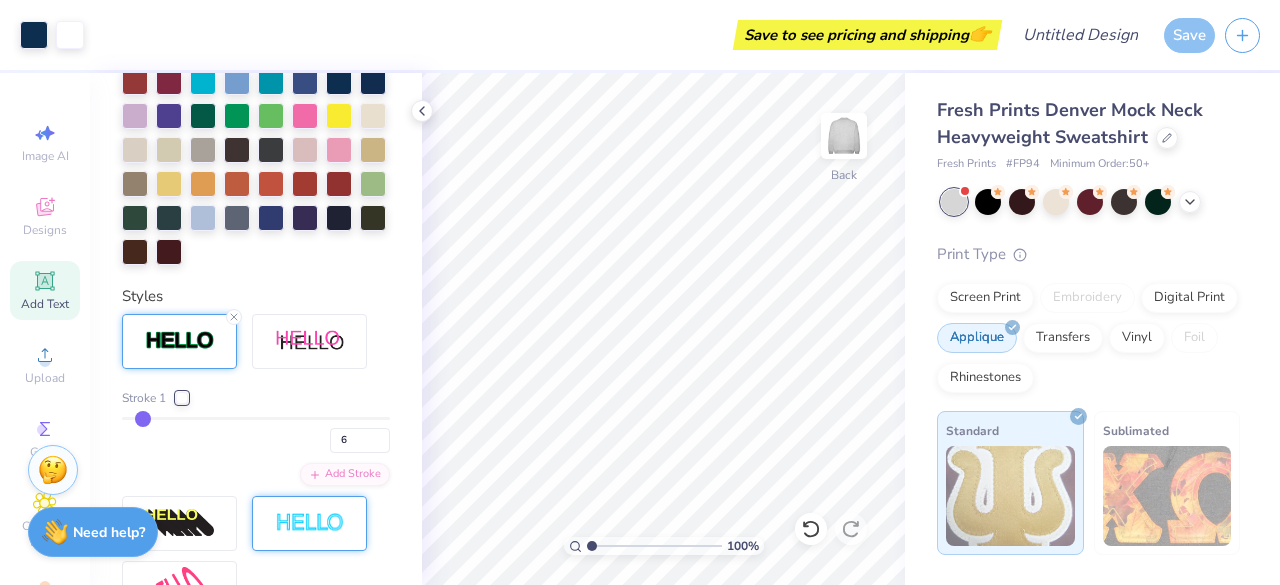 scroll, scrollTop: 628, scrollLeft: 0, axis: vertical 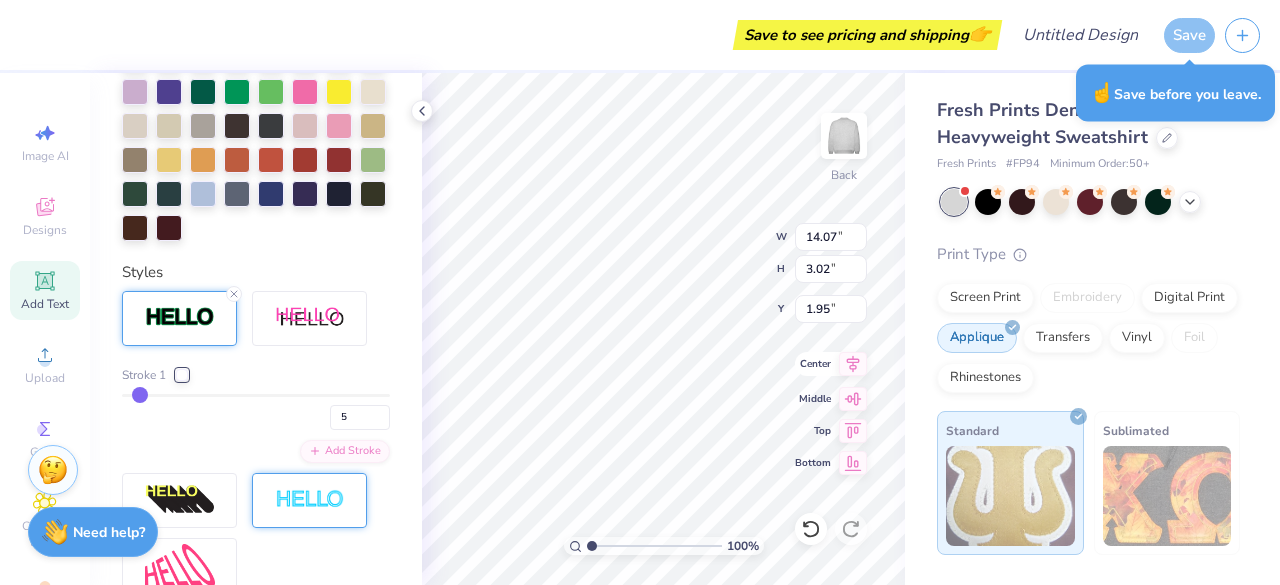 click on "100  % Back W 14.07 14.07 " H 3.02 3.02 " Y 1.95 1.95 " Center Middle Top Bottom" at bounding box center [663, 329] 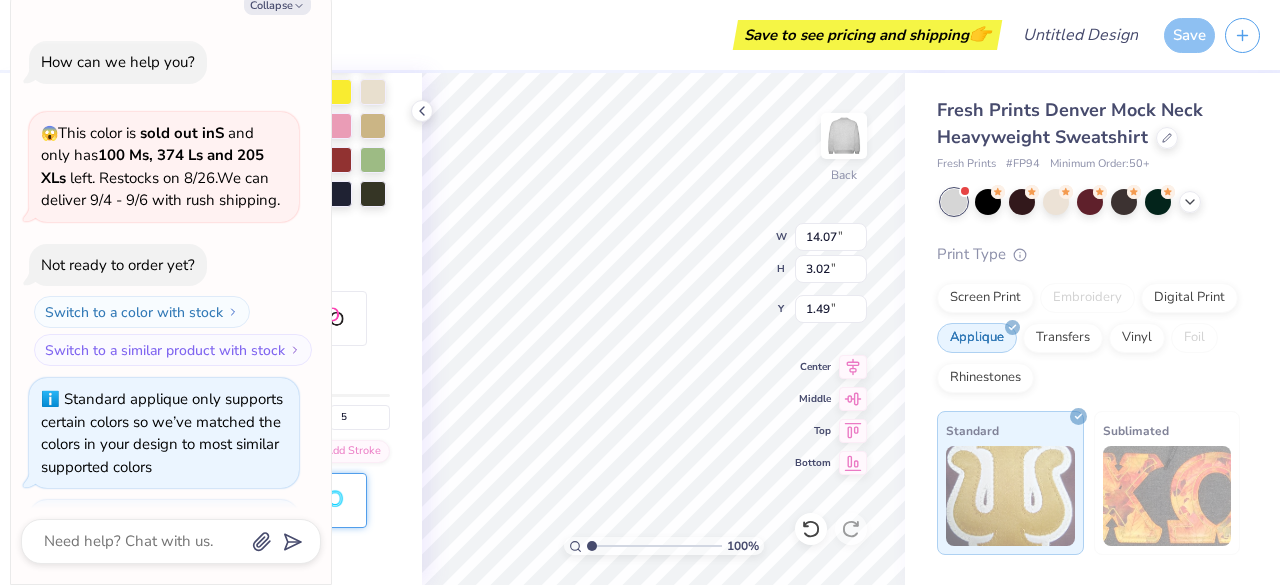 scroll, scrollTop: 283, scrollLeft: 0, axis: vertical 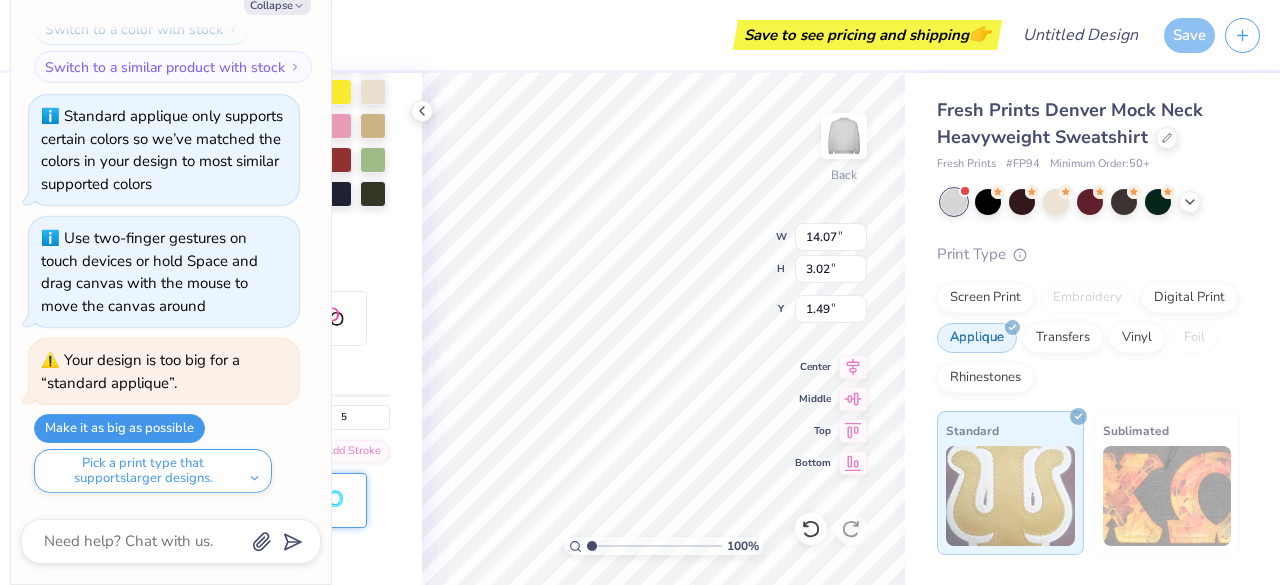 click on "Make it as big as possible" at bounding box center (119, 428) 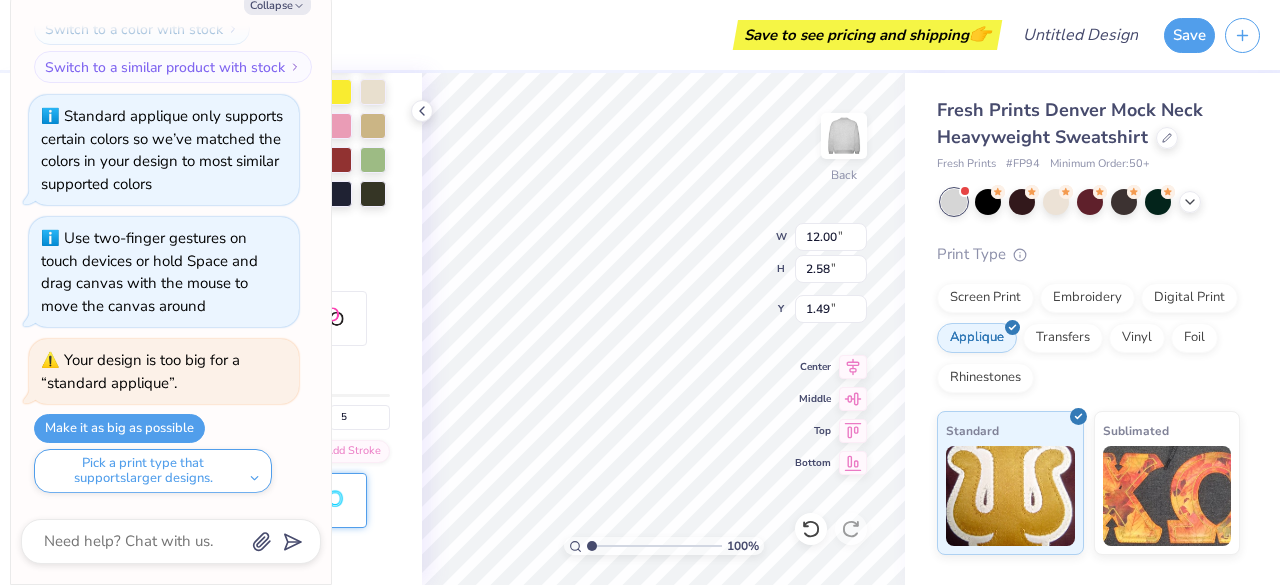 click on "Make it as big as possible Pick a print type that supports  larger   designs." at bounding box center [166, 453] 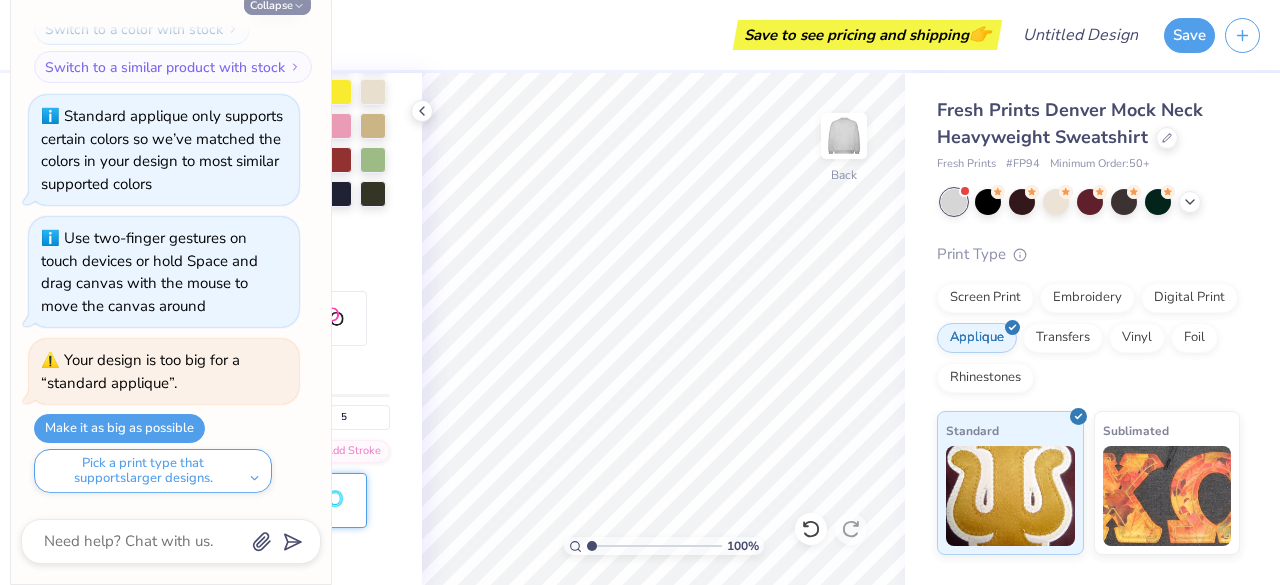 click on "Collapse" at bounding box center [277, 4] 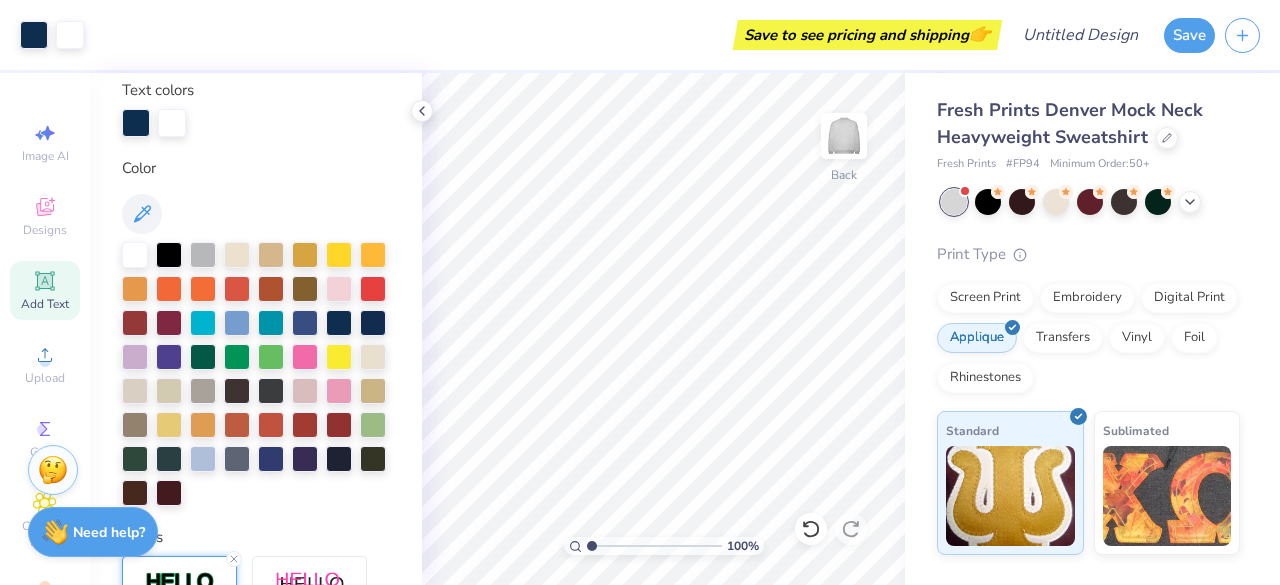 scroll, scrollTop: 418, scrollLeft: 0, axis: vertical 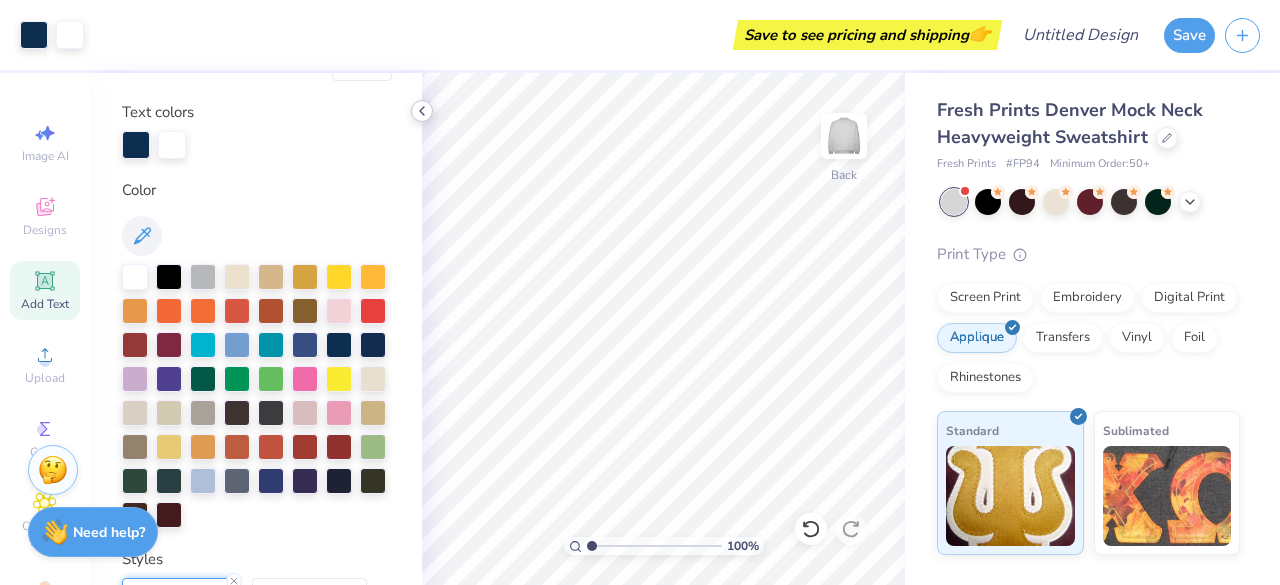 click 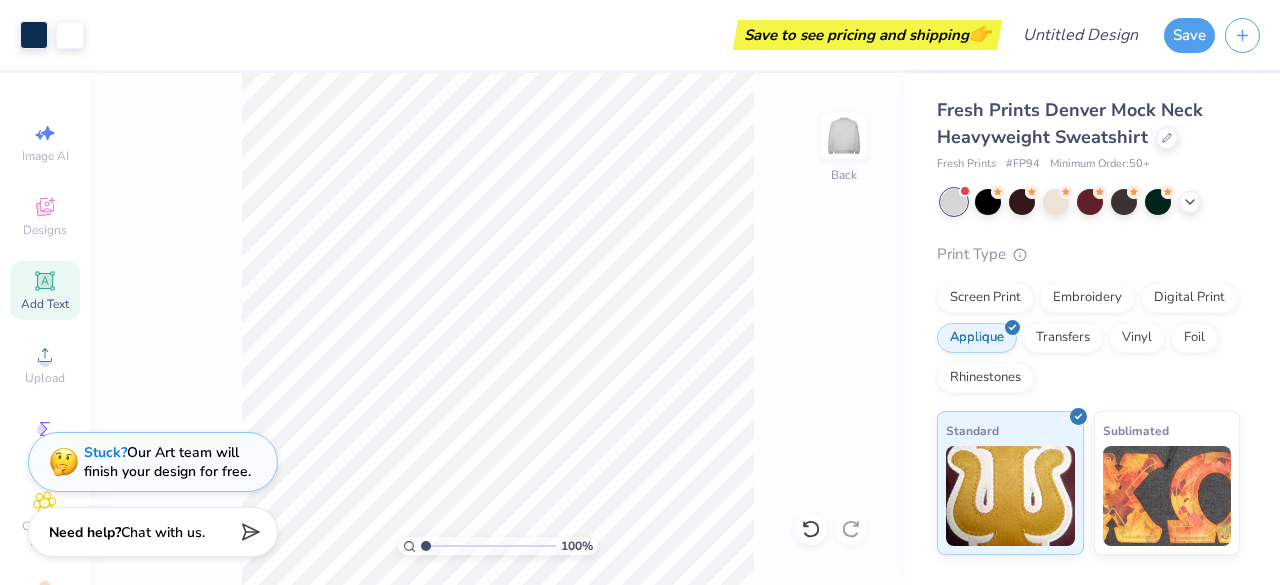 click on "Stuck?  Our Art team will finish your design for free." at bounding box center [167, 462] 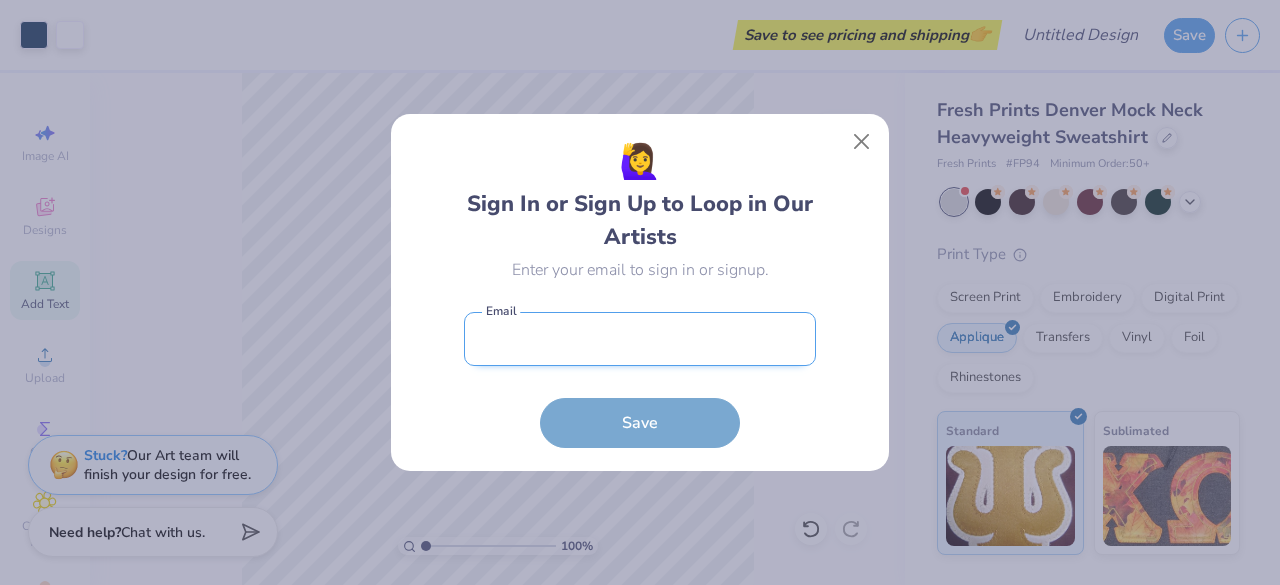 click at bounding box center (640, 339) 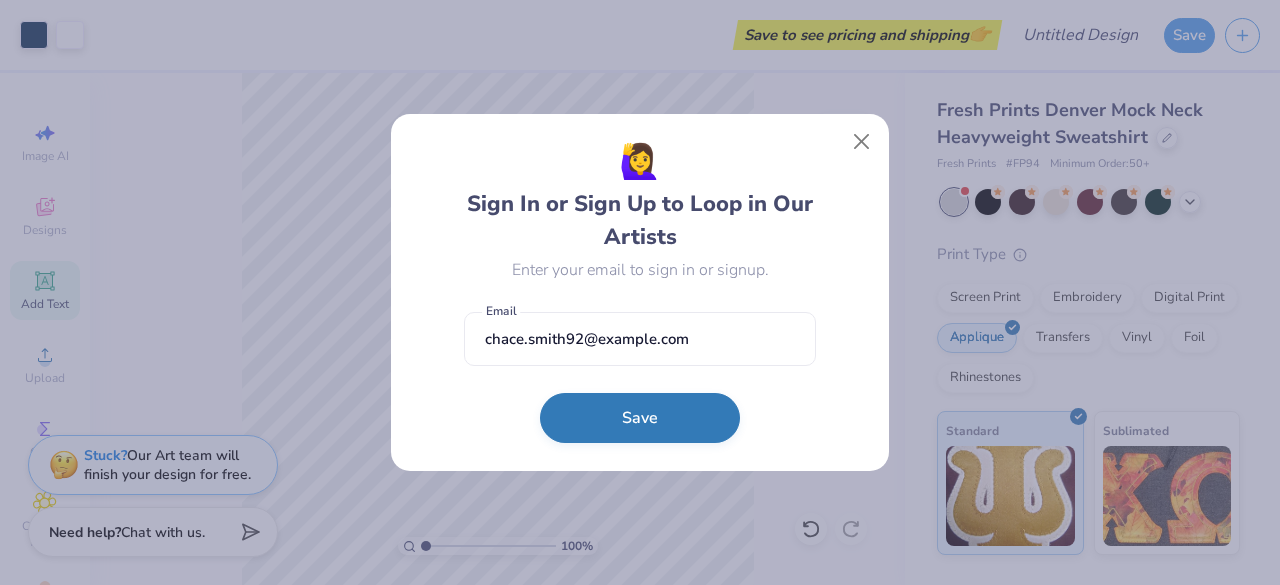 click on "Save" at bounding box center [640, 418] 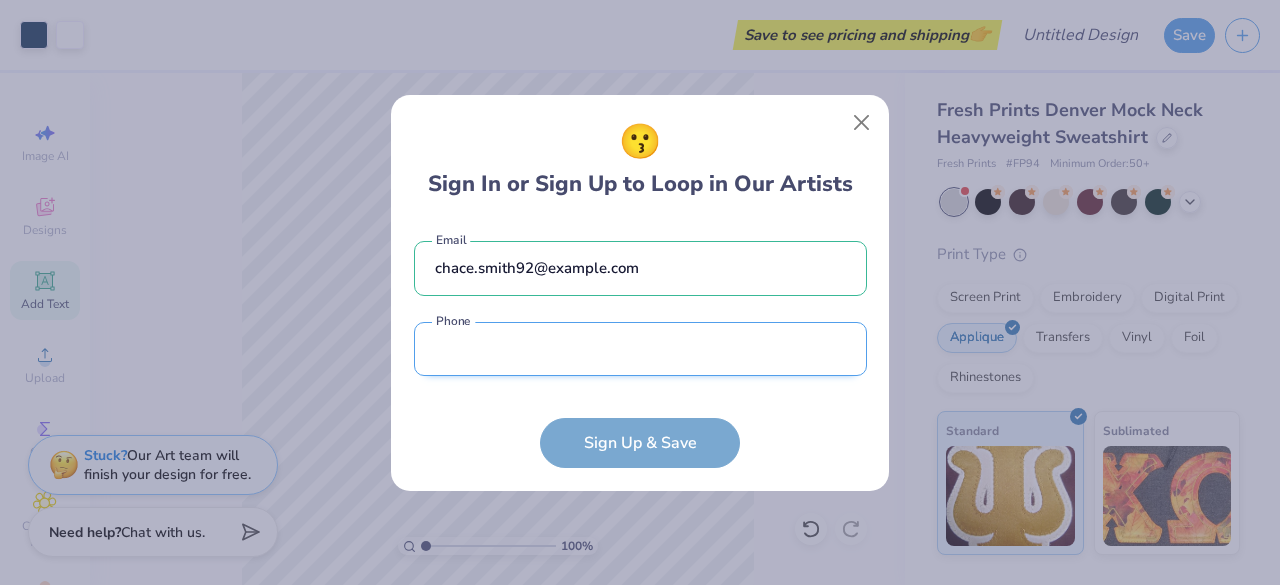 click at bounding box center [640, 349] 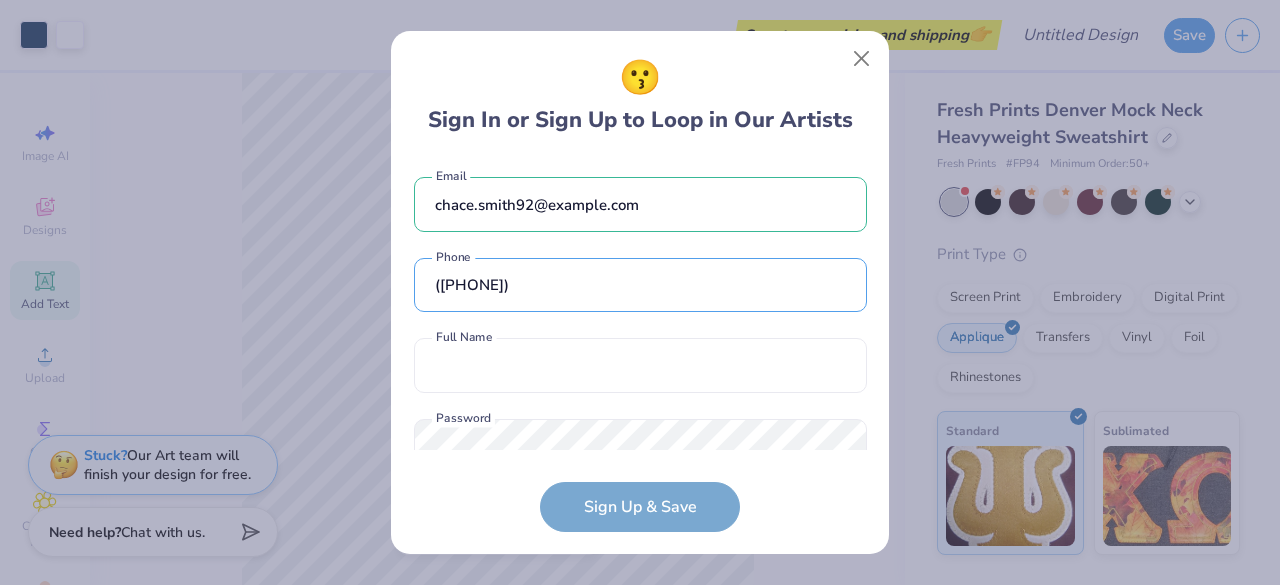 scroll, scrollTop: 59, scrollLeft: 0, axis: vertical 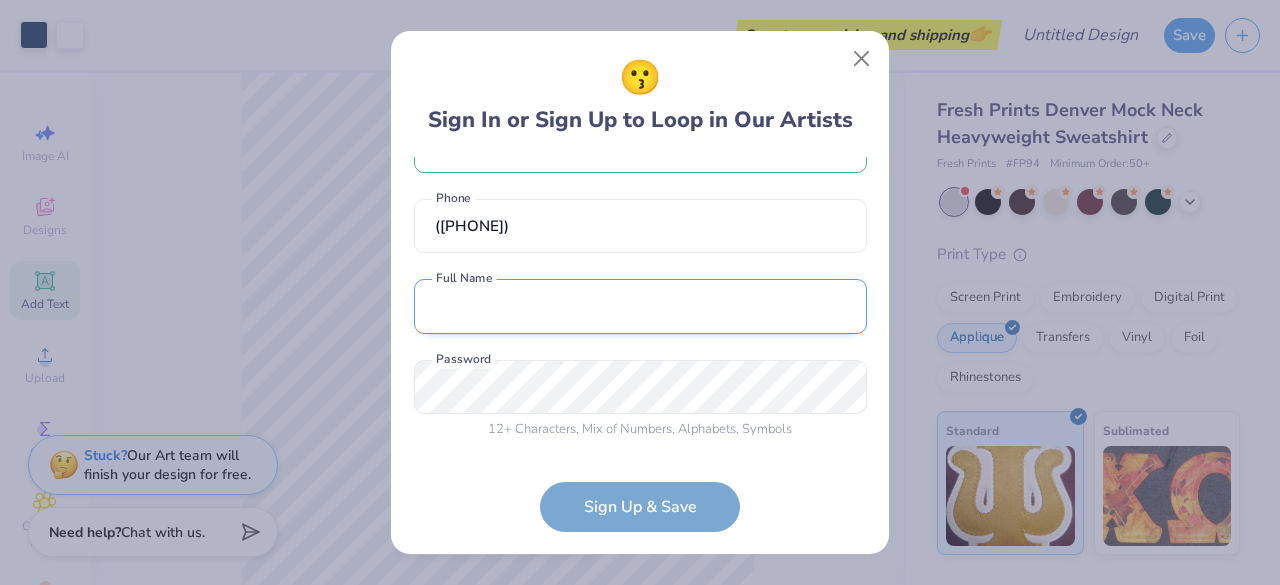 click at bounding box center [640, 306] 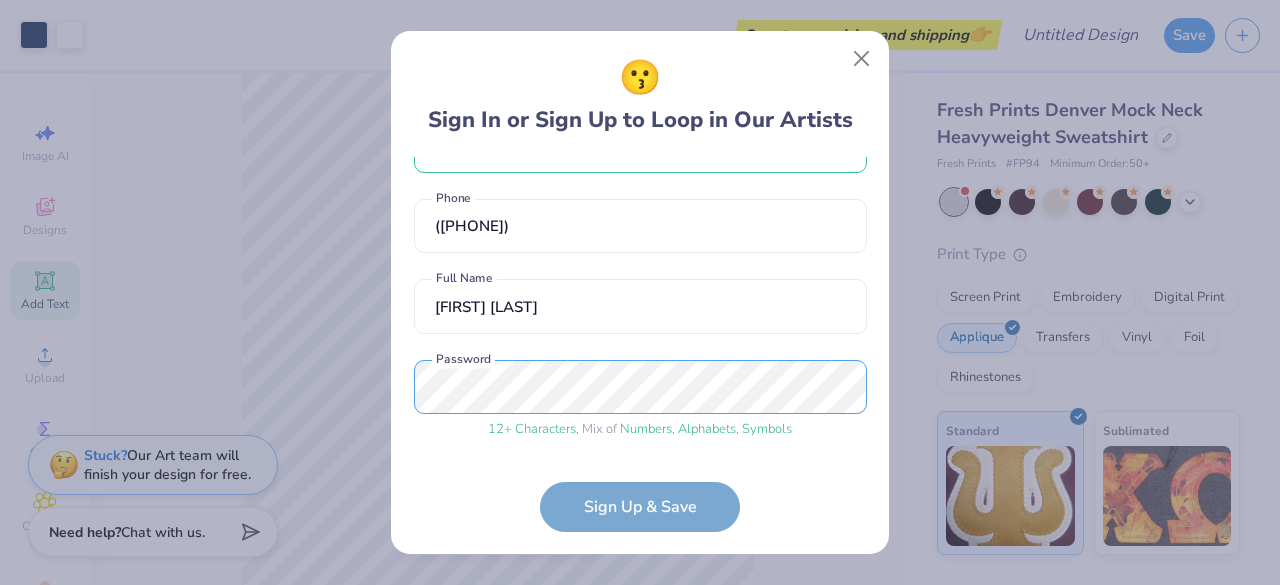 scroll, scrollTop: 135, scrollLeft: 0, axis: vertical 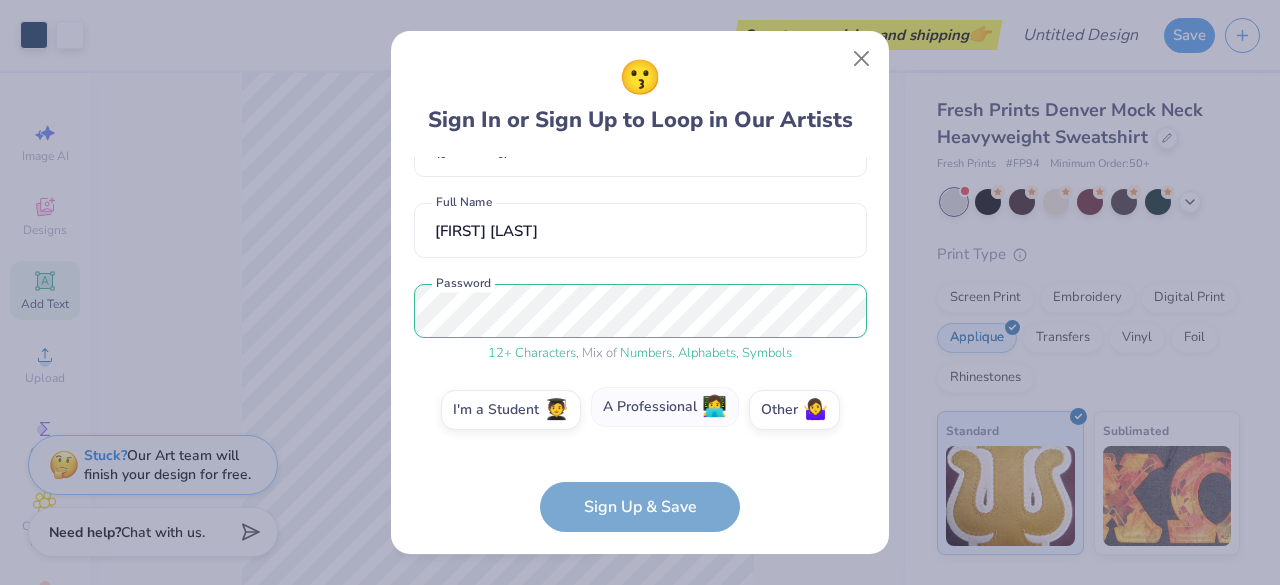 click on "A Professional 👩‍💻" at bounding box center (665, 407) 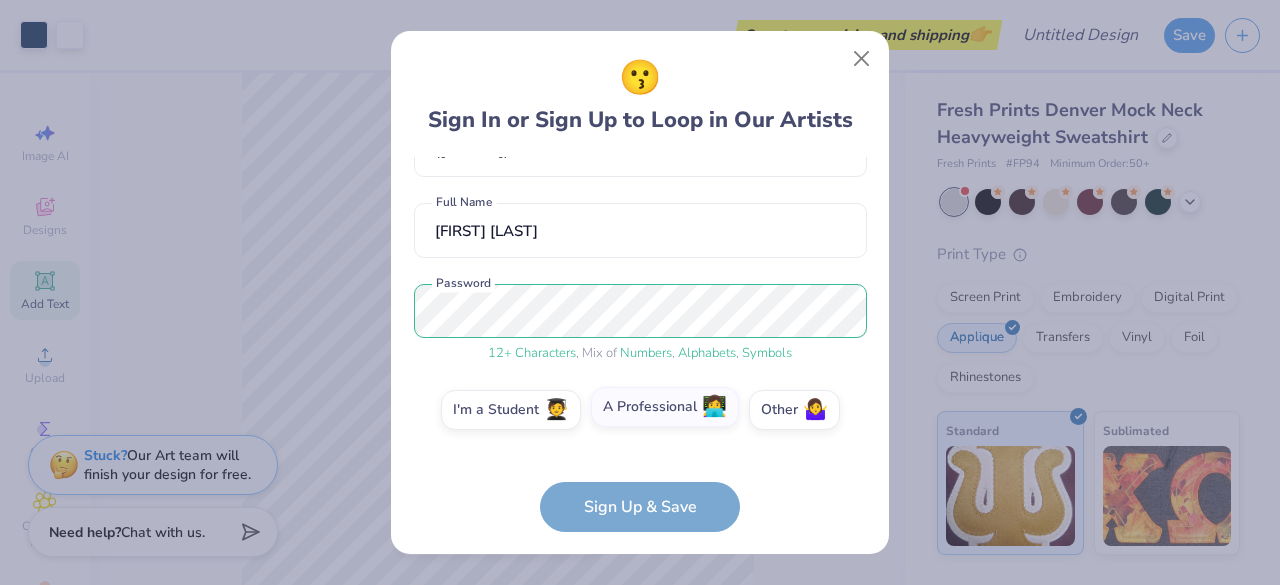 scroll, scrollTop: 2, scrollLeft: 0, axis: vertical 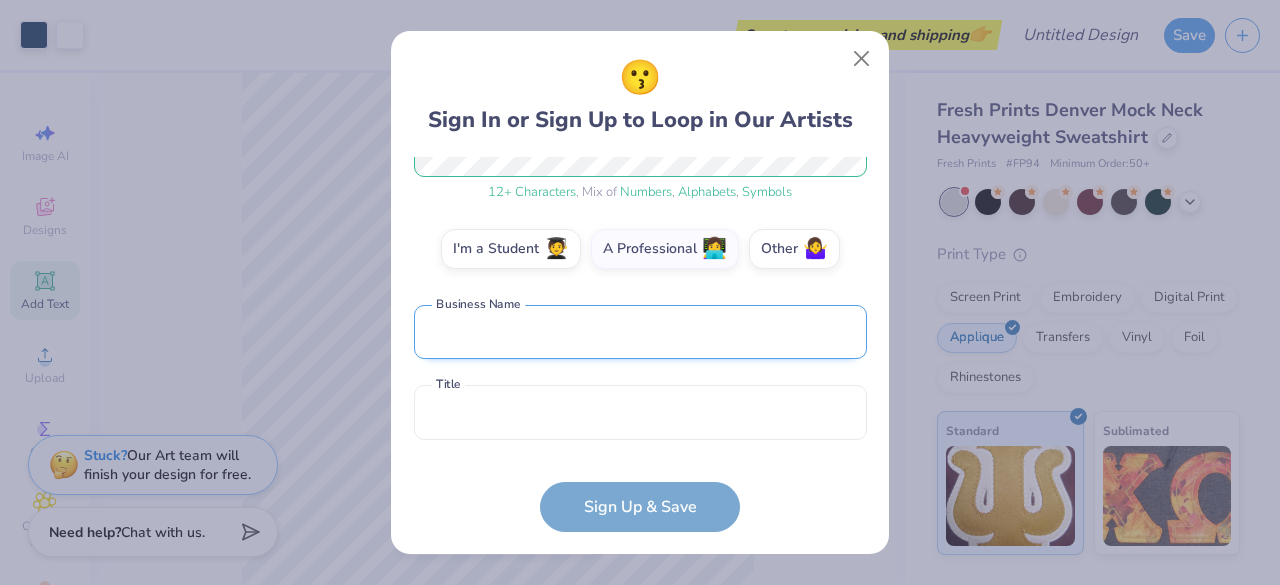 click at bounding box center [640, 332] 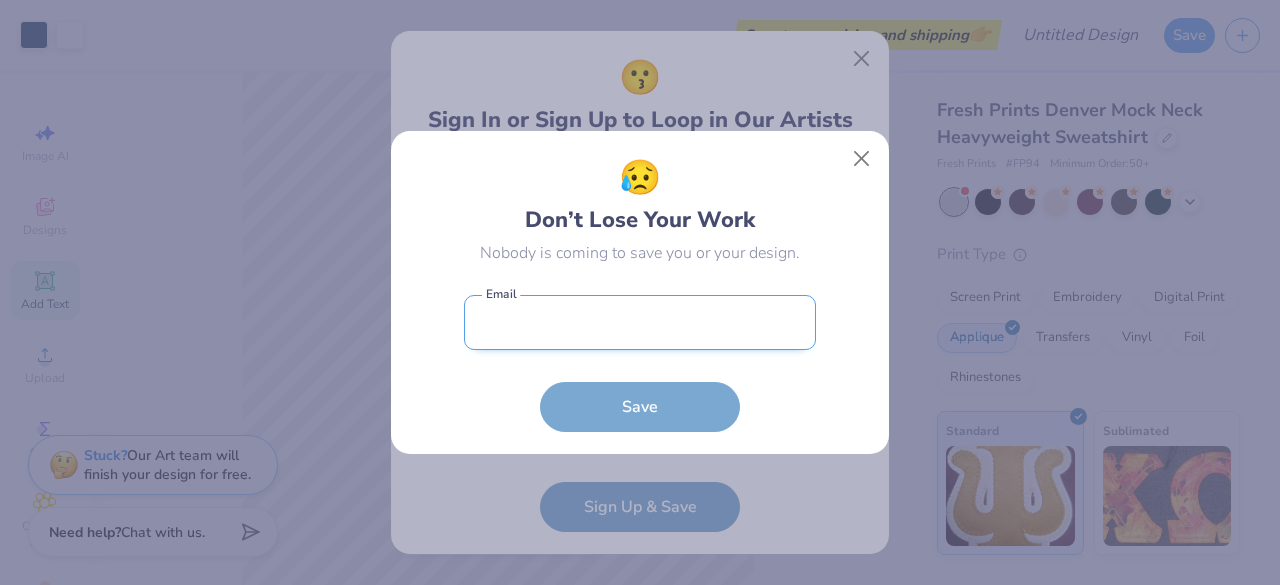 click at bounding box center (640, 322) 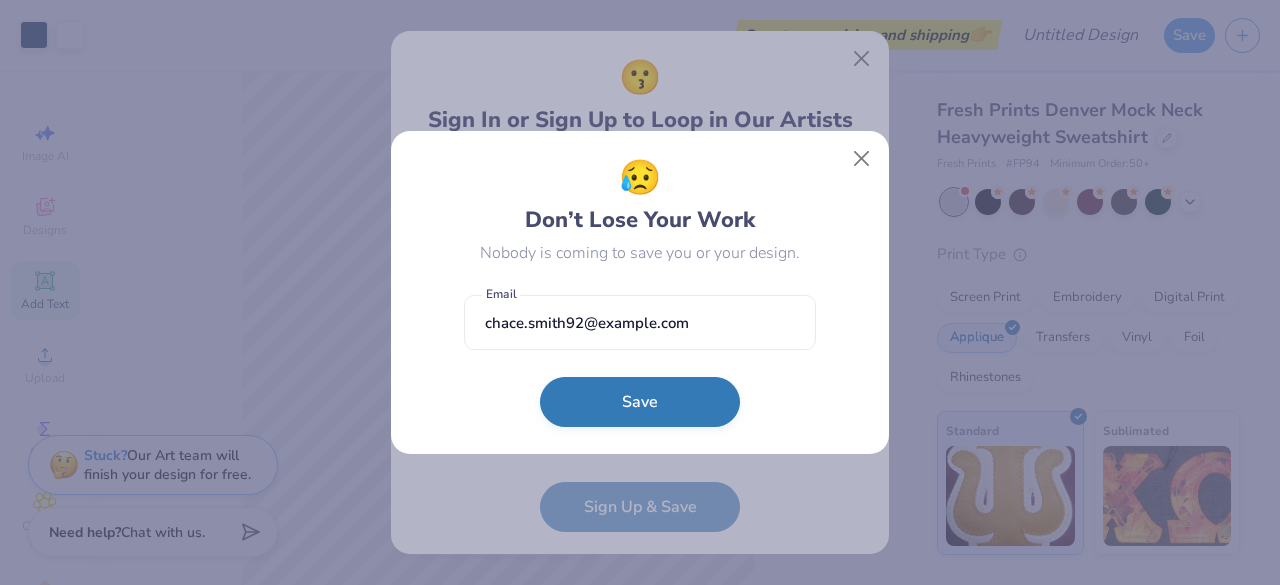 click on "Save" at bounding box center (640, 402) 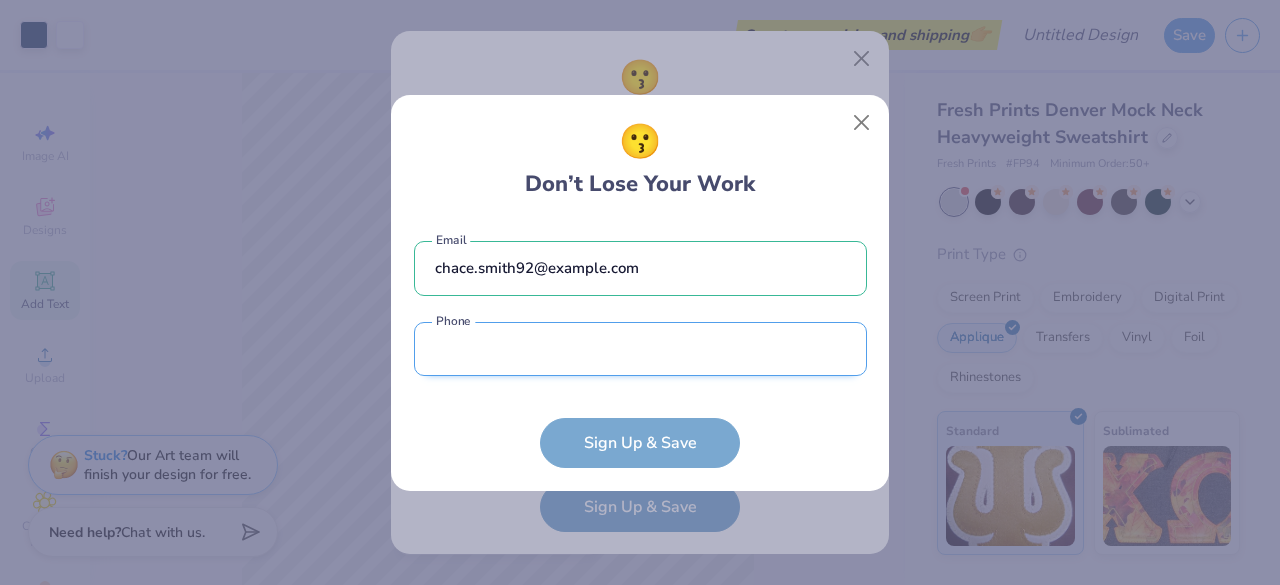 click at bounding box center (640, 349) 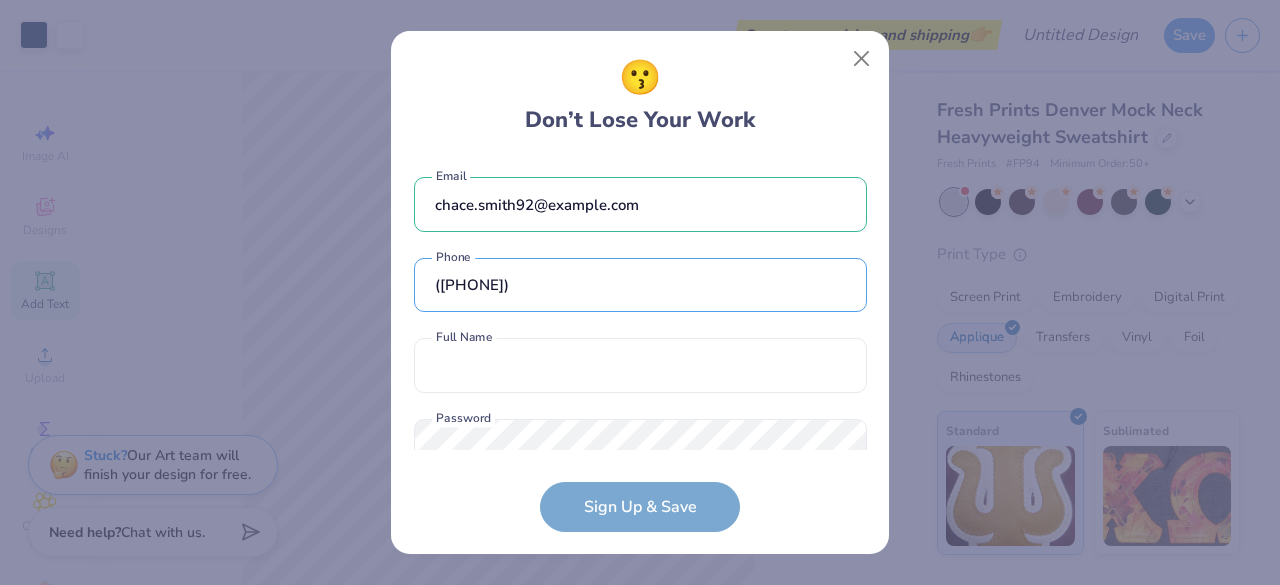scroll, scrollTop: 59, scrollLeft: 0, axis: vertical 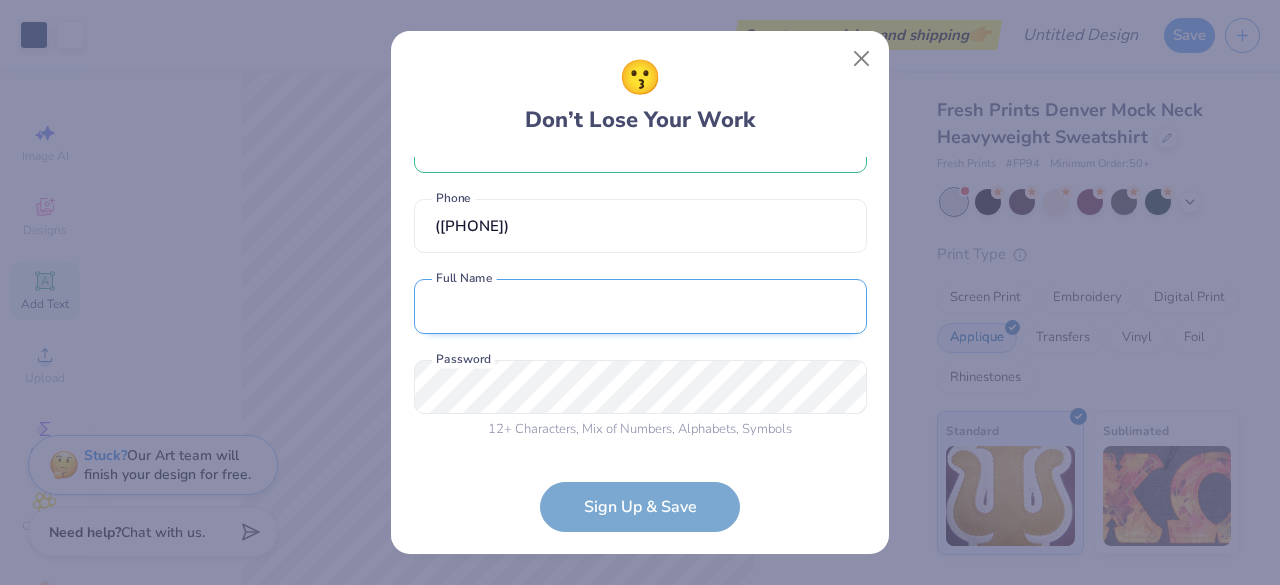click at bounding box center [640, 306] 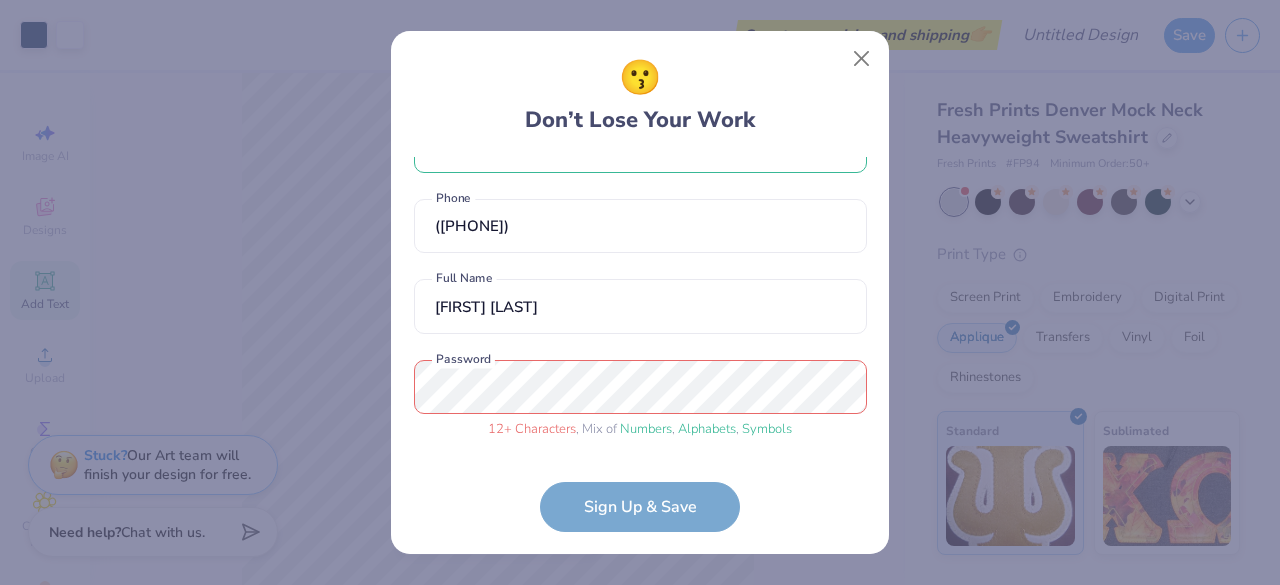 click on "12 + Characters , Mix of   Numbers ,   Alphabets ,   Symbols" at bounding box center [640, 430] 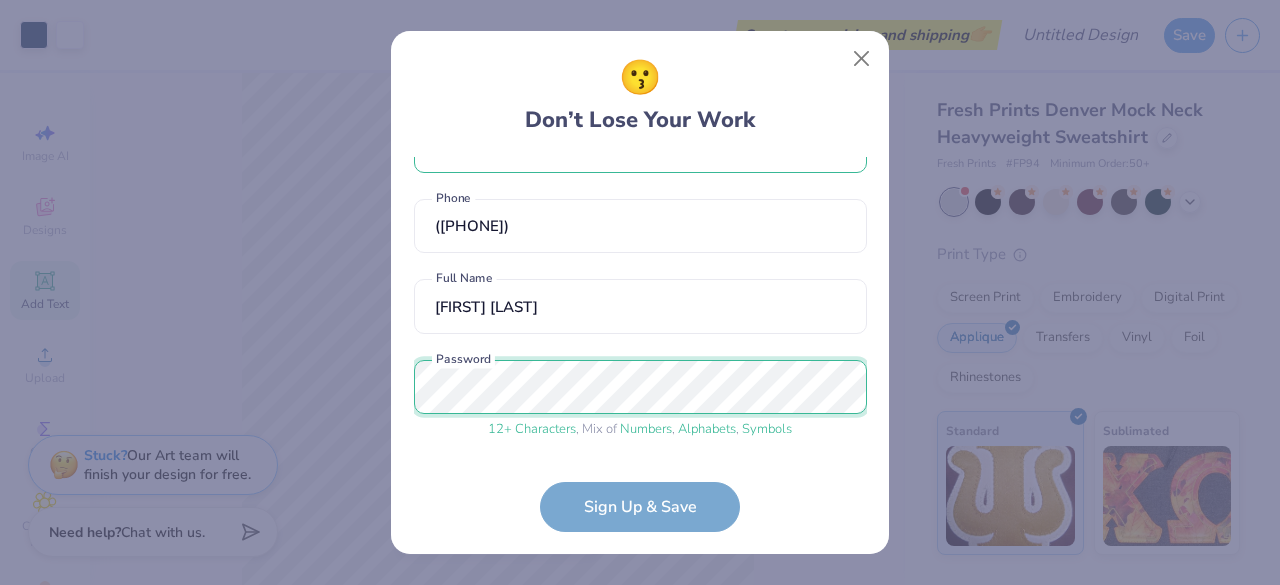 scroll, scrollTop: 135, scrollLeft: 0, axis: vertical 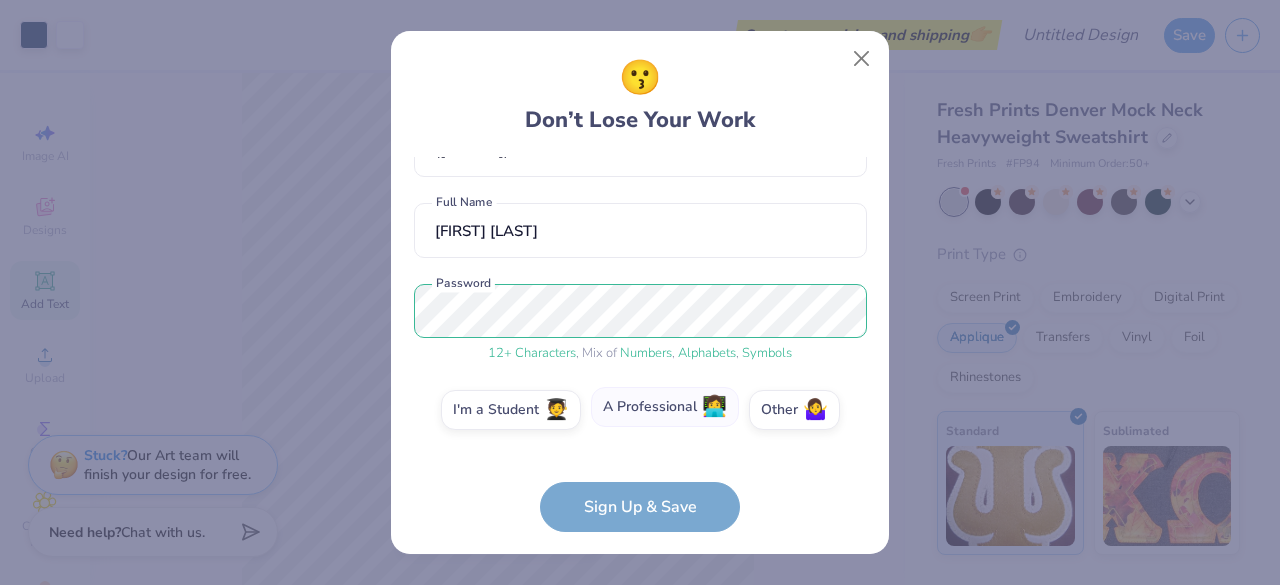 click on "A Professional 👩‍💻" at bounding box center (665, 407) 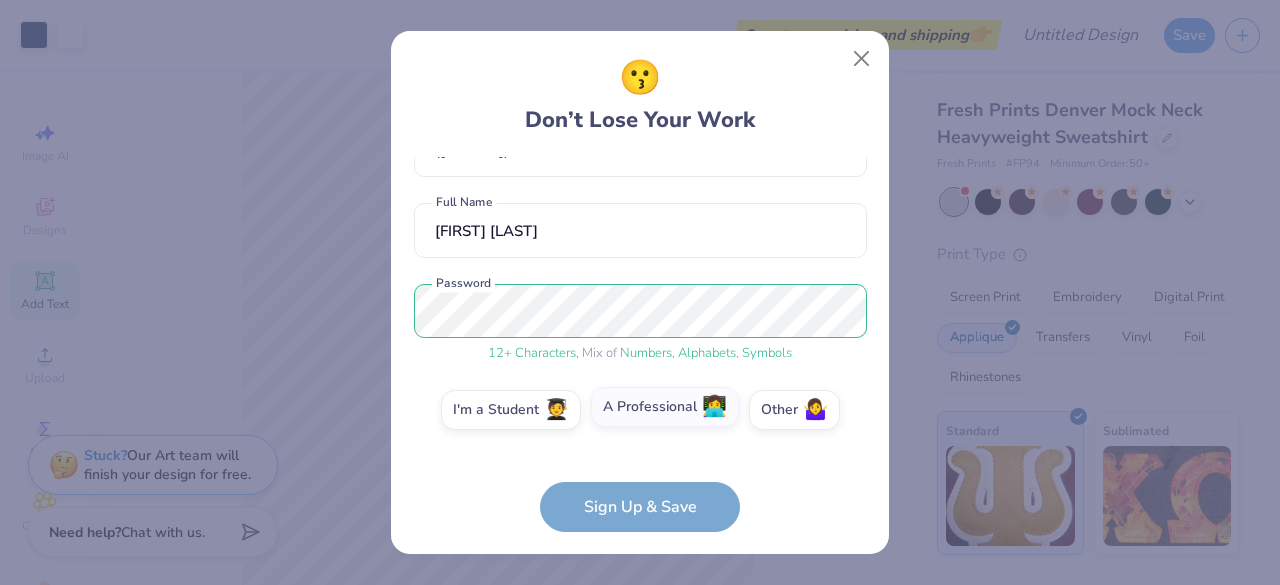click on "A Professional 👩‍💻" at bounding box center (640, 549) 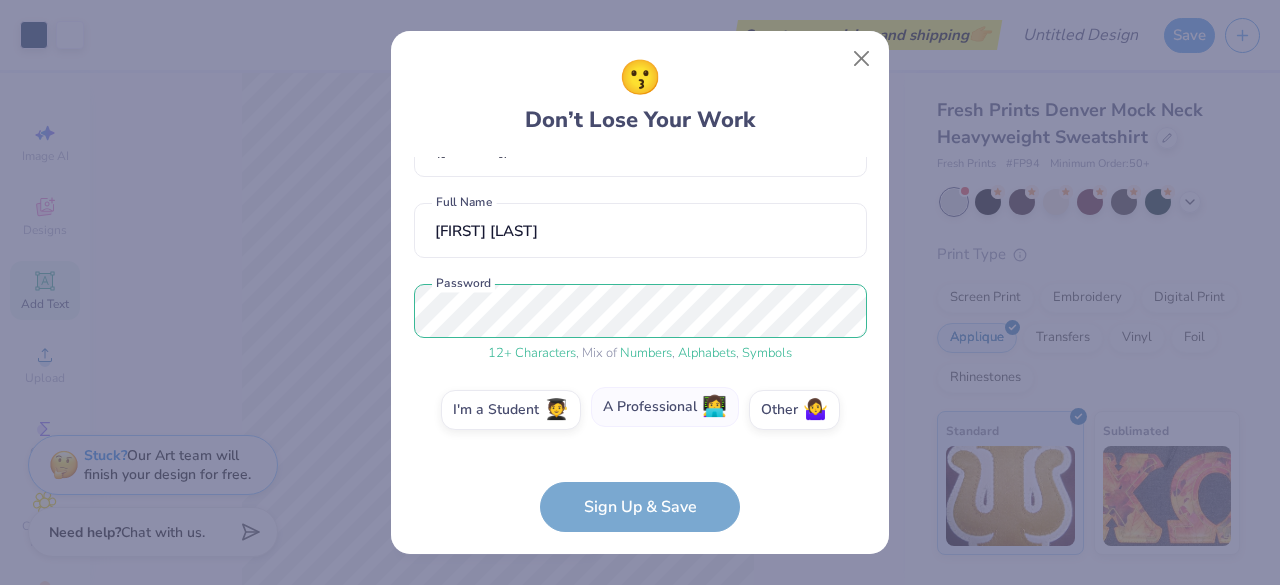 click on "👩‍💻" at bounding box center (714, 407) 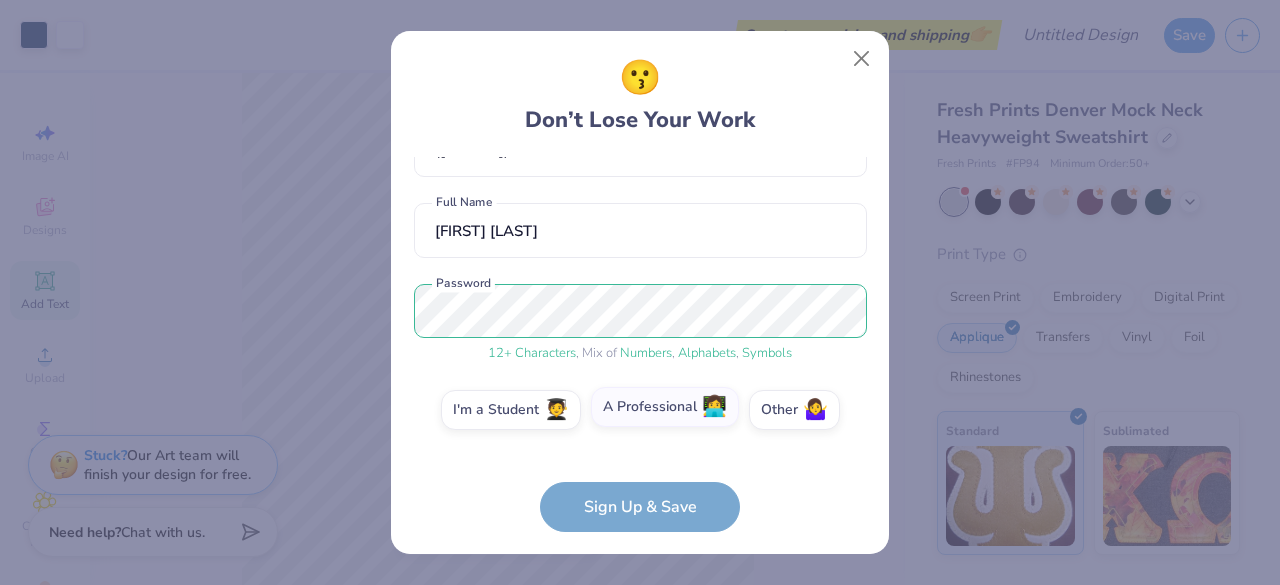 click on "A Professional 👩‍💻" at bounding box center [640, 547] 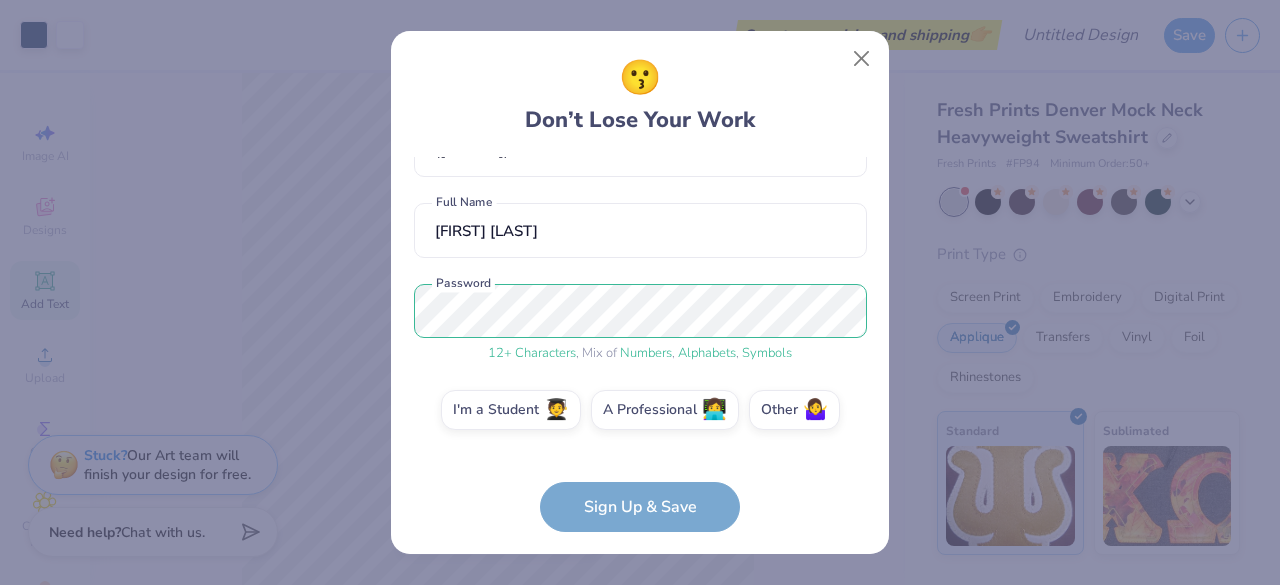 click on "[EMAIL] Email ([PHONE]) Phone [FIRST] [LAST] Full Name 12 + Characters , Mix of   Numbers ,   Alphabets ,   Symbols Password I'm a Student 🧑‍🎓 A Professional 👩‍💻 Other 🤷‍♀️ Sign Up & Save" at bounding box center [640, 344] 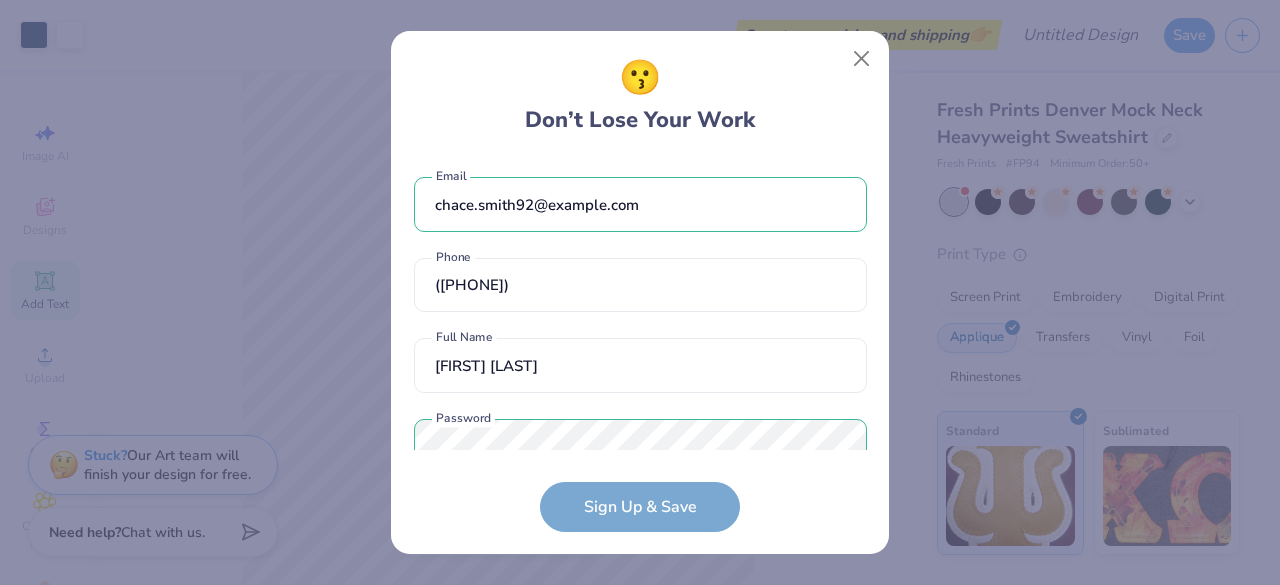click on "[EMAIL] Email ([PHONE]) Phone [FIRST] [LAST] Full Name 12 + Characters , Mix of   Numbers ,   Alphabets ,   Symbols Password I'm a Student 🧑‍🎓 A Professional 👩‍💻 Other 🤷‍♀️ Sign Up & Save" at bounding box center [640, 344] 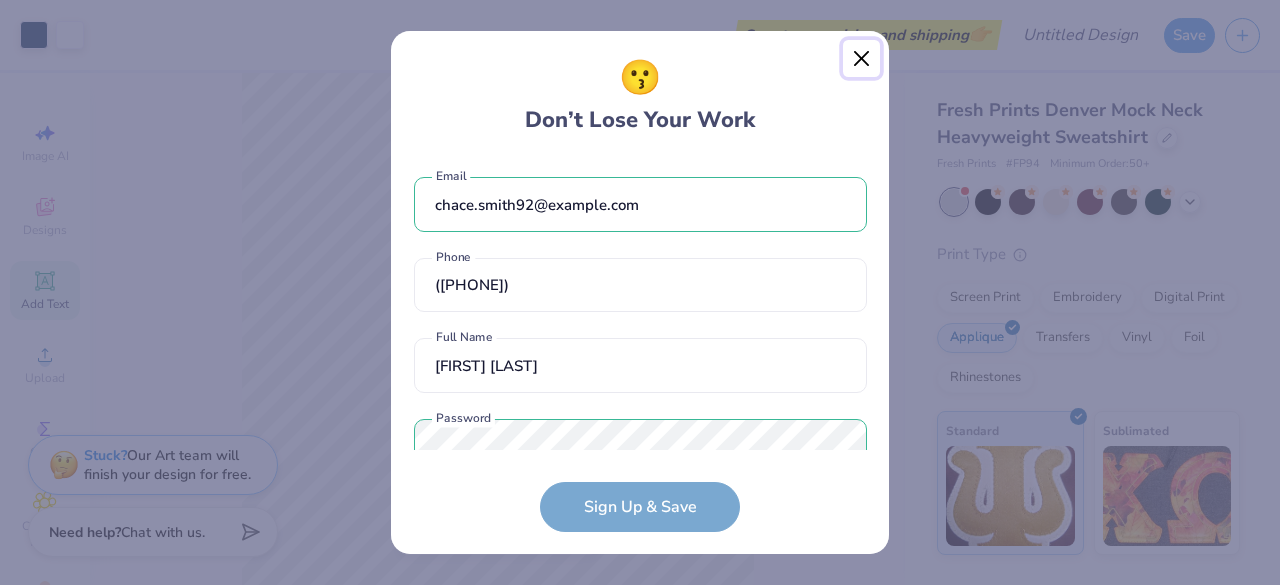 click at bounding box center [862, 59] 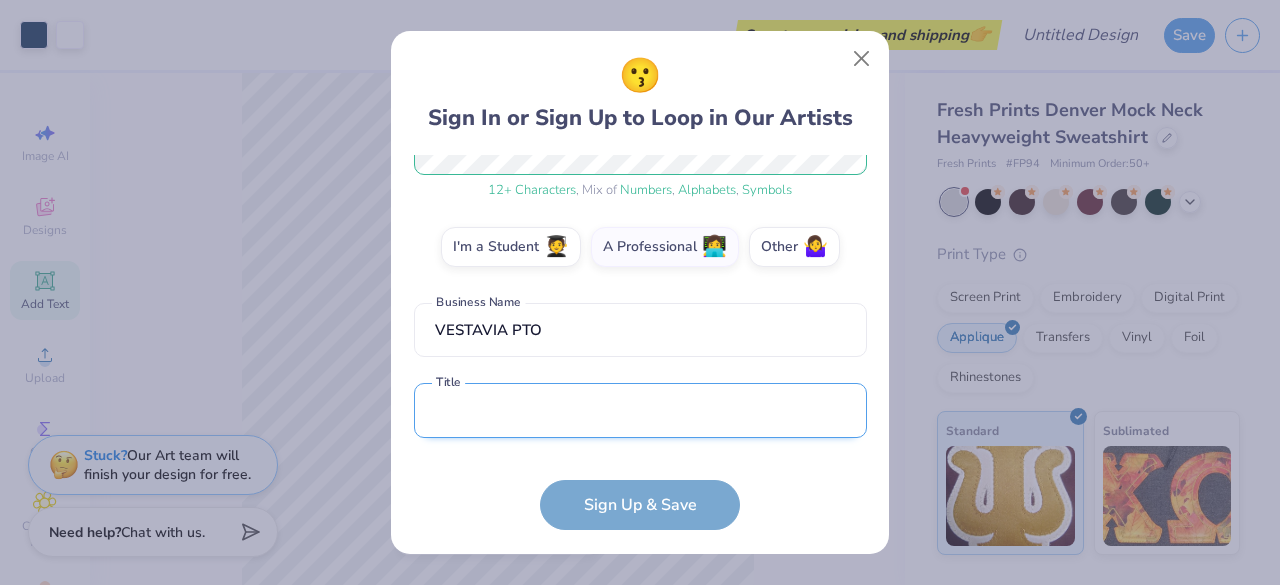click at bounding box center [640, 410] 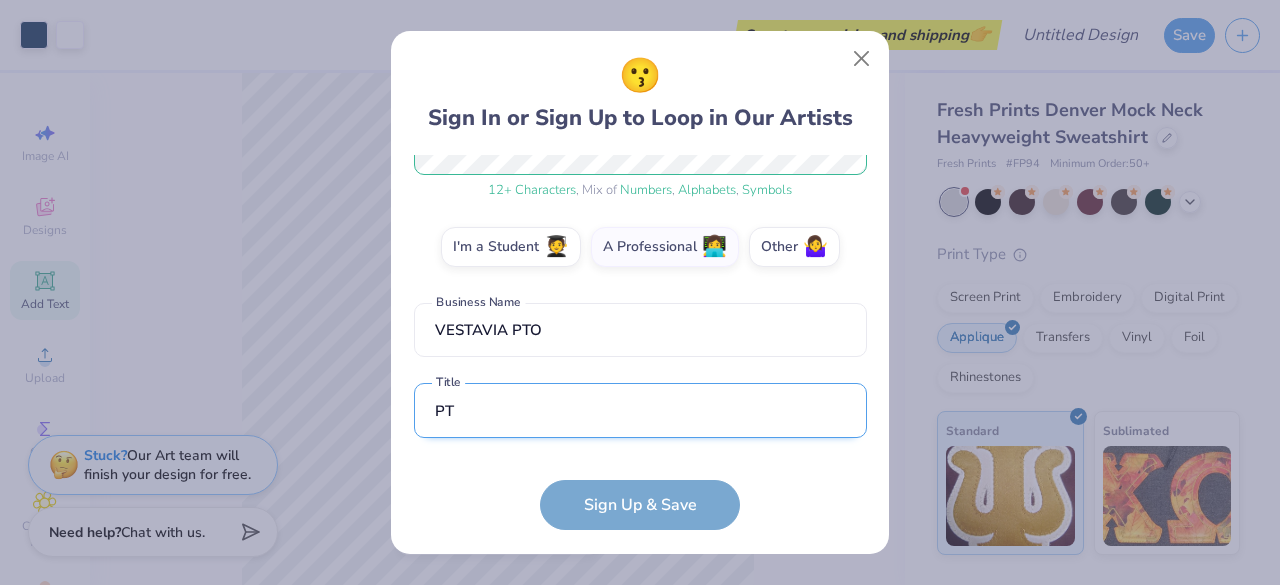 scroll, scrollTop: 415, scrollLeft: 0, axis: vertical 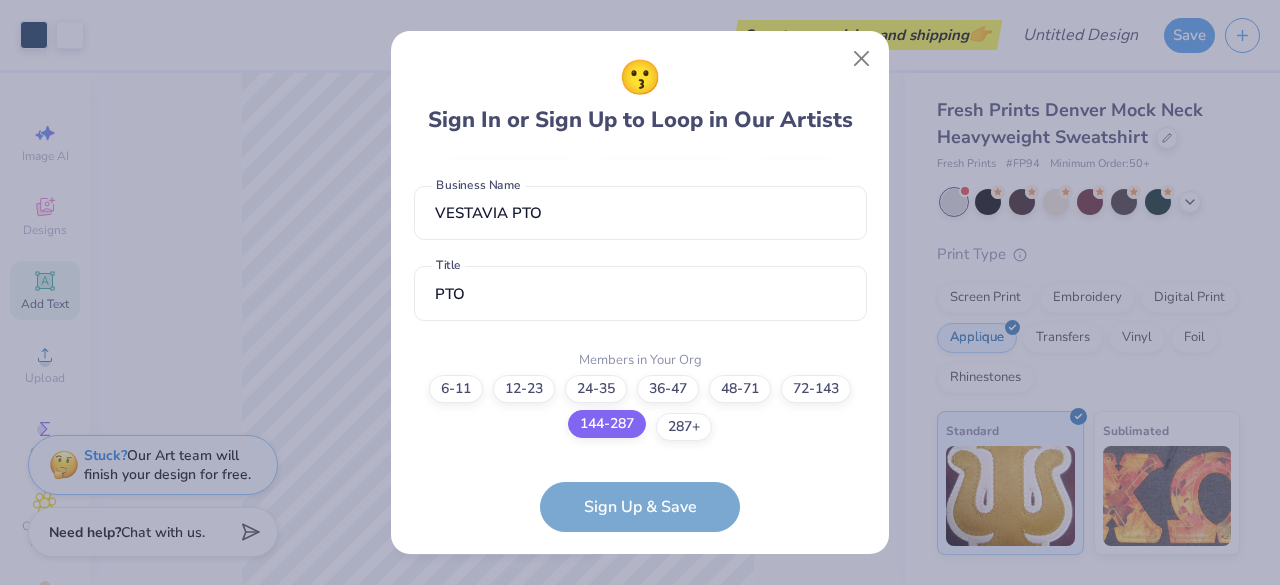 click on "6-11 12-23 24-35 36-47 48-71 72-143 144-287 287+" at bounding box center [640, 408] 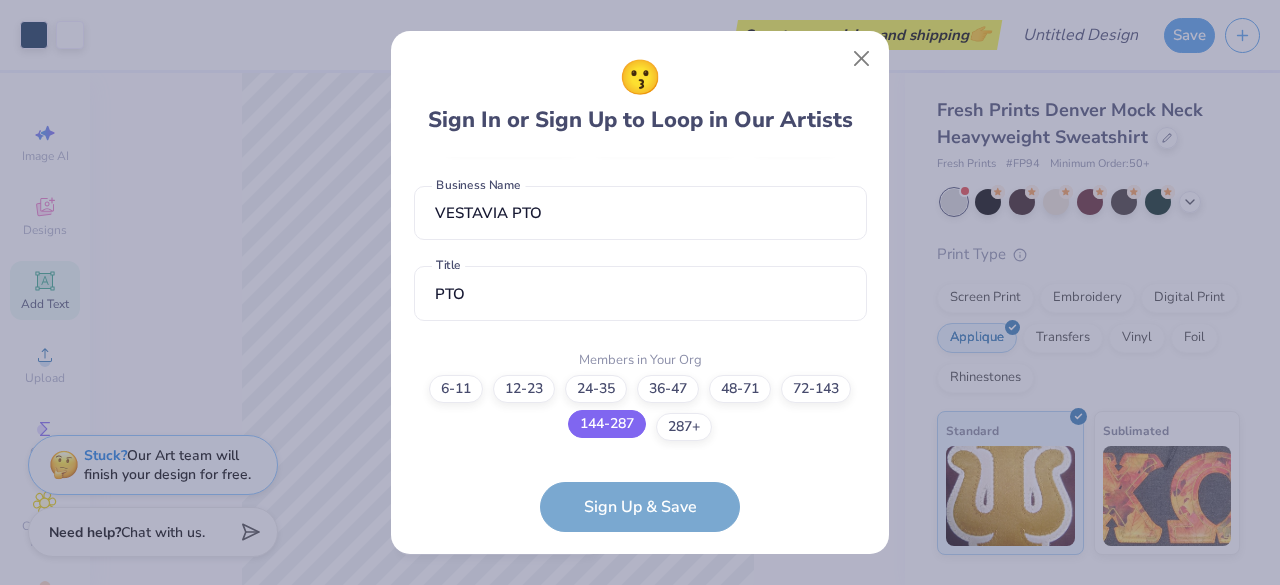 click on "144-287" at bounding box center (607, 424) 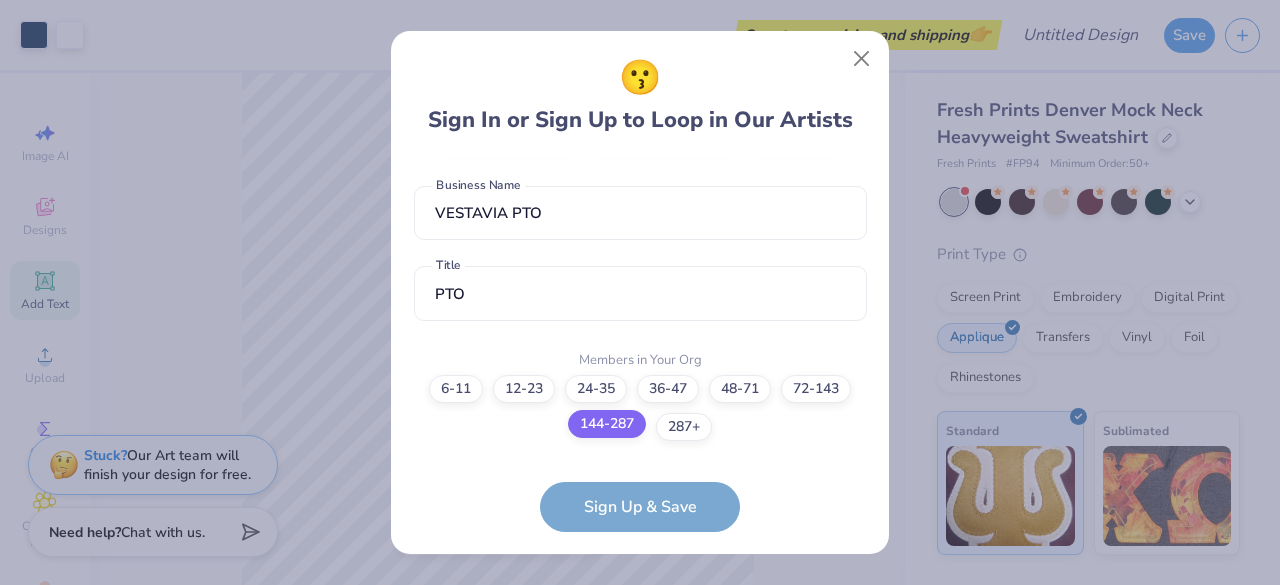 click on "144-287" at bounding box center [640, 823] 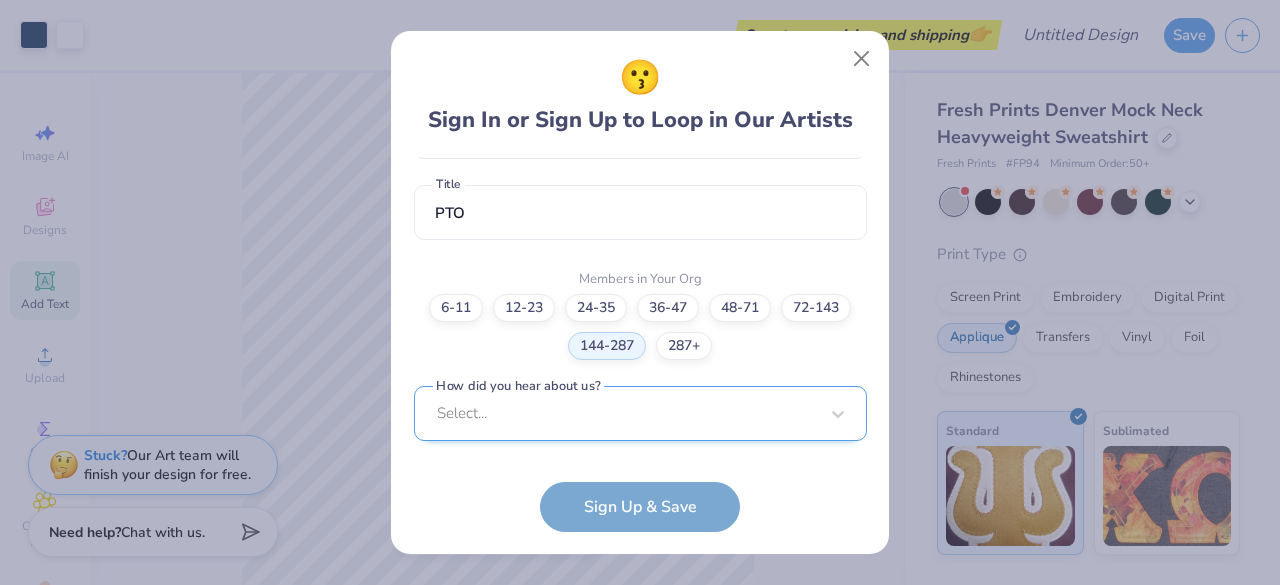 scroll, scrollTop: 796, scrollLeft: 0, axis: vertical 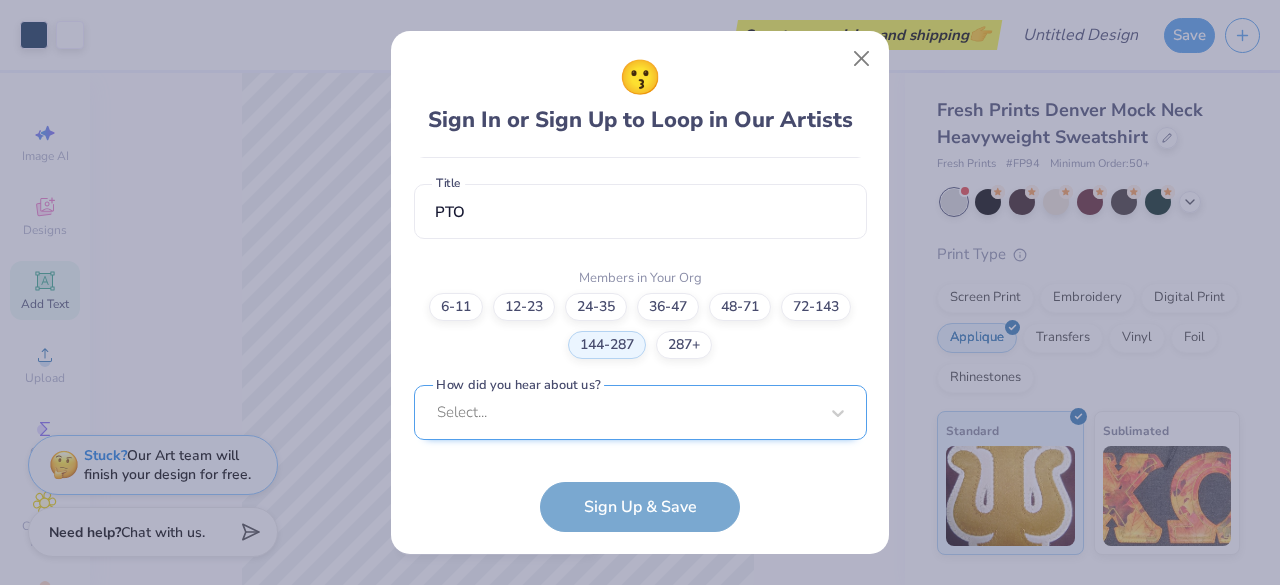 click on "Select..." at bounding box center [640, 412] 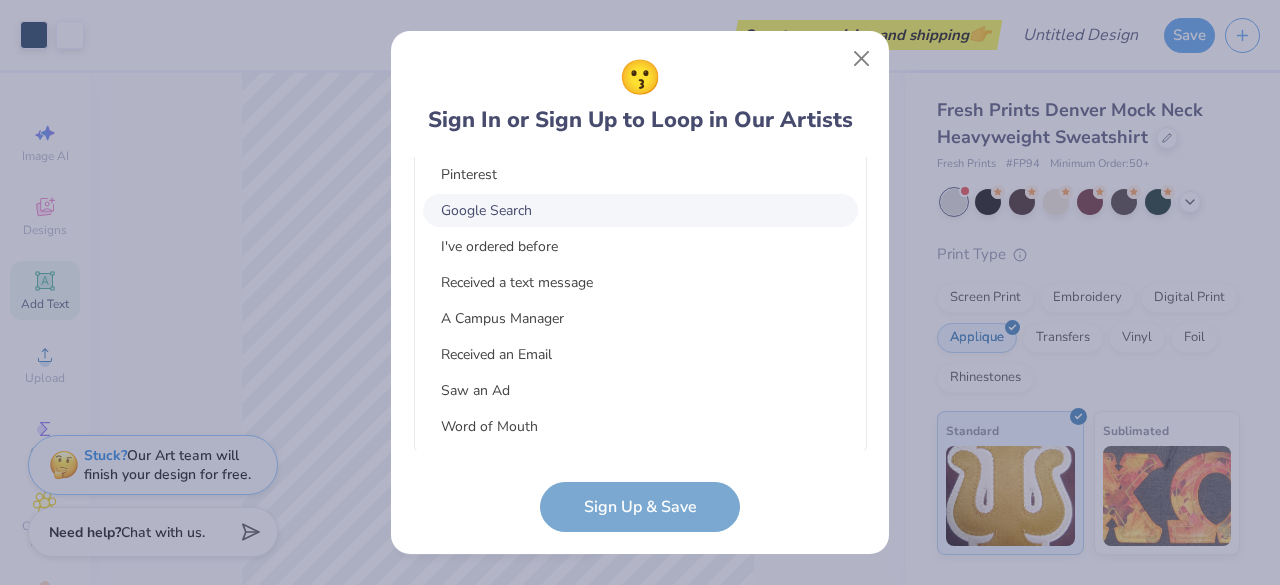 click on "Google Search" at bounding box center [640, 210] 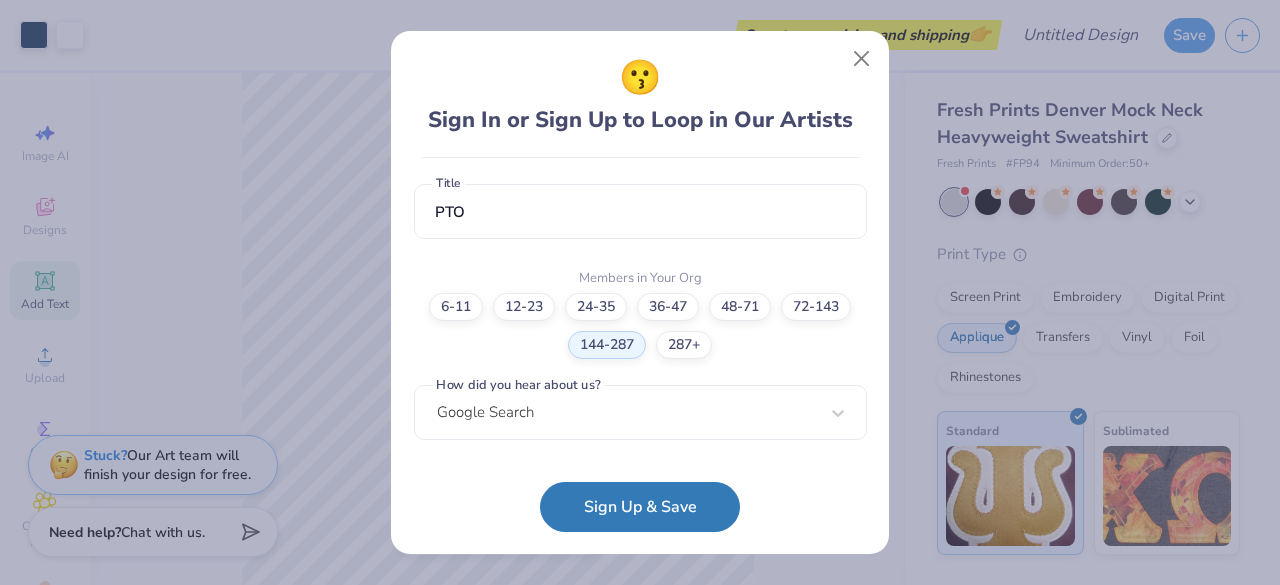 scroll, scrollTop: 496, scrollLeft: 0, axis: vertical 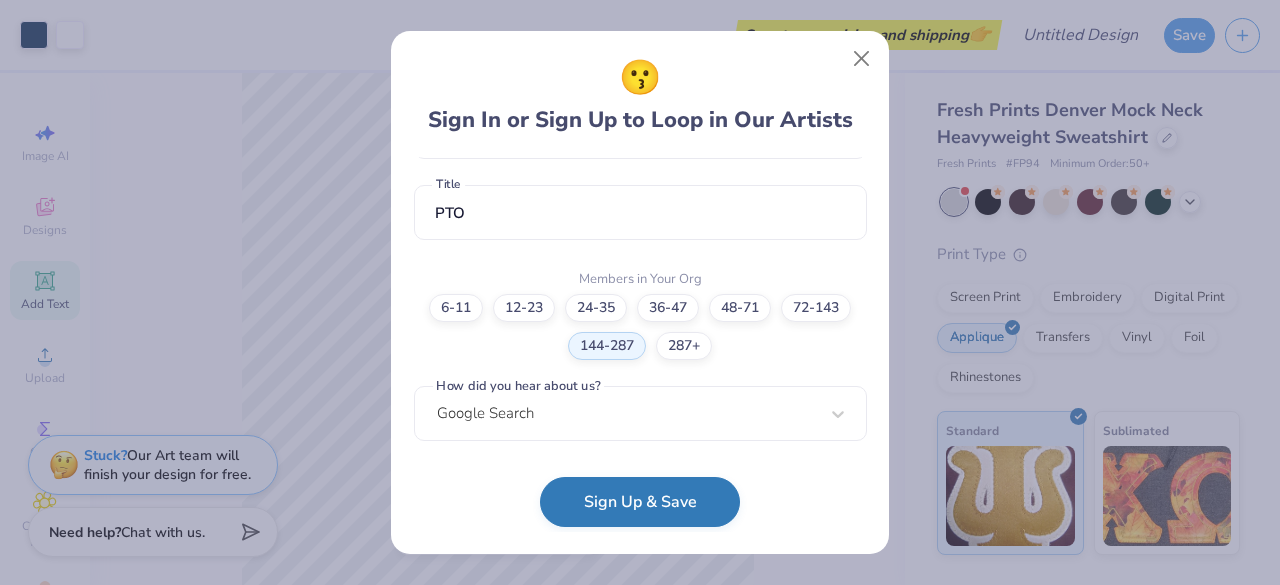 click on "Sign Up & Save" at bounding box center (640, 502) 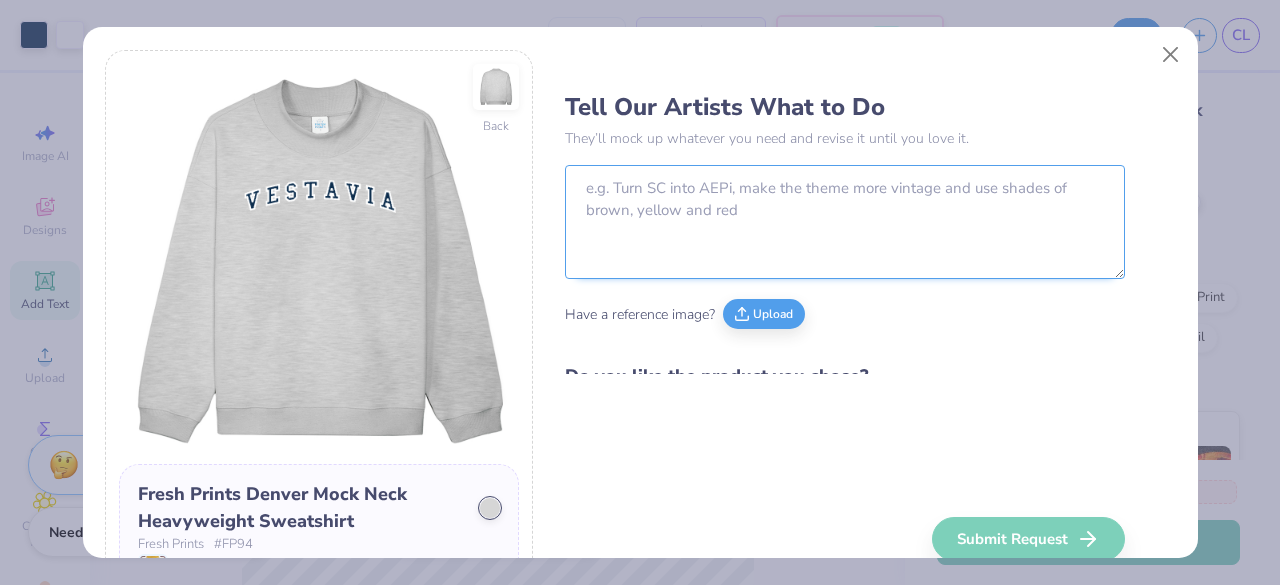 click at bounding box center [845, 222] 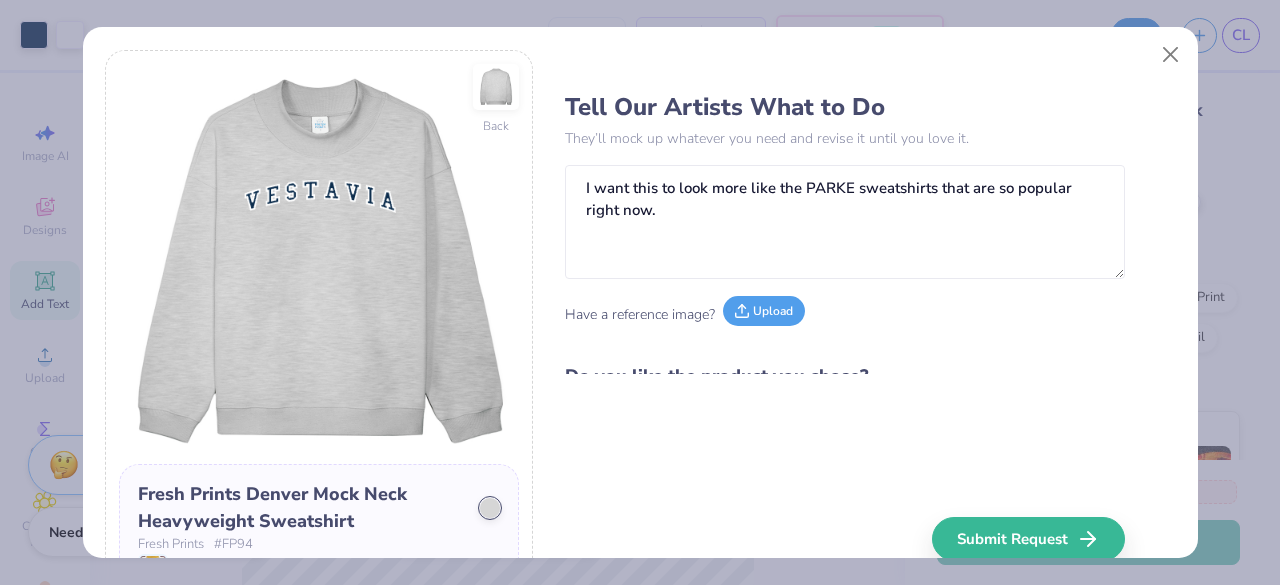 click on "Upload" at bounding box center (764, 311) 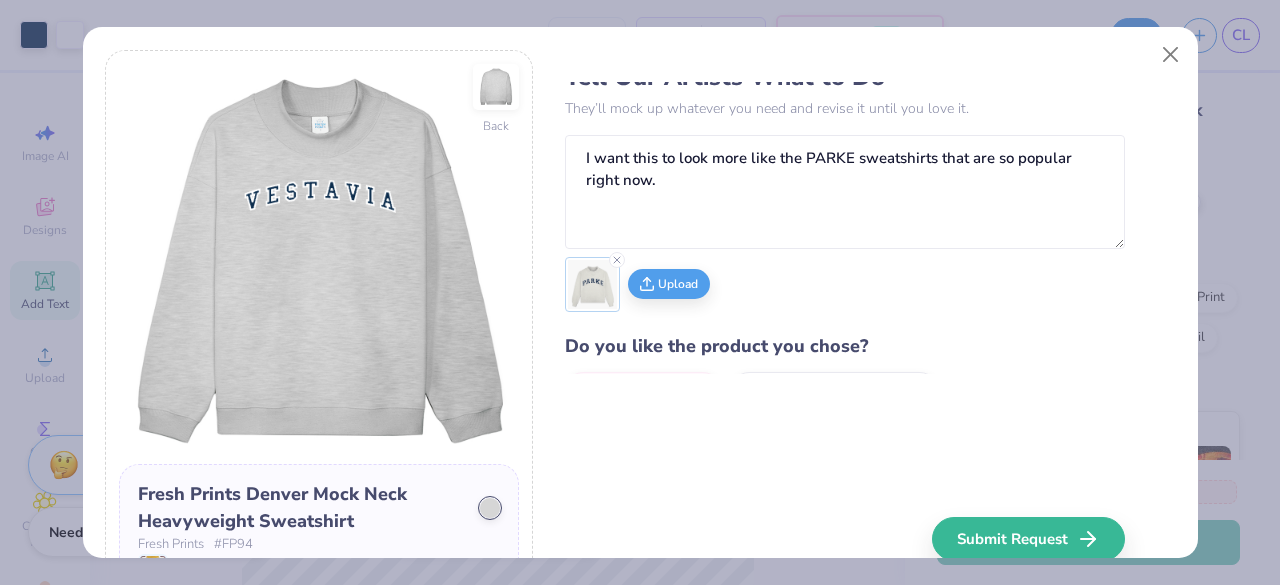 scroll, scrollTop: 0, scrollLeft: 0, axis: both 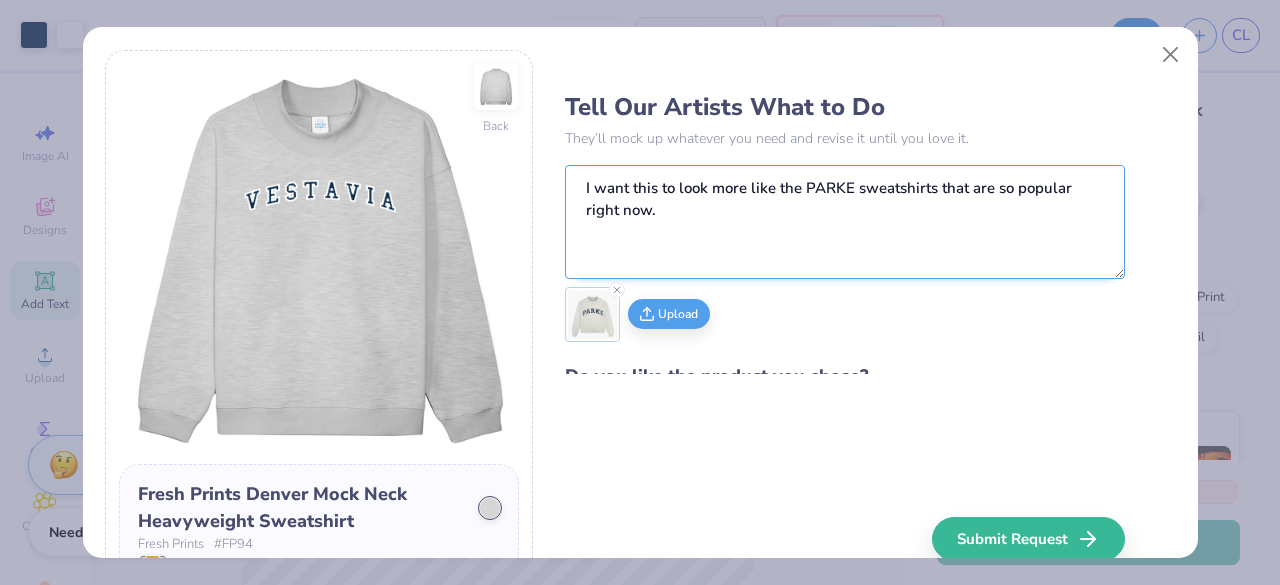 click on "I want this to look more like the PARKE sweatshirts that are so popular right now." at bounding box center (845, 222) 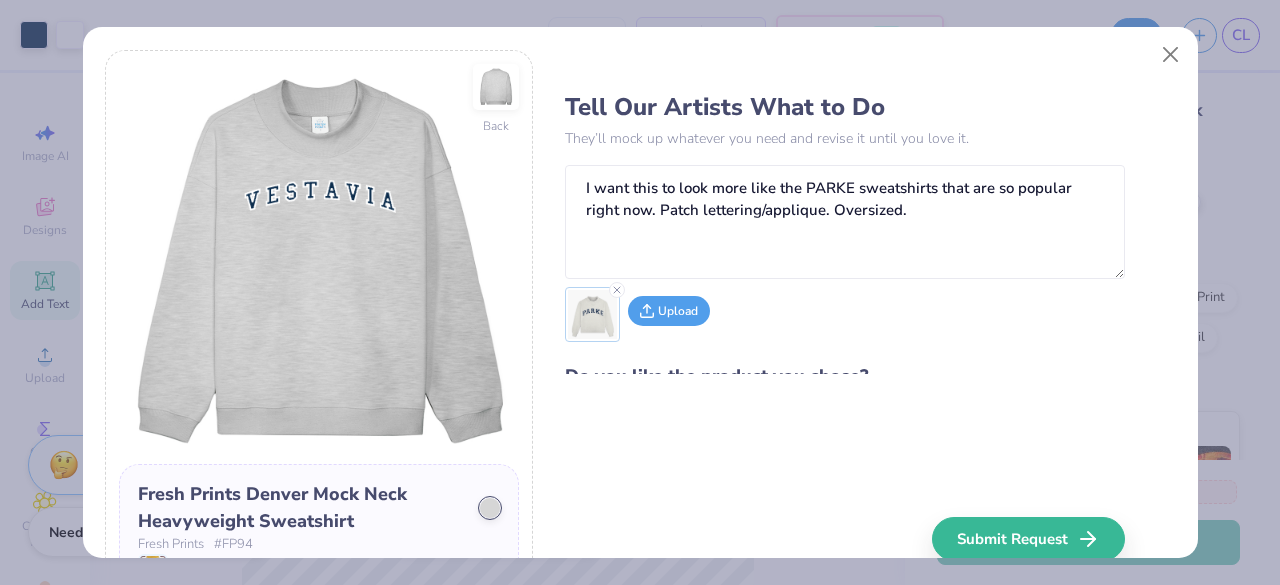 click 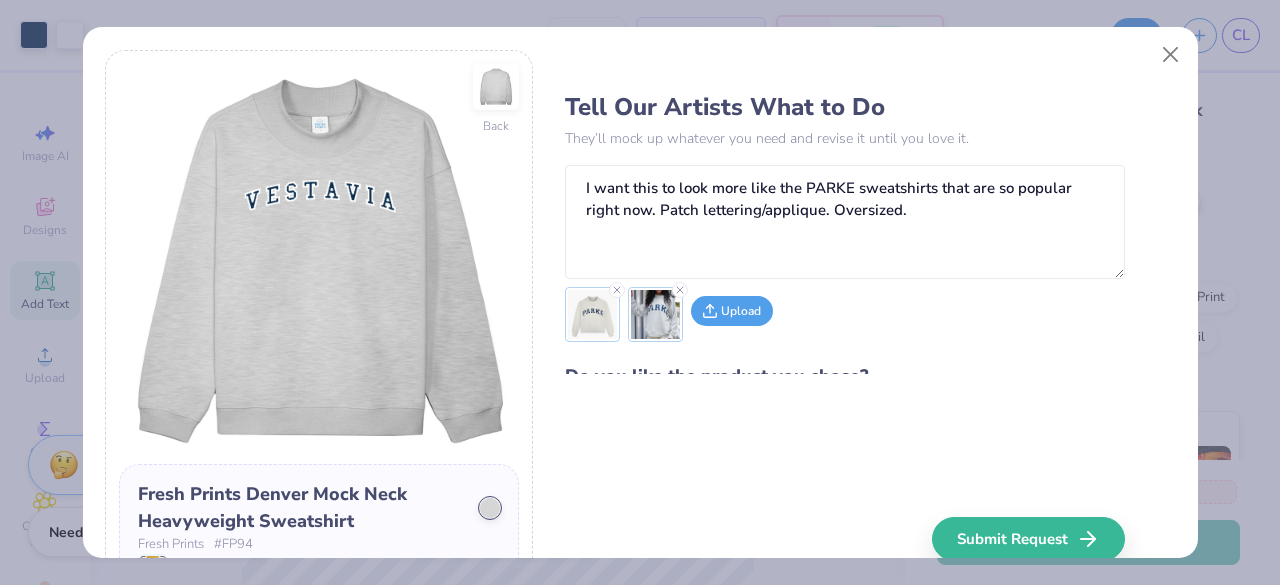 click on "Upload" at bounding box center [732, 311] 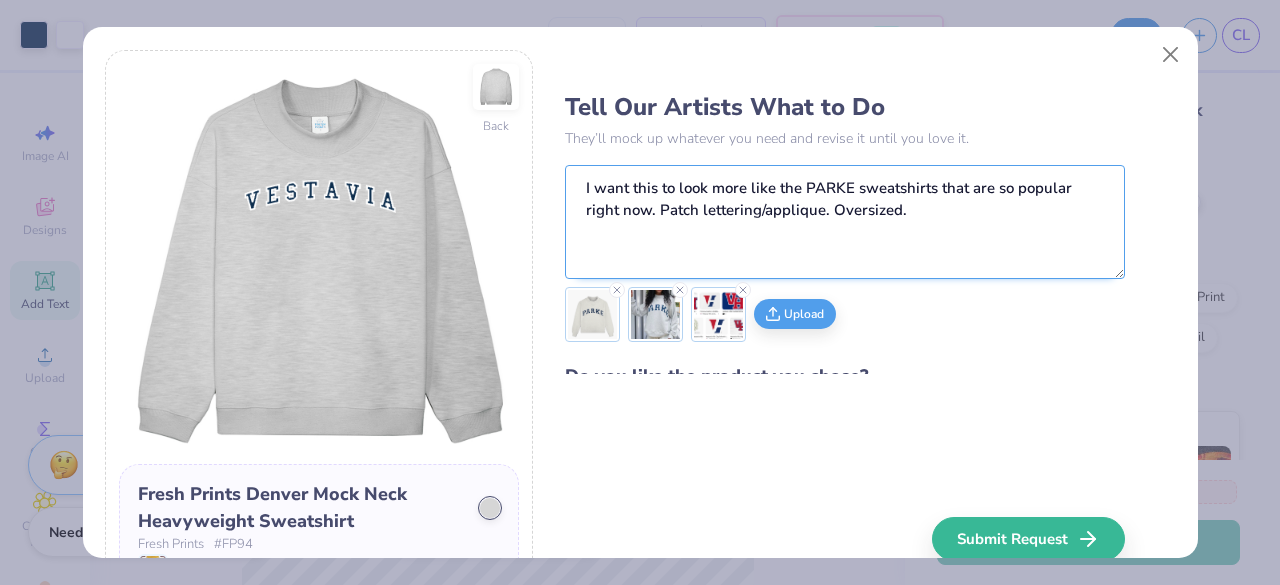 click on "I want this to look more like the PARKE sweatshirts that are so popular right now. Patch lettering/applique. Oversized." at bounding box center (845, 222) 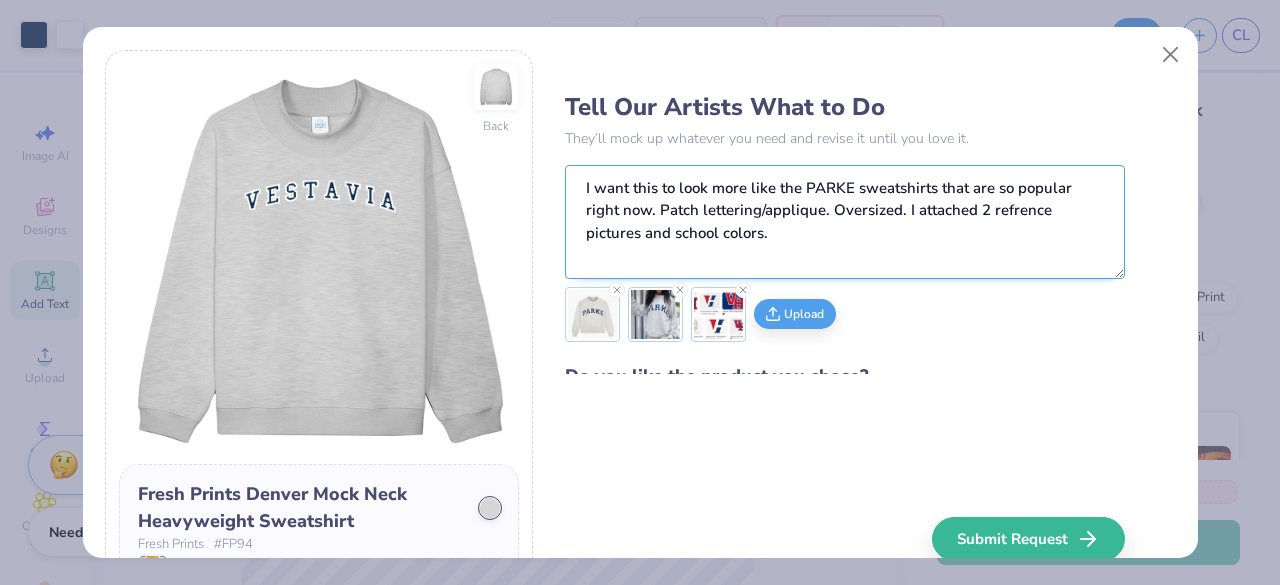 click on "I want this to look more like the PARKE sweatshirts that are so popular right now. Patch lettering/applique. Oversized. I attached 2 refrence pictures and school colors." at bounding box center (845, 222) 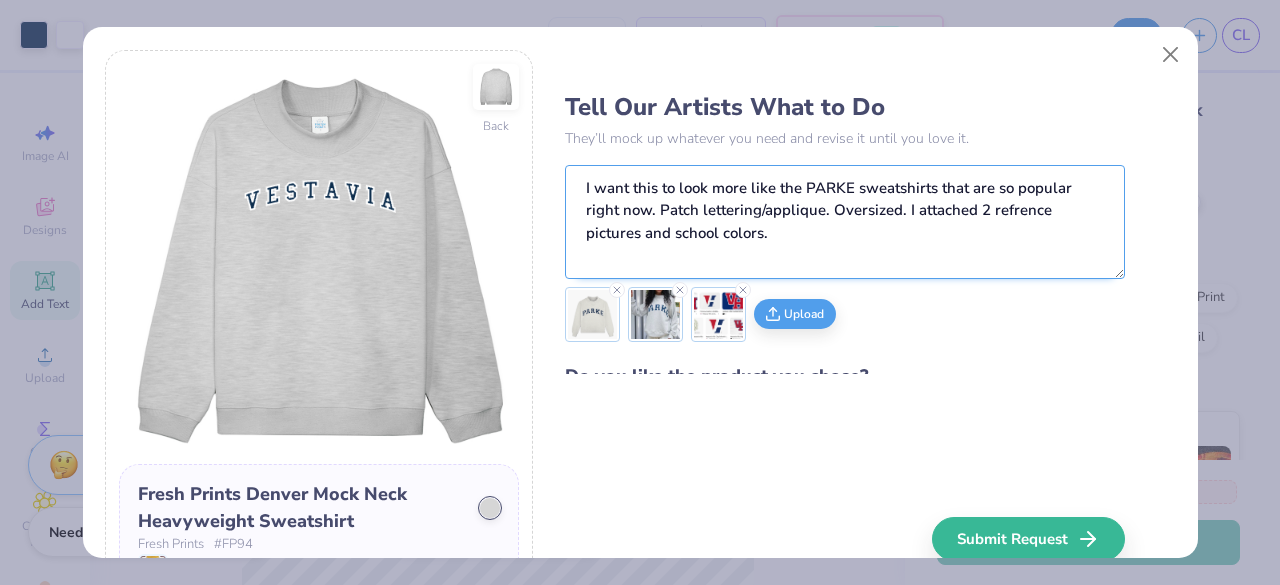 click on "I want this to look more like the PARKE sweatshirts that are so popular right now. Patch lettering/applique. Oversized. I attached 2 refrence pictures and school colors." at bounding box center (845, 222) 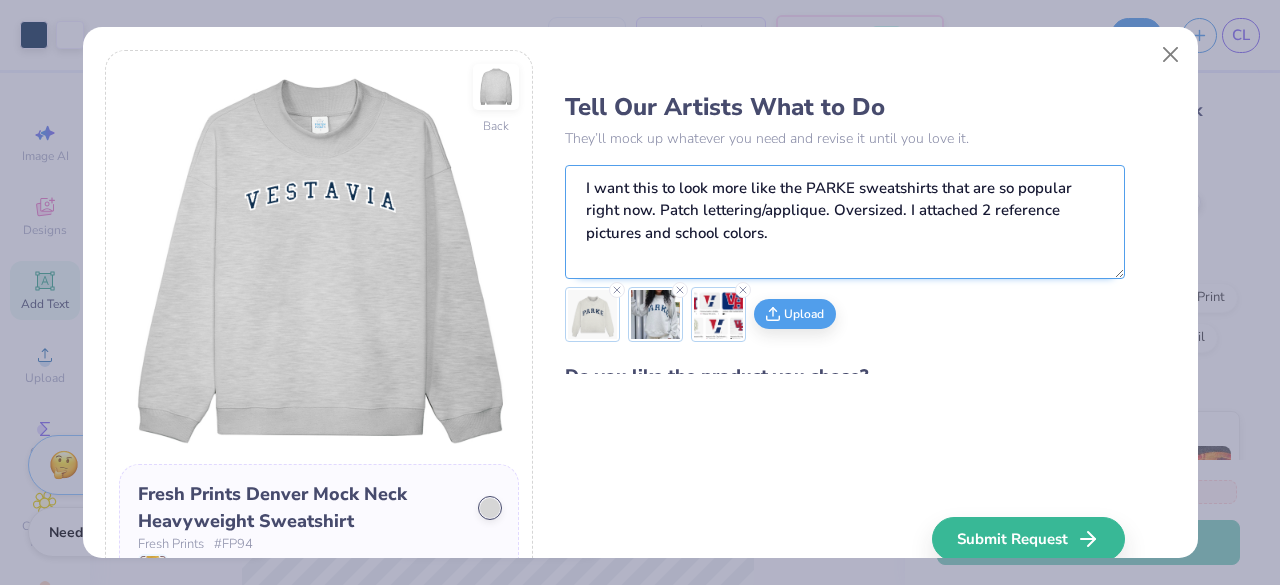 click on "I want this to look more like the PARKE sweatshirts that are so popular right now. Patch lettering/applique. Oversized. I attached 2 reference pictures and school colors." at bounding box center [845, 222] 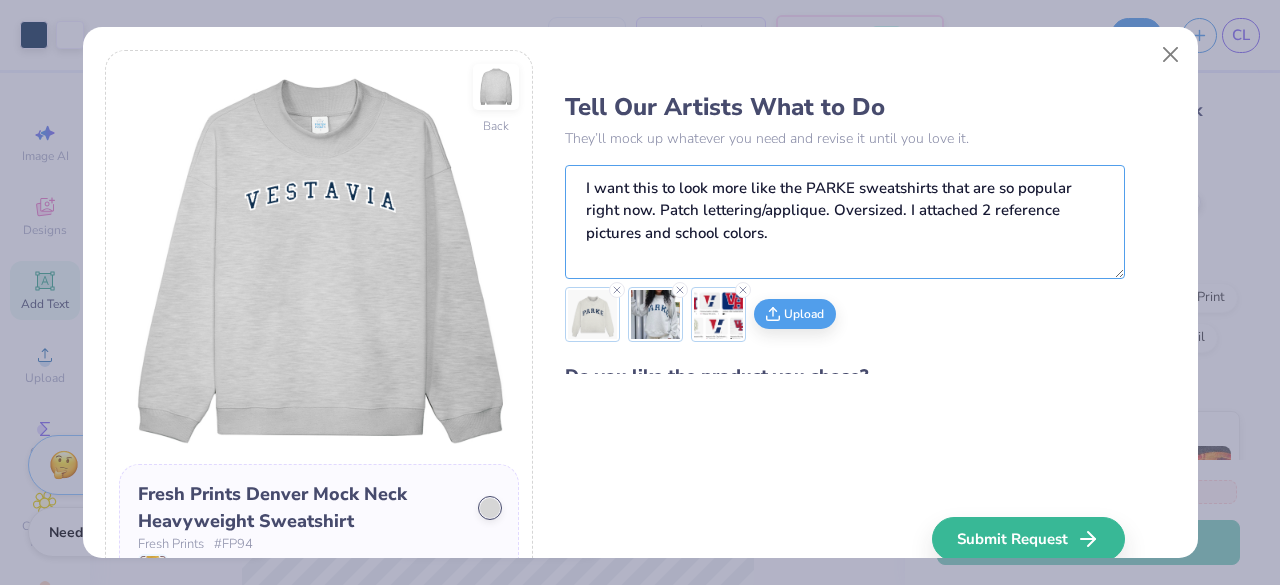 scroll, scrollTop: 1, scrollLeft: 0, axis: vertical 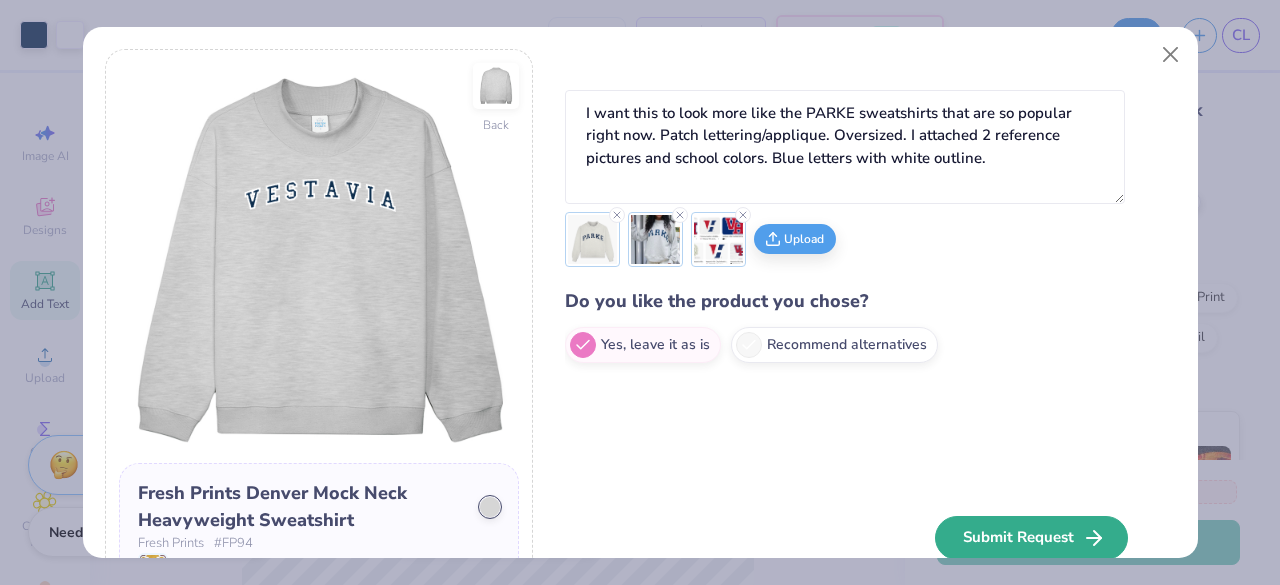 click on "Submit Request" at bounding box center [1031, 538] 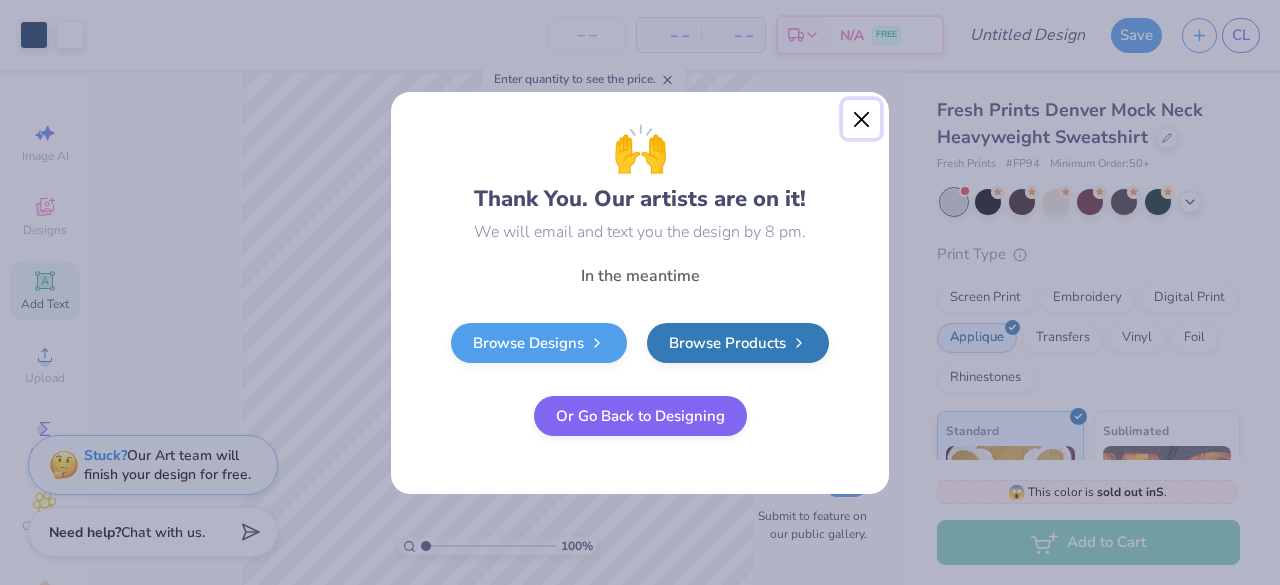 click at bounding box center (862, 119) 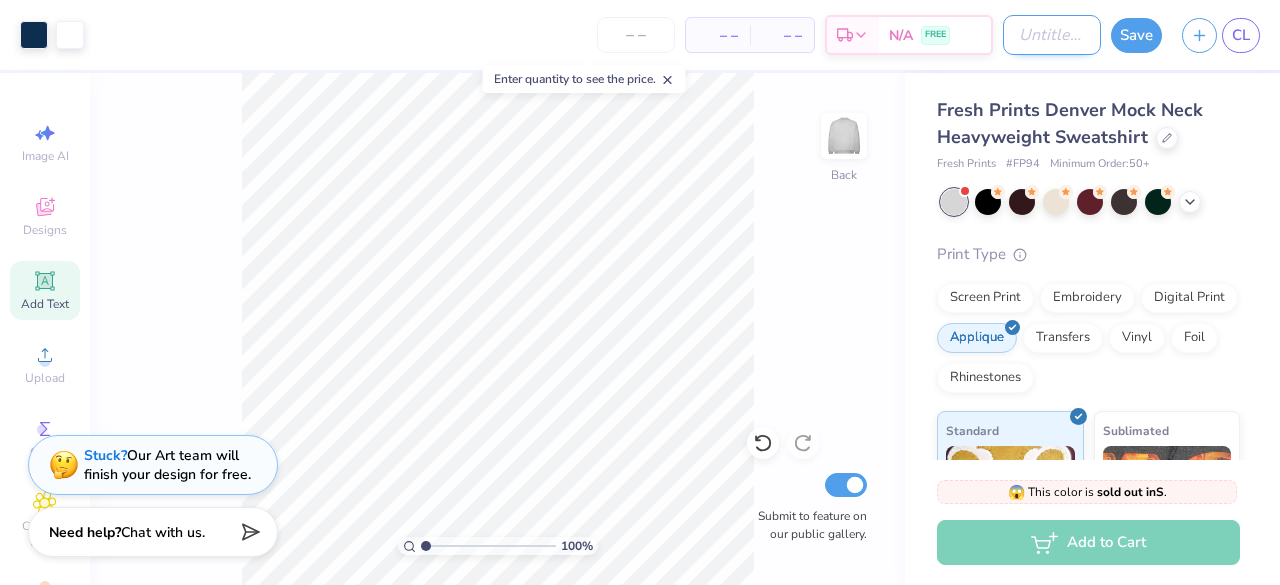 click on "Design Title" at bounding box center (1052, 35) 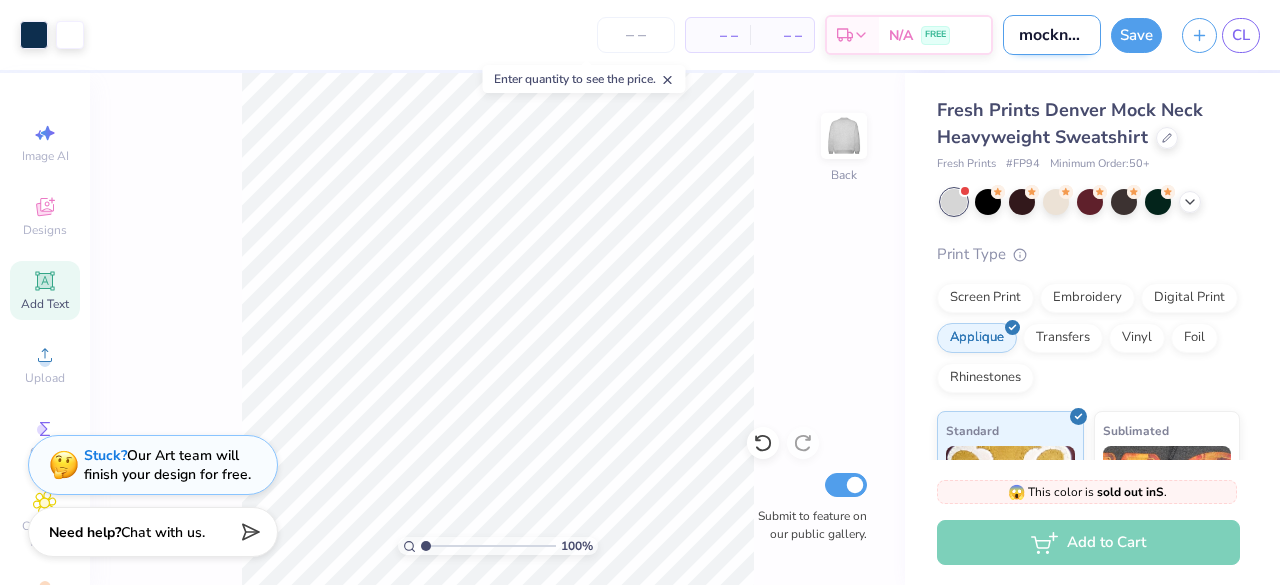 scroll, scrollTop: 0, scrollLeft: 7, axis: horizontal 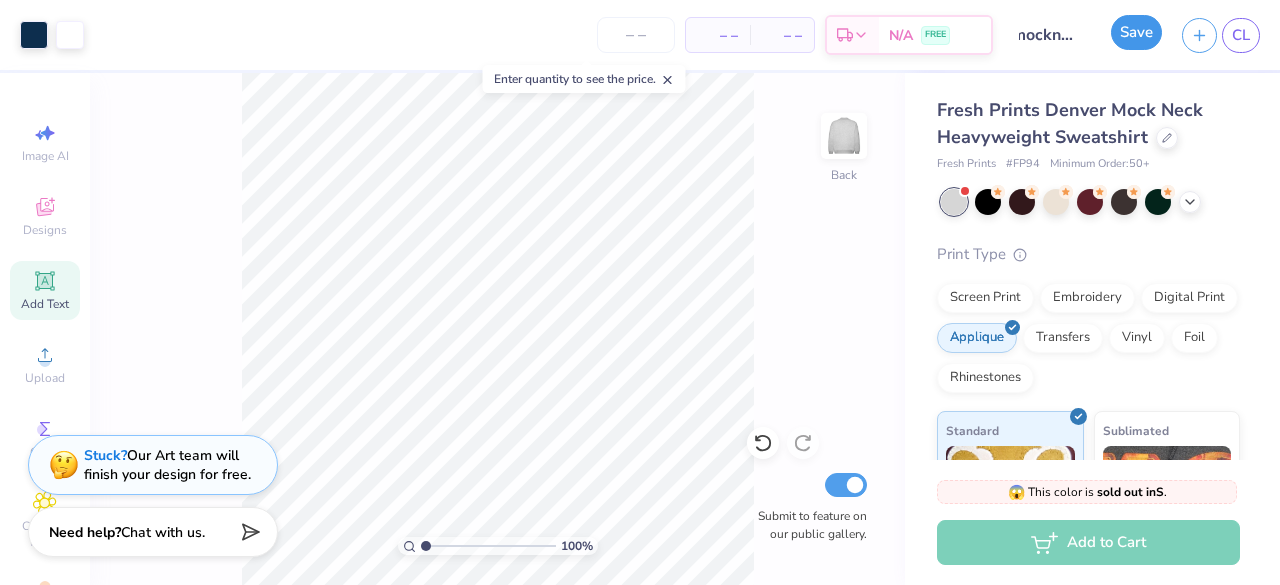 click on "Save" at bounding box center (1136, 32) 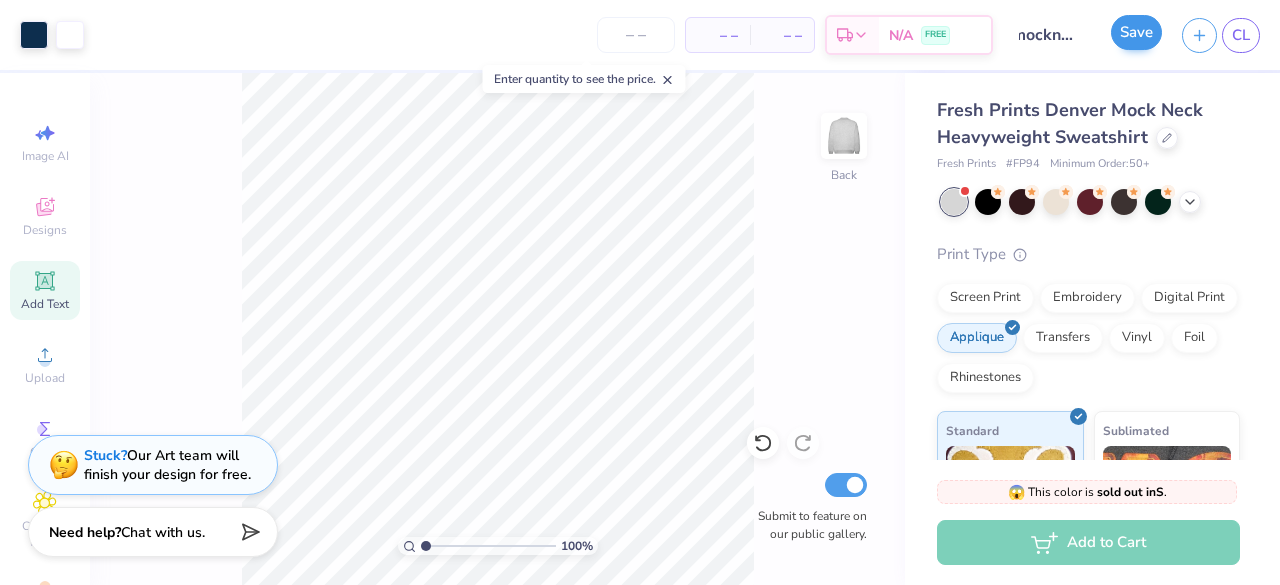 scroll, scrollTop: 0, scrollLeft: 0, axis: both 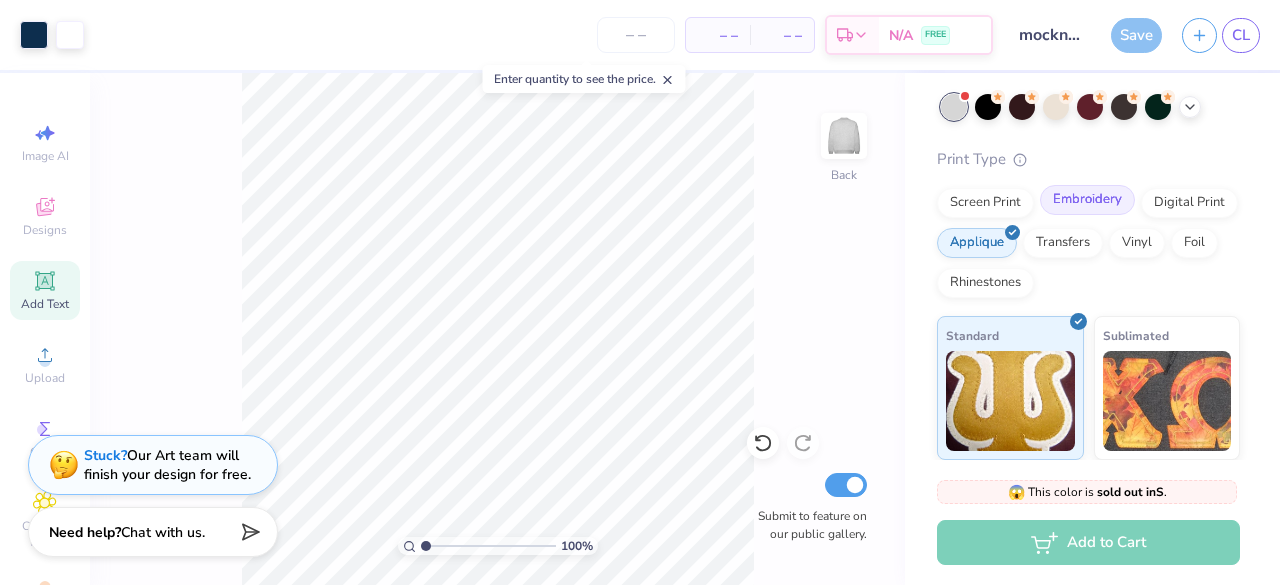 click on "Embroidery" at bounding box center (1087, 200) 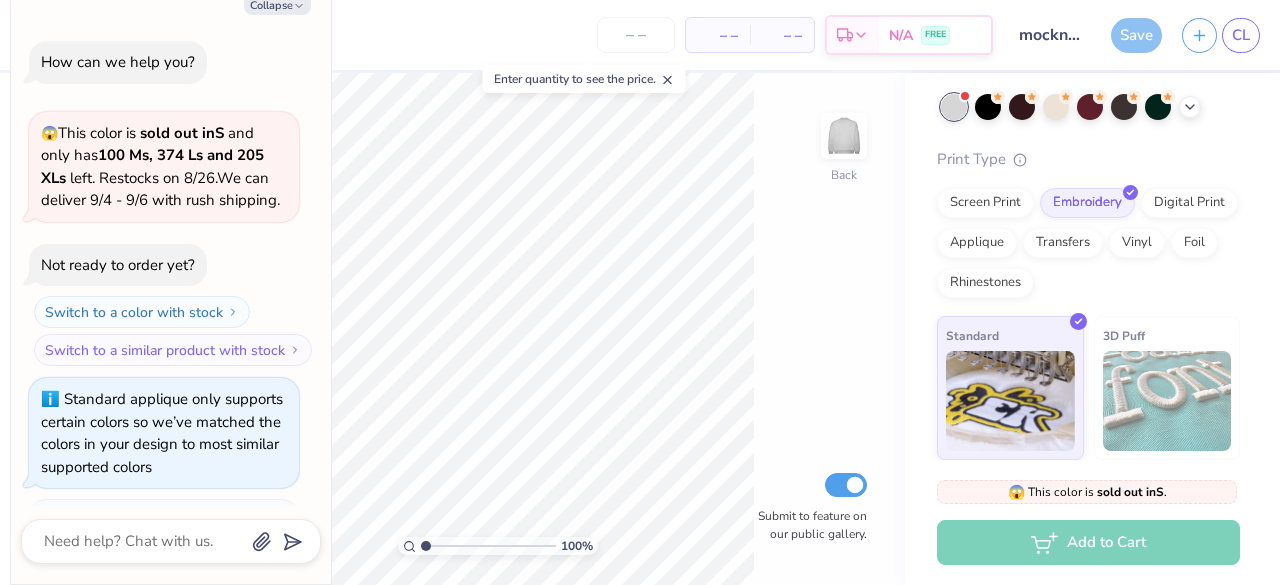 scroll, scrollTop: 405, scrollLeft: 0, axis: vertical 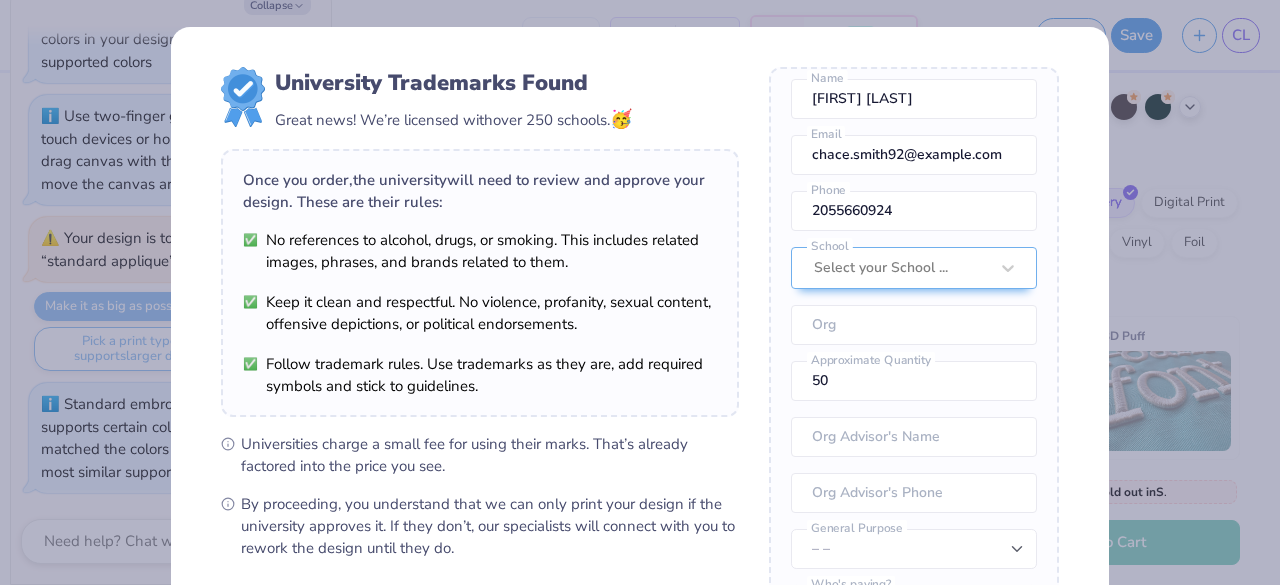 click on "Once you order,  the university  will need to review and approve your design. These are their rules: No references to alcohol, drugs, or smoking. This includes related images, phrases, and brands related to them. Keep it clean and respectful. No violence, profanity, sexual content, offensive depictions, or political endorsements. Follow trademark rules. Use trademarks as they are, add required symbols and stick to guidelines." at bounding box center [480, 283] 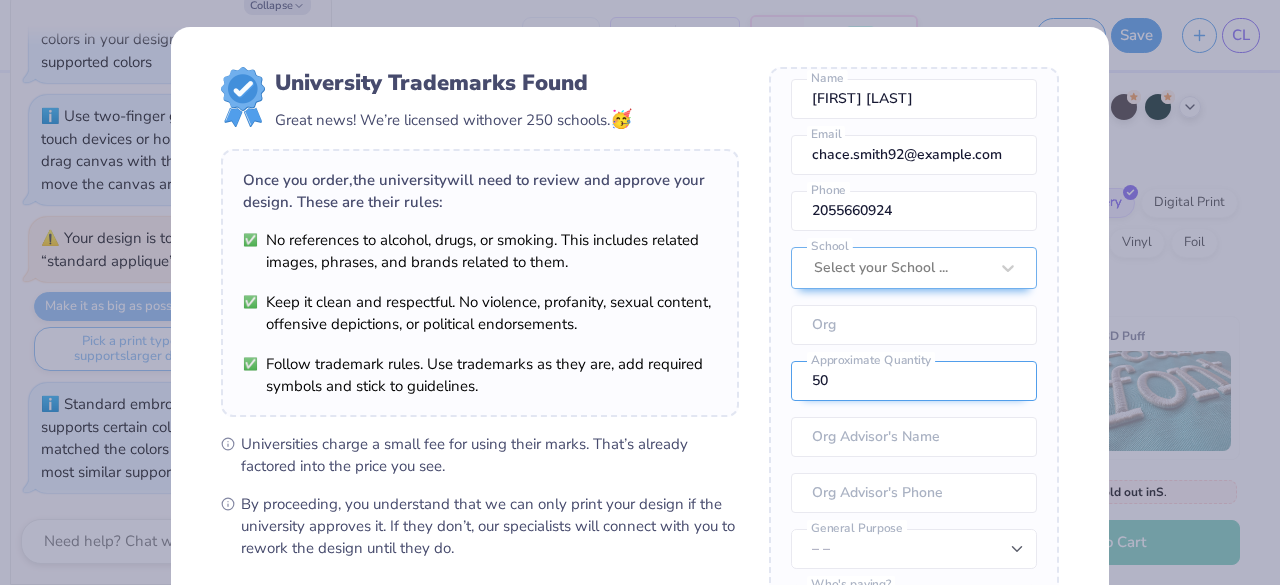 click on "50" at bounding box center (914, 381) 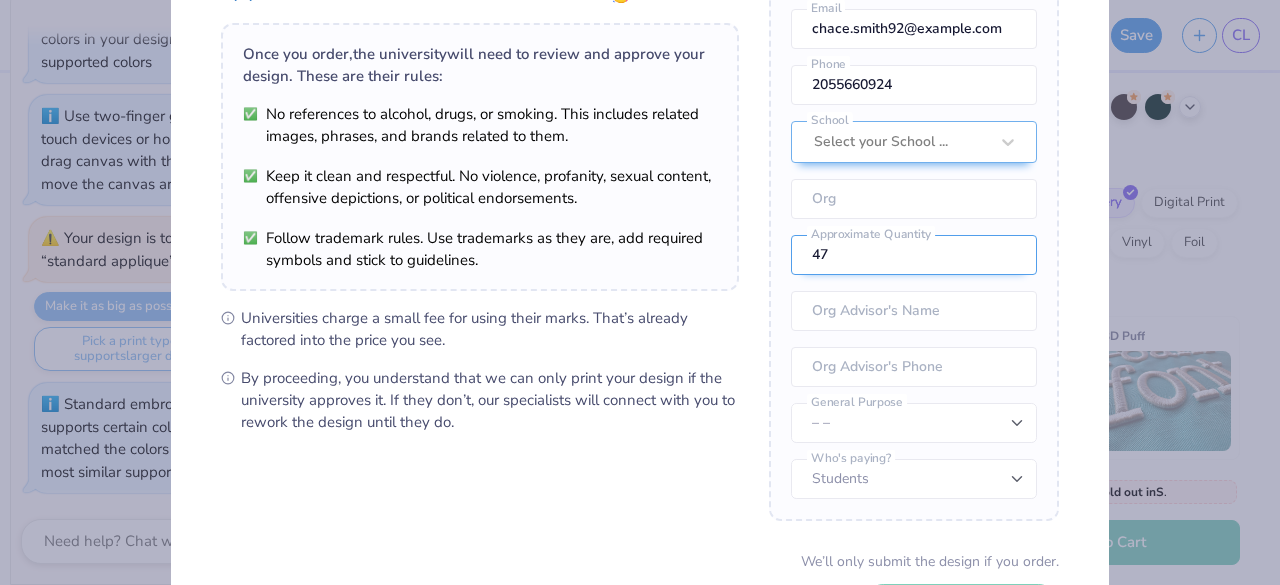 scroll, scrollTop: 285, scrollLeft: 0, axis: vertical 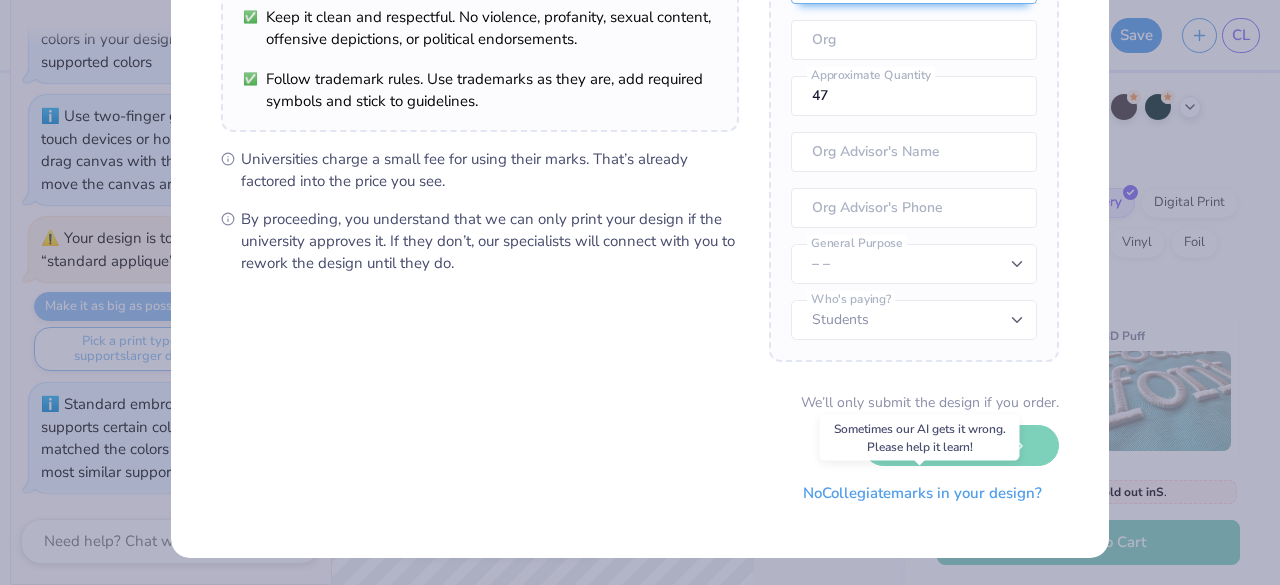 click on "No  Collegiate  marks in your design?" at bounding box center [922, 493] 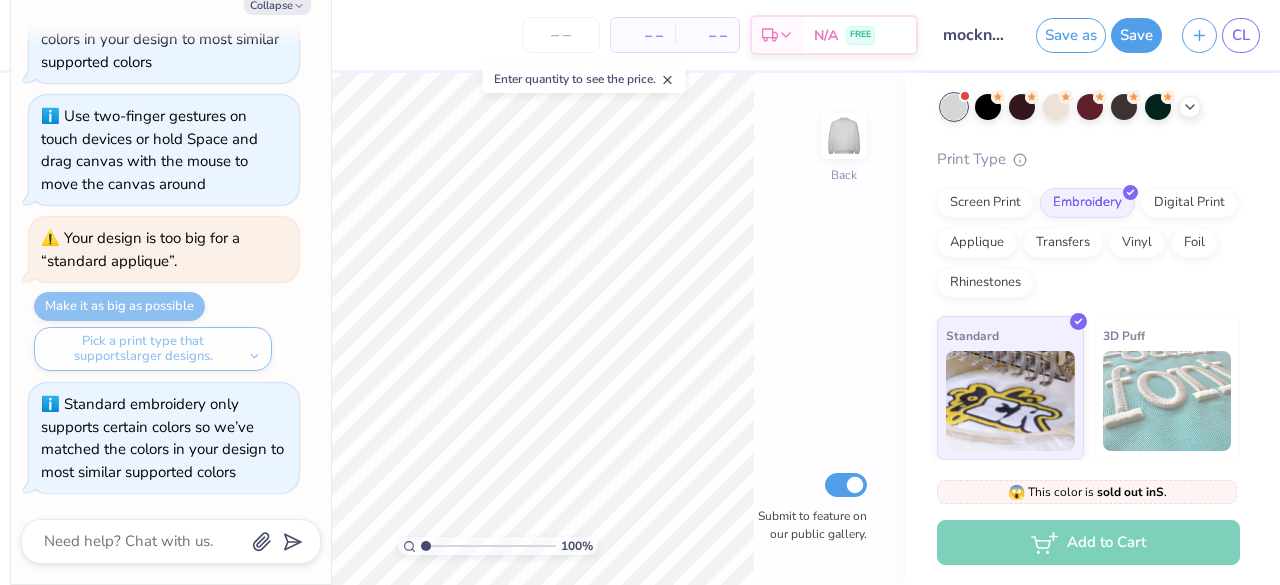 scroll, scrollTop: 57, scrollLeft: 0, axis: vertical 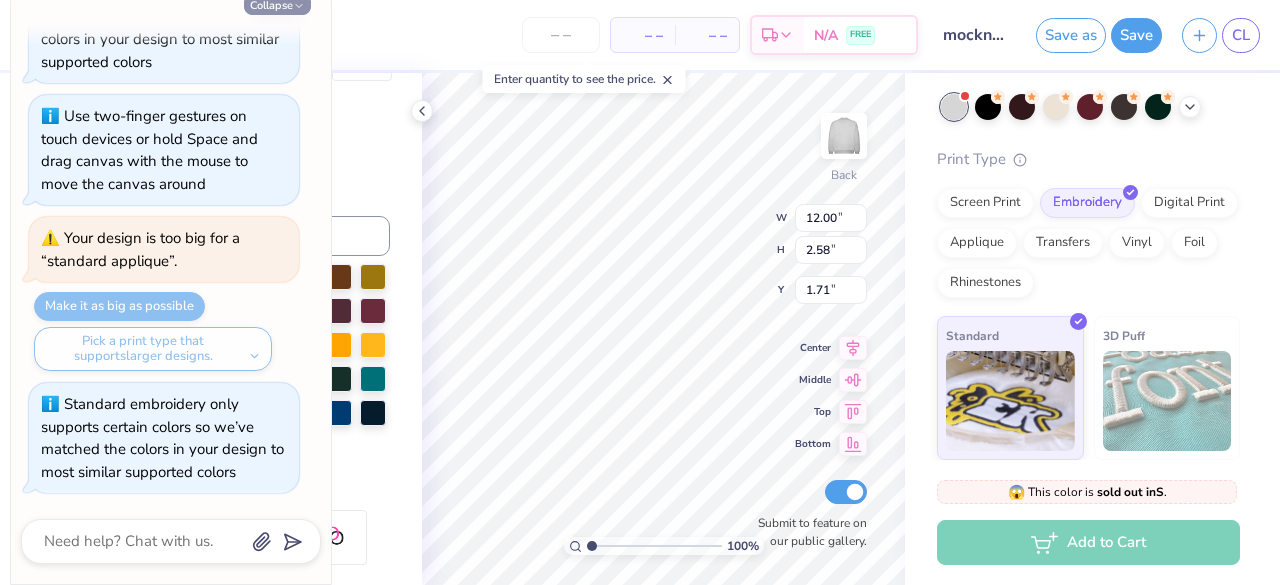 click on "Collapse" at bounding box center (277, 4) 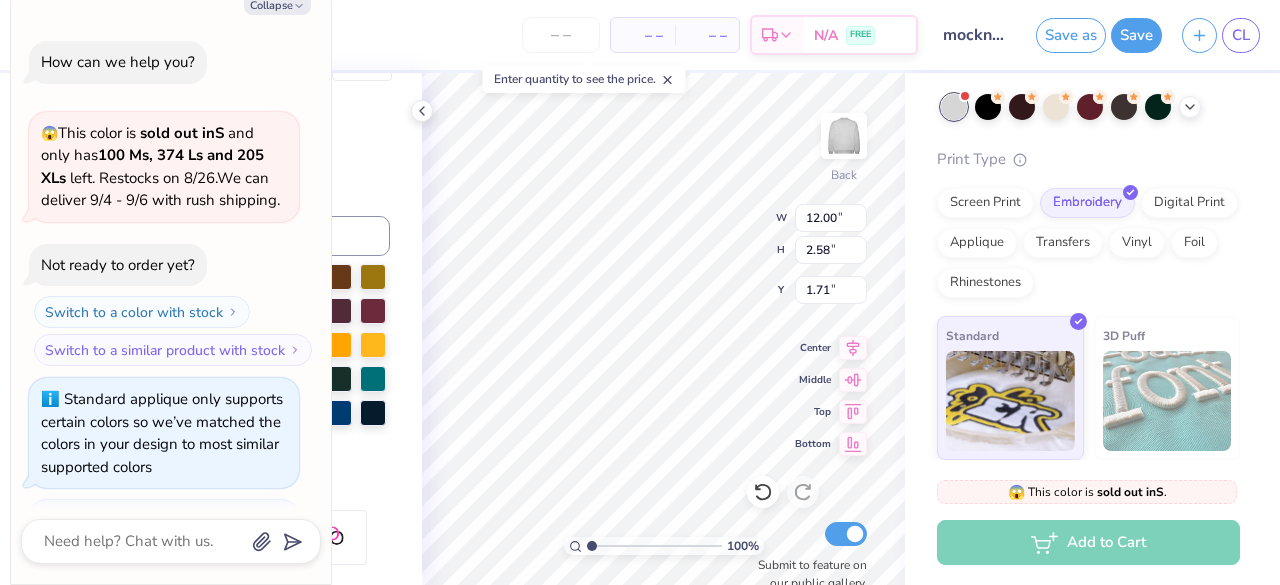 scroll, scrollTop: 571, scrollLeft: 0, axis: vertical 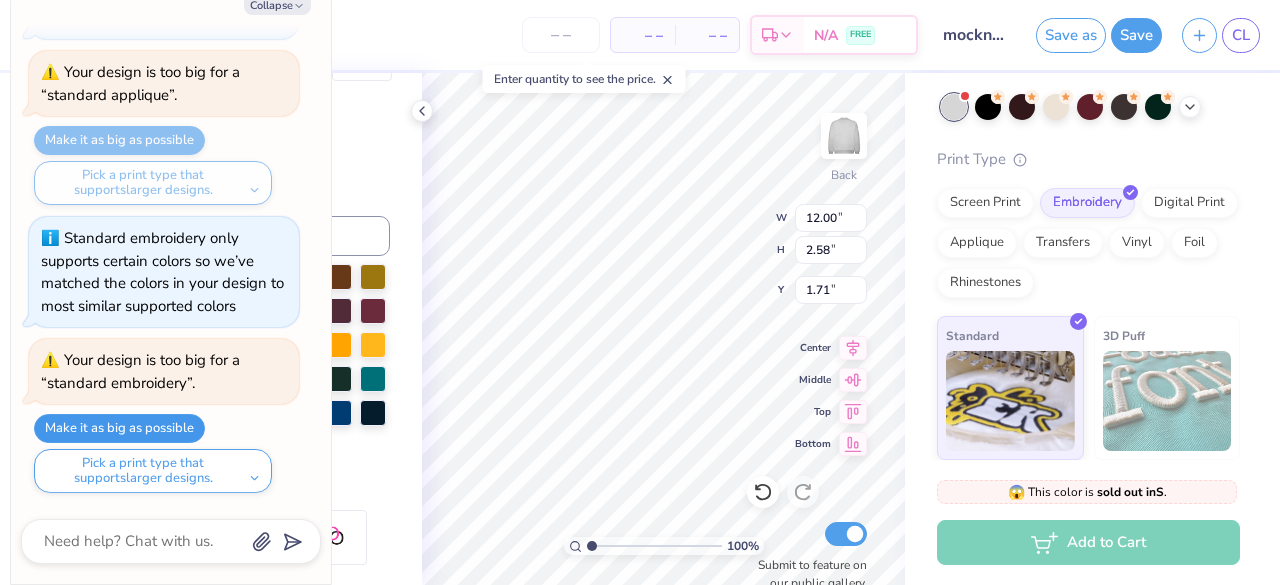 click on "Make it as big as possible" at bounding box center [119, 428] 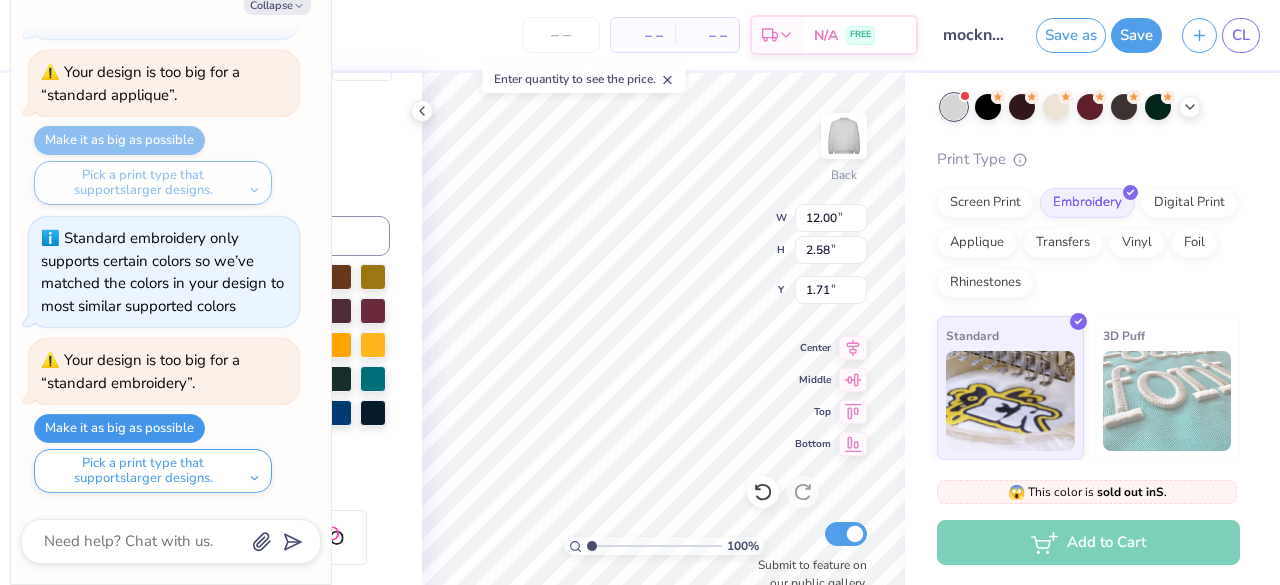 click on "Make it as big as possible" at bounding box center (119, 428) 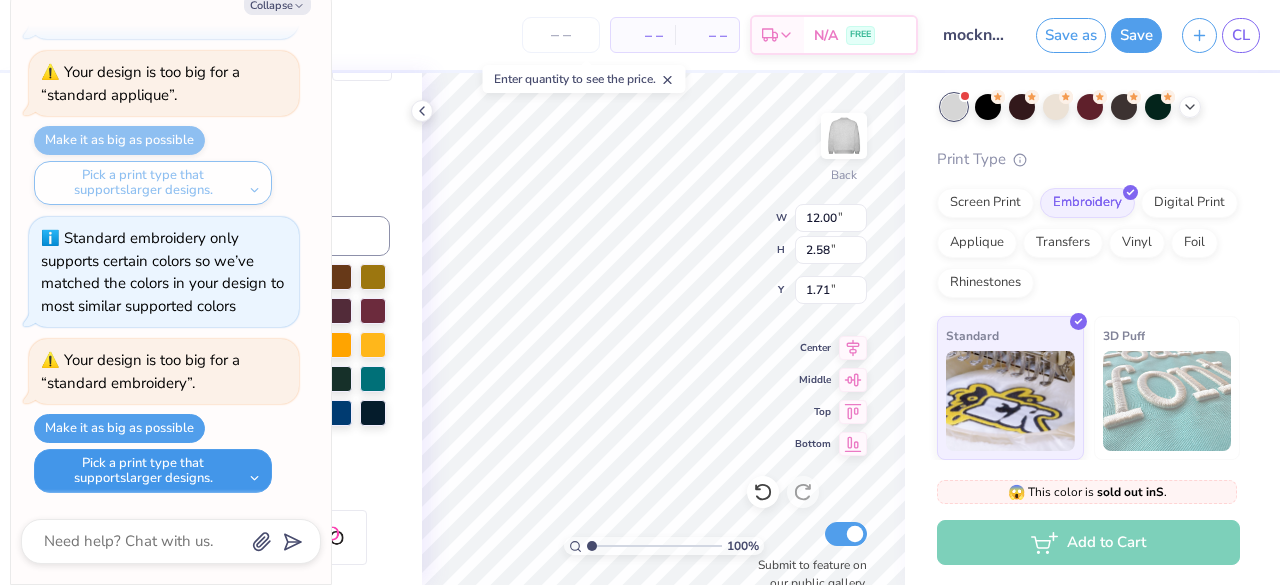 click on "Pick a print type that supports  larger   designs." at bounding box center [153, 471] 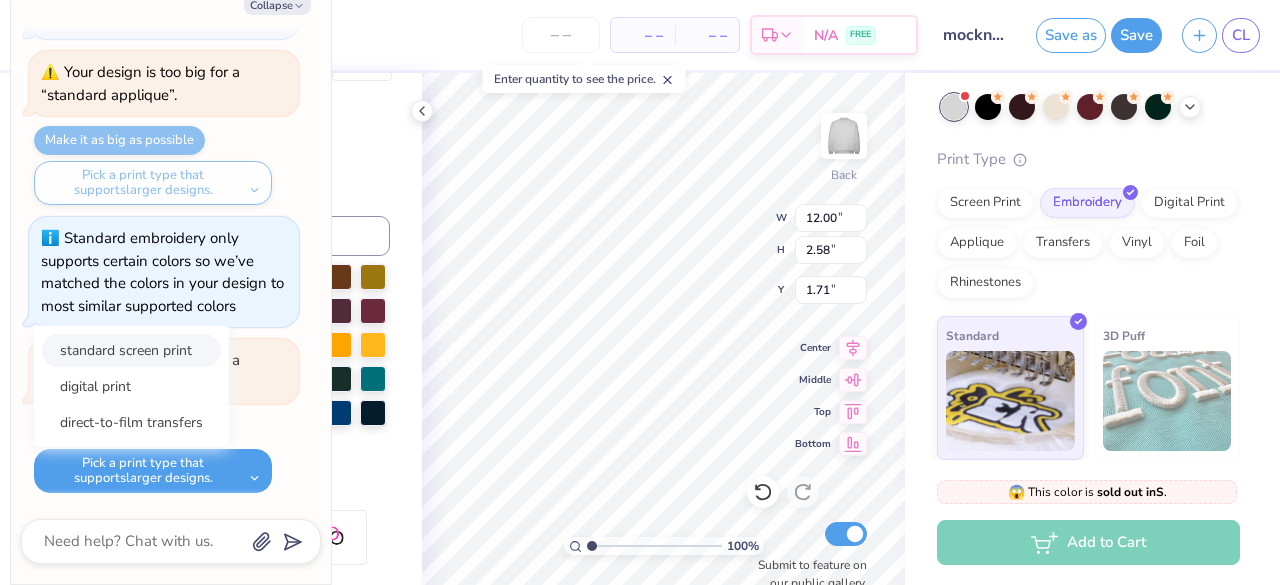 click on "standard screen print" at bounding box center [131, 350] 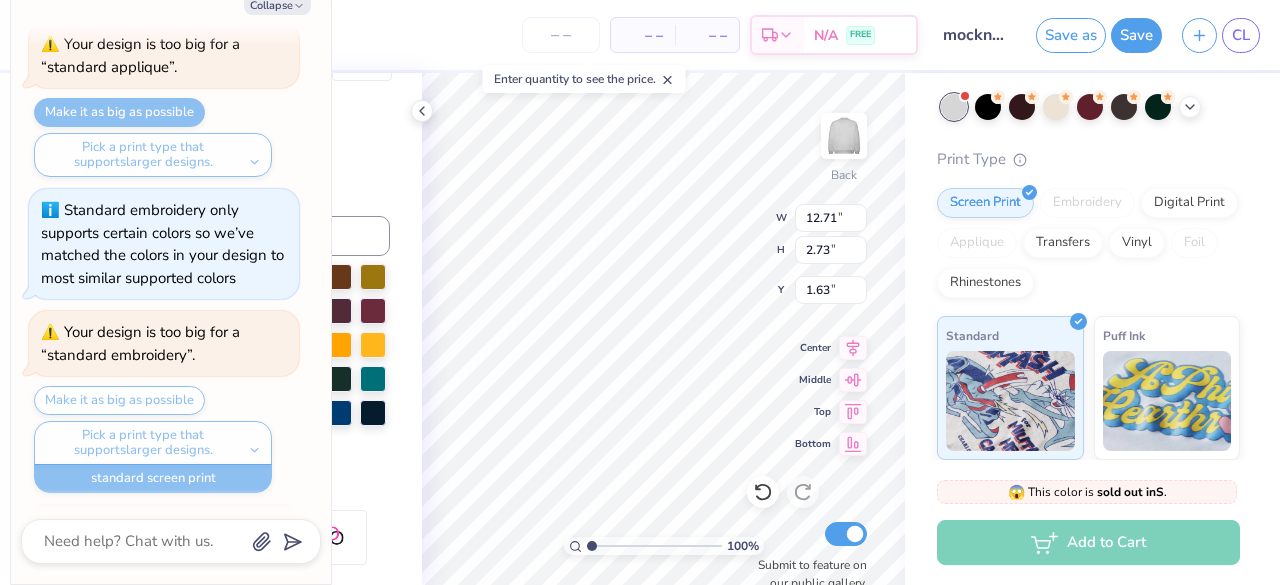 scroll, scrollTop: 765, scrollLeft: 0, axis: vertical 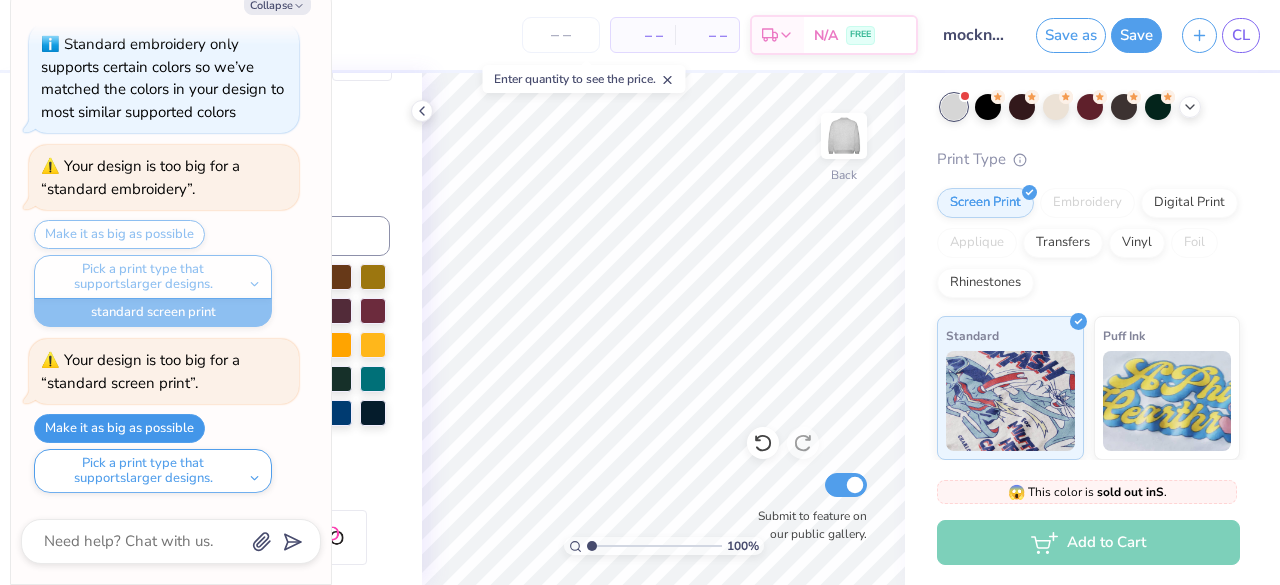 click on "Make it as big as possible" at bounding box center (119, 428) 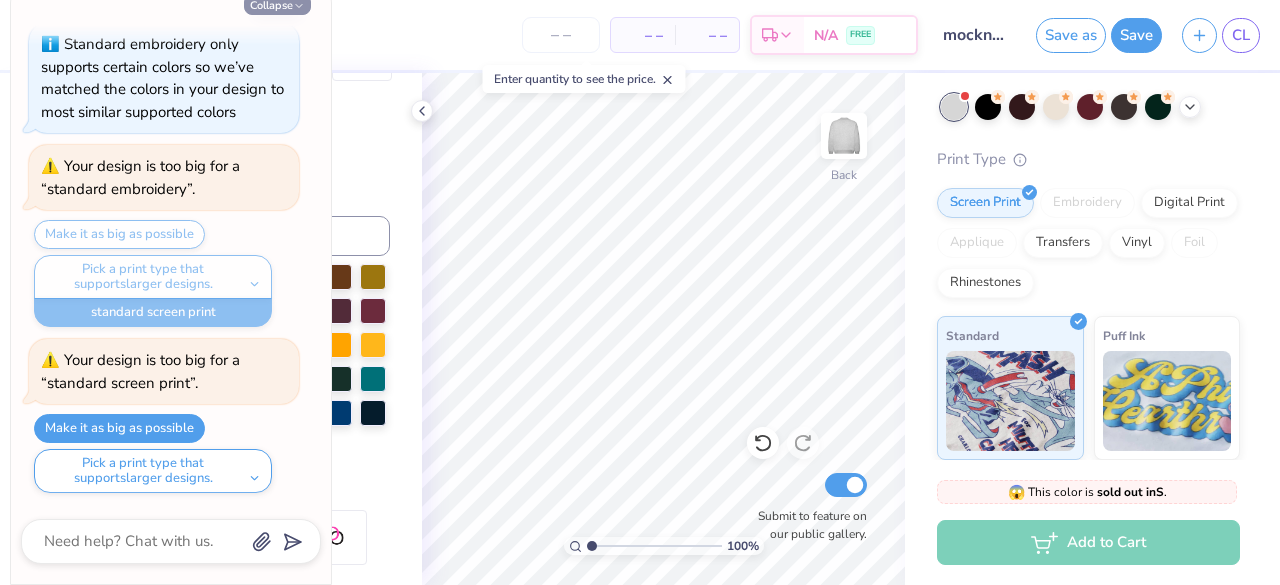 click on "Collapse" at bounding box center [277, 4] 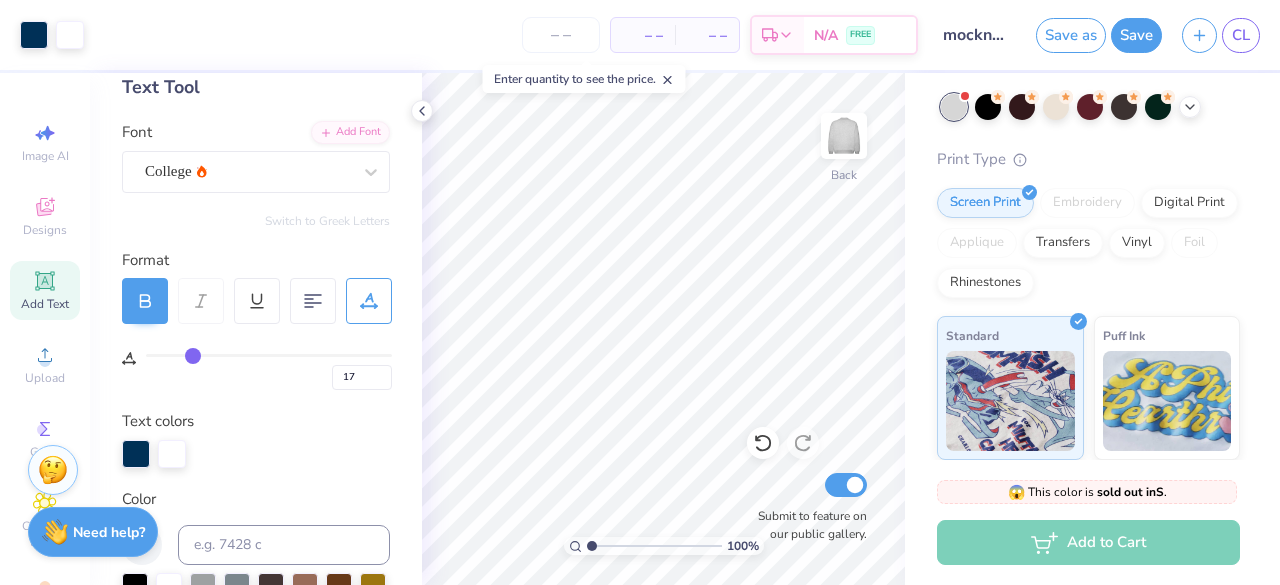 scroll, scrollTop: 106, scrollLeft: 0, axis: vertical 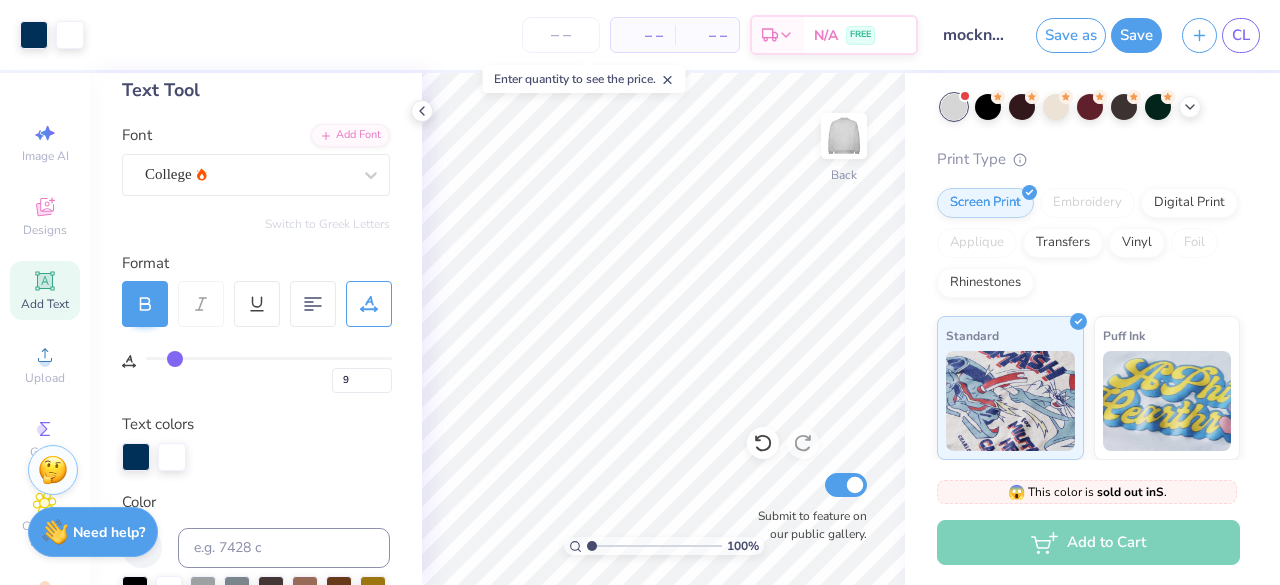 drag, startPoint x: 193, startPoint y: 359, endPoint x: 175, endPoint y: 364, distance: 18.681541 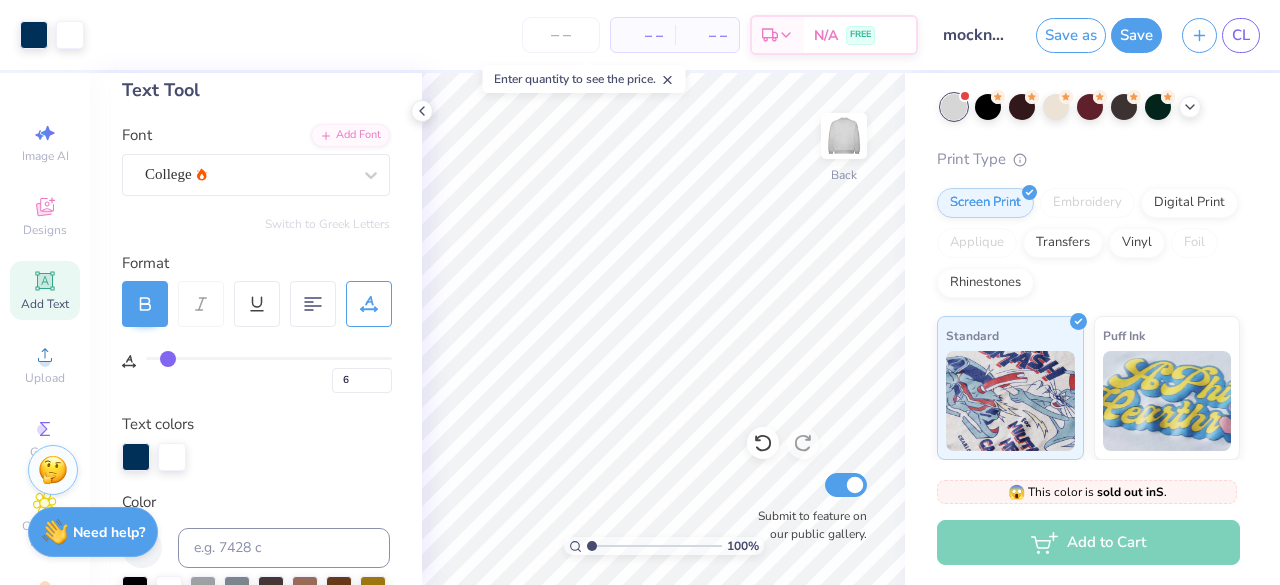 click at bounding box center (269, 358) 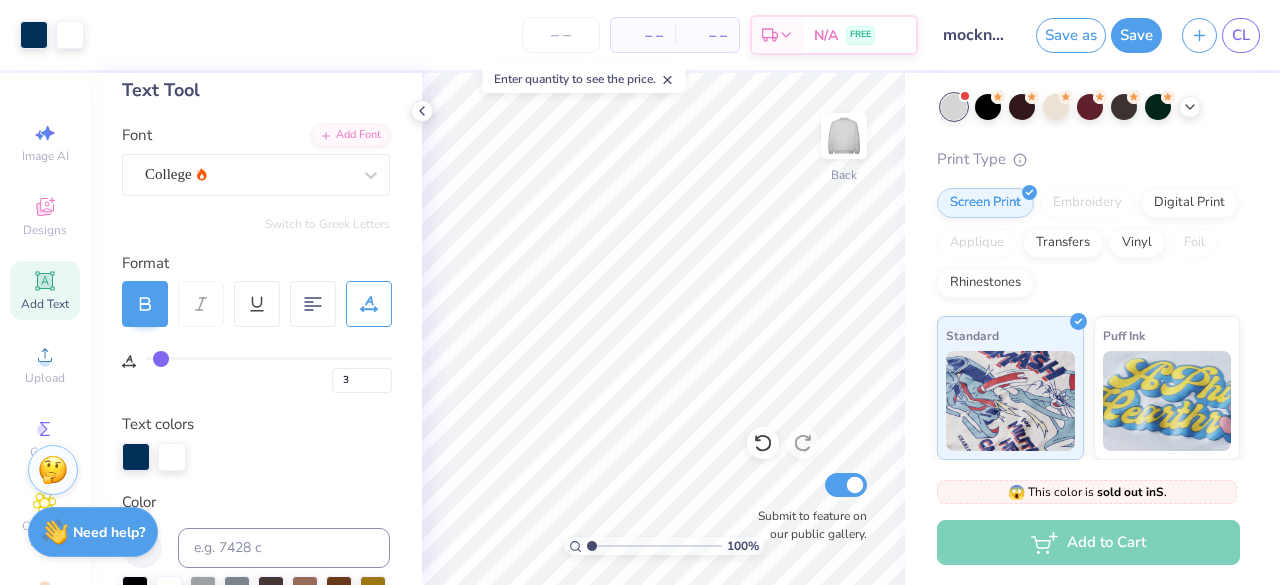 click at bounding box center (269, 358) 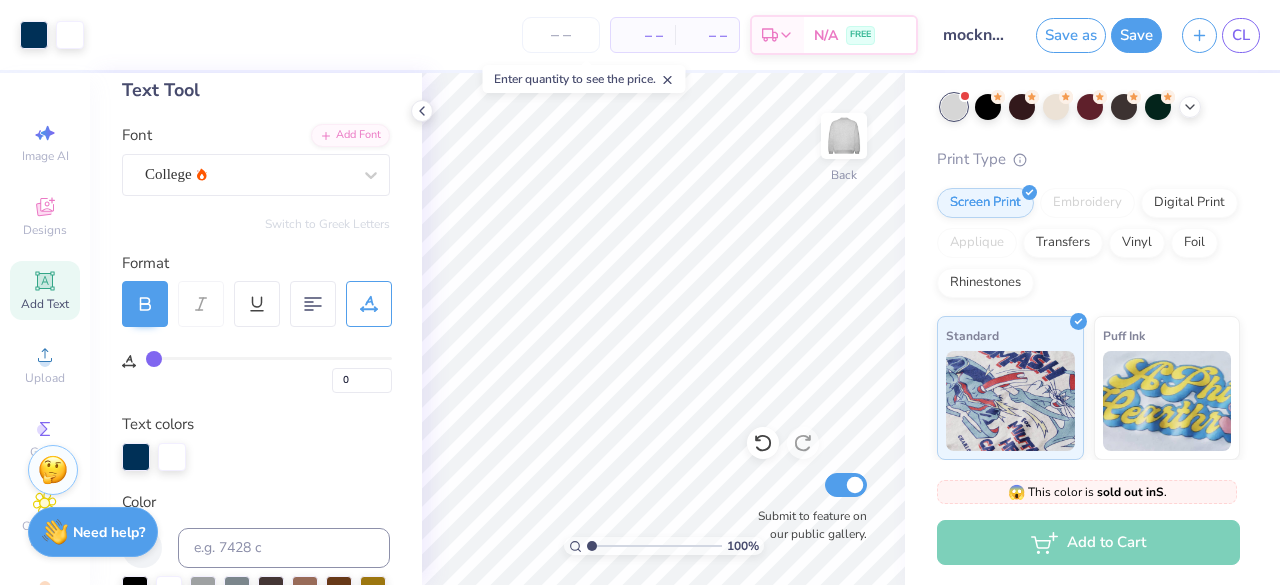 click at bounding box center (269, 358) 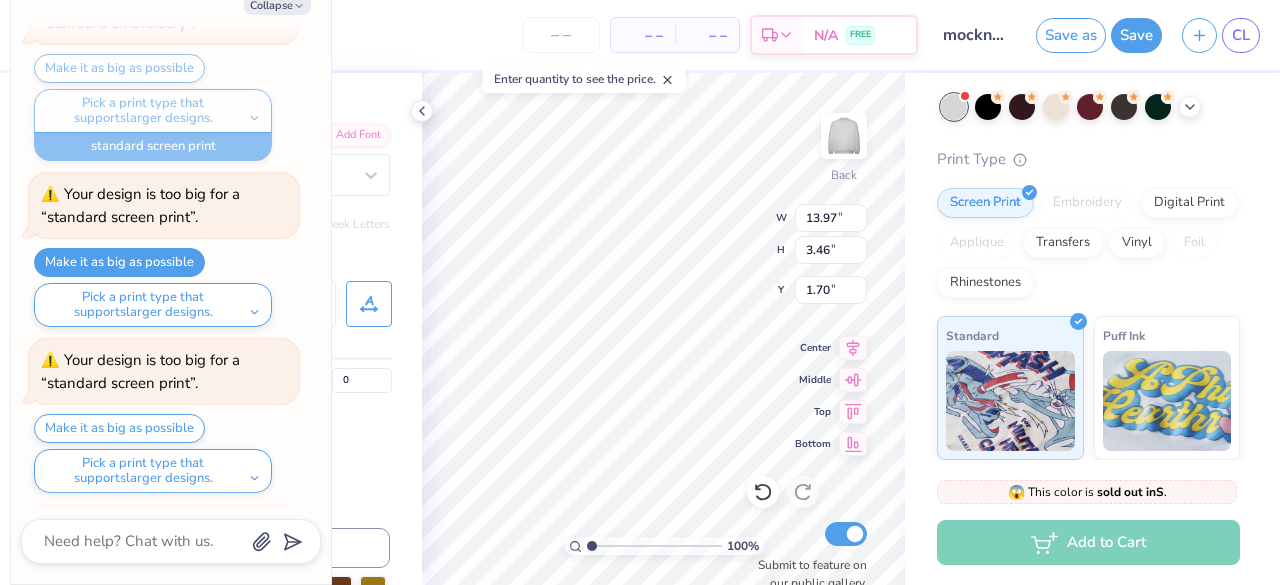 scroll, scrollTop: 1097, scrollLeft: 0, axis: vertical 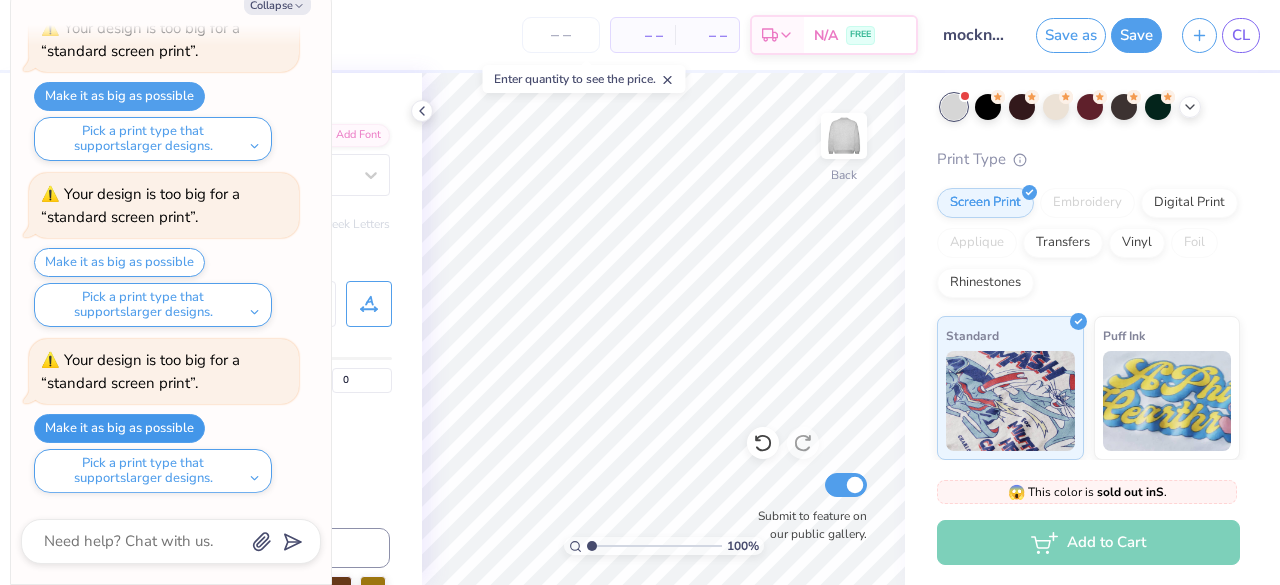 click on "Make it as big as possible" at bounding box center [119, 428] 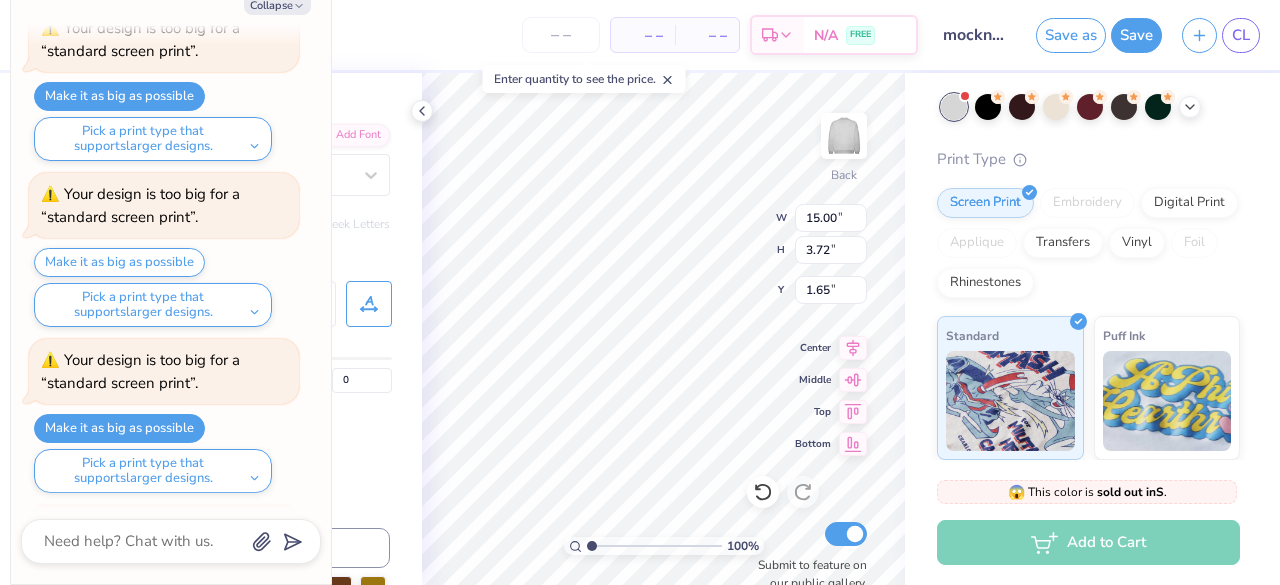scroll, scrollTop: 1263, scrollLeft: 0, axis: vertical 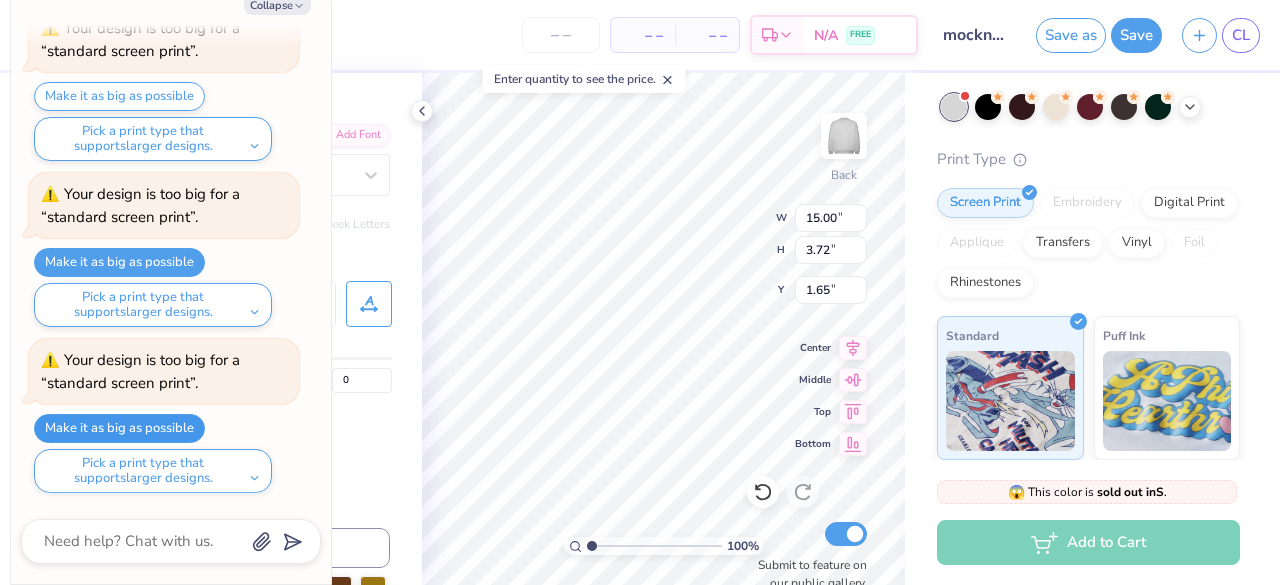 click on "Make it as big as possible" at bounding box center (119, 428) 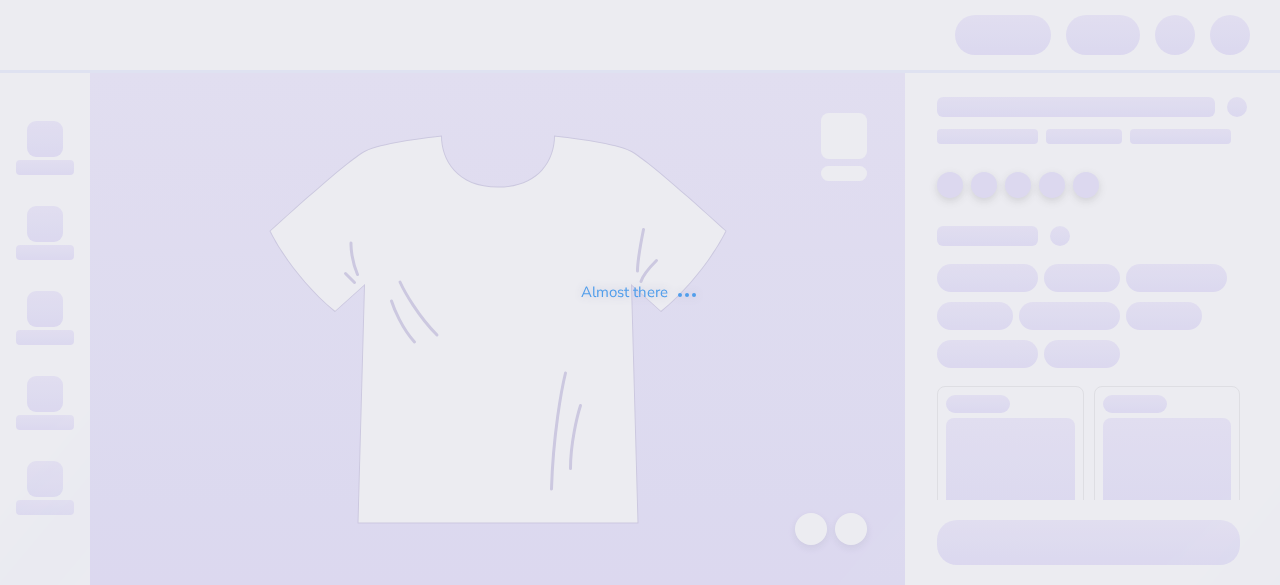 scroll, scrollTop: 0, scrollLeft: 0, axis: both 